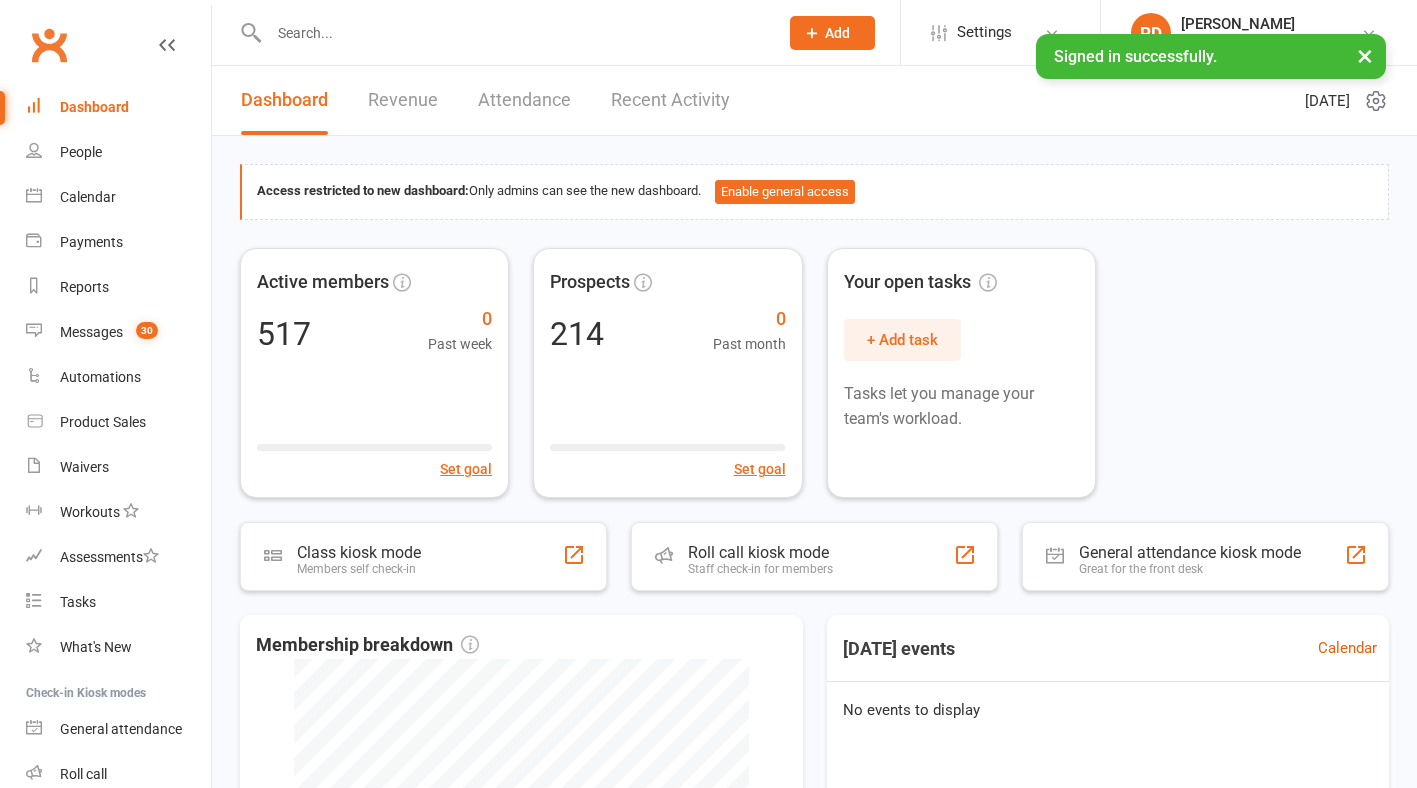 scroll, scrollTop: 0, scrollLeft: 0, axis: both 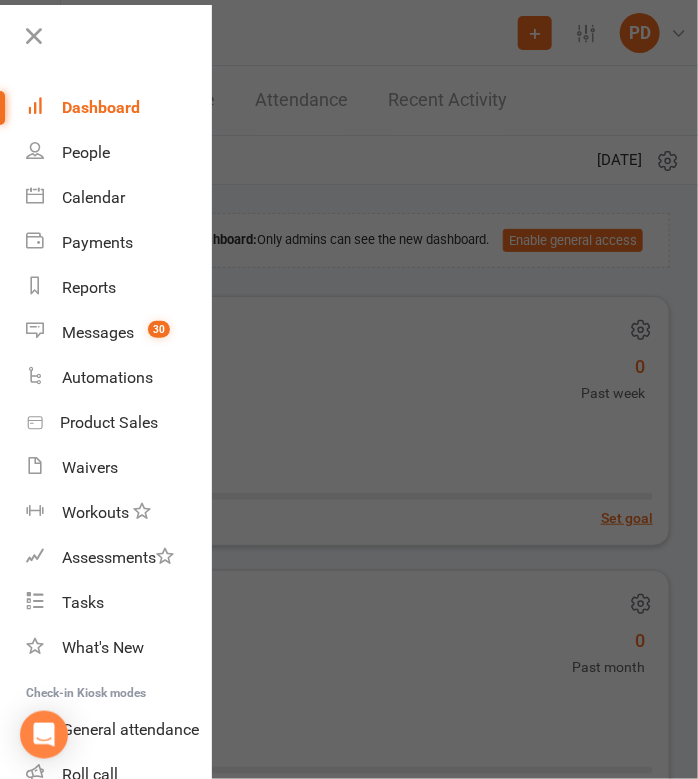 click at bounding box center (349, 389) 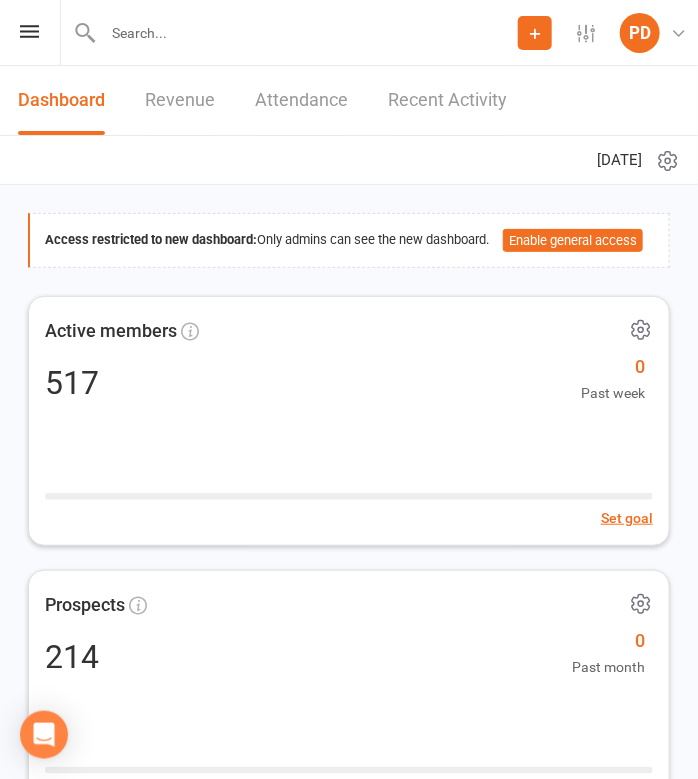 click 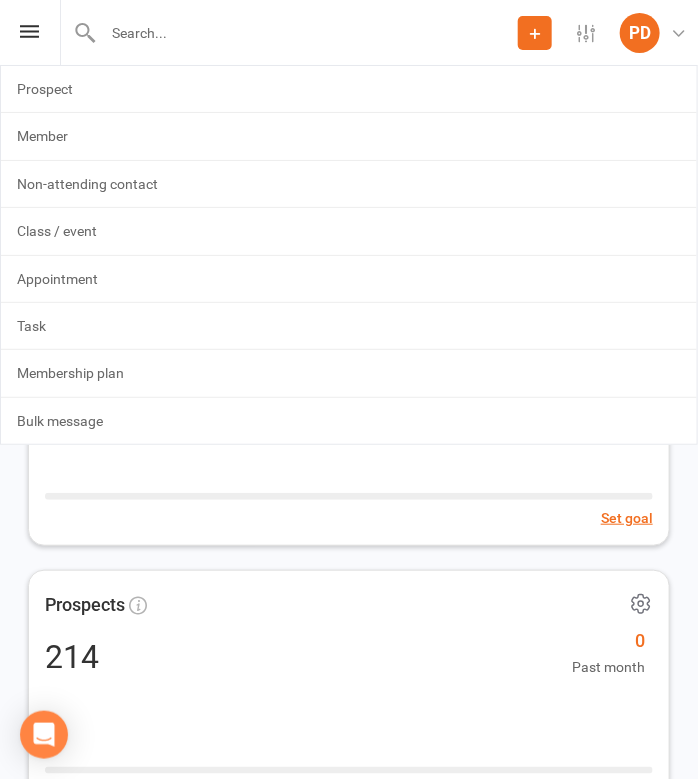click at bounding box center [307, 33] 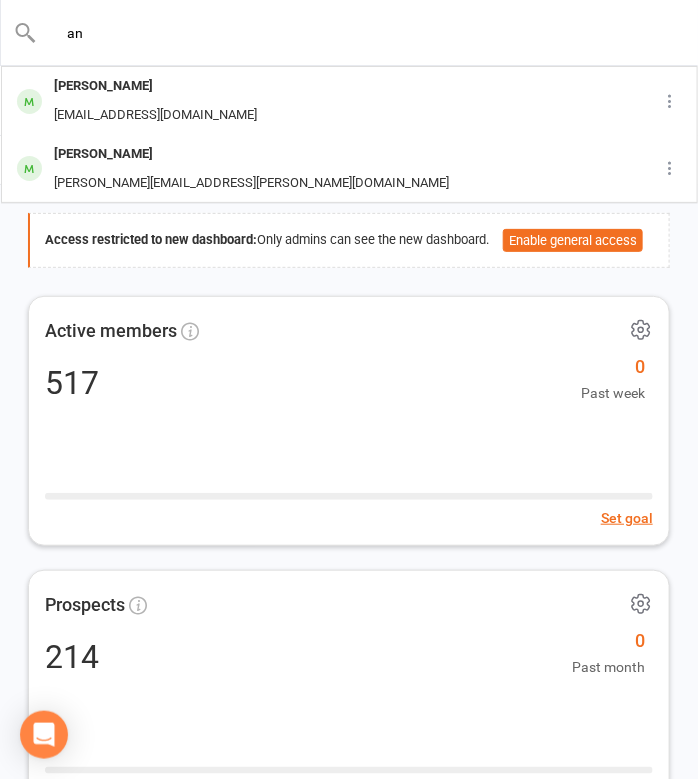 type on "a" 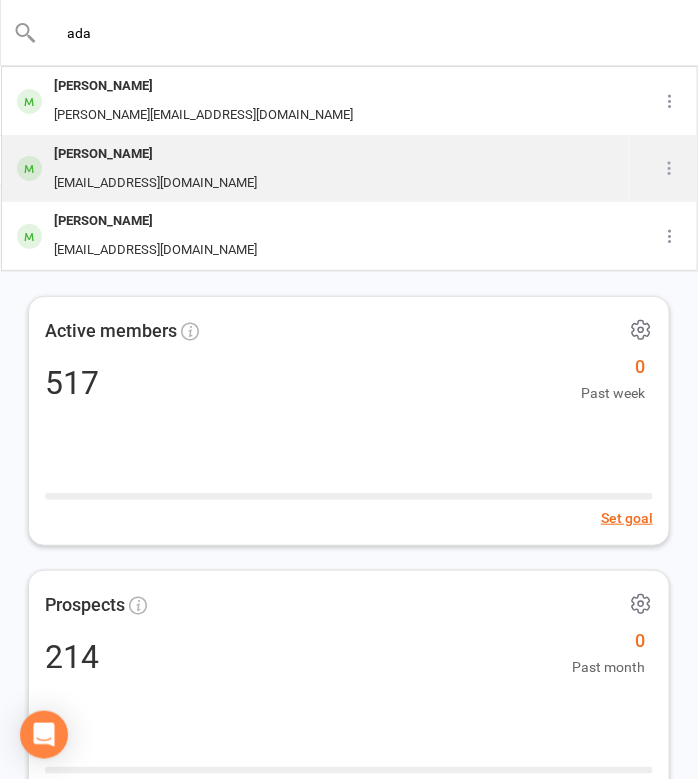 type on "ada" 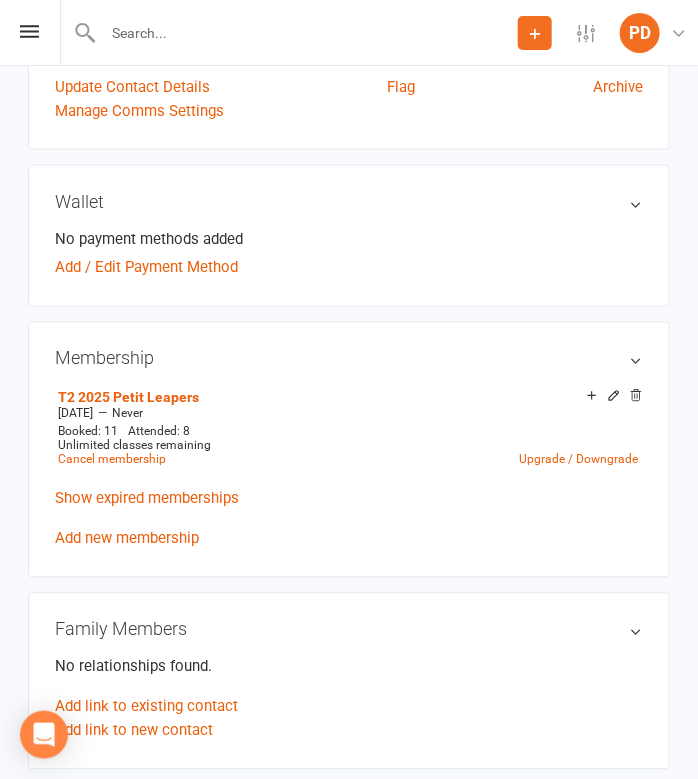 scroll, scrollTop: 583, scrollLeft: 0, axis: vertical 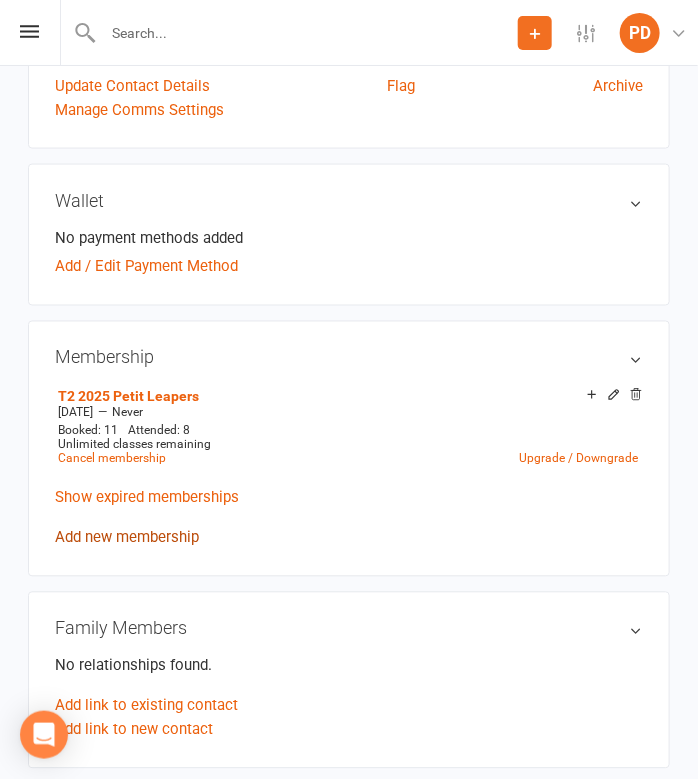 click on "Add new membership" at bounding box center [127, 538] 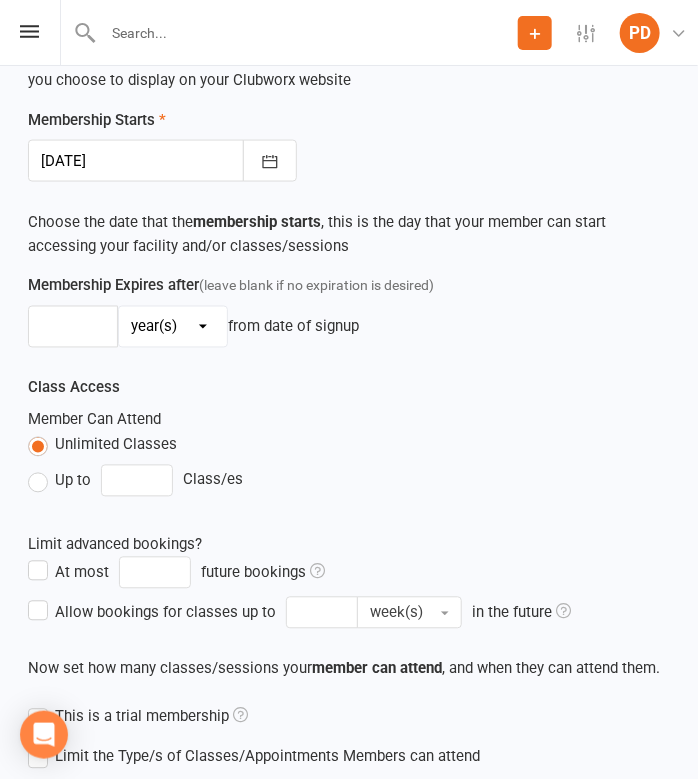 scroll, scrollTop: 0, scrollLeft: 0, axis: both 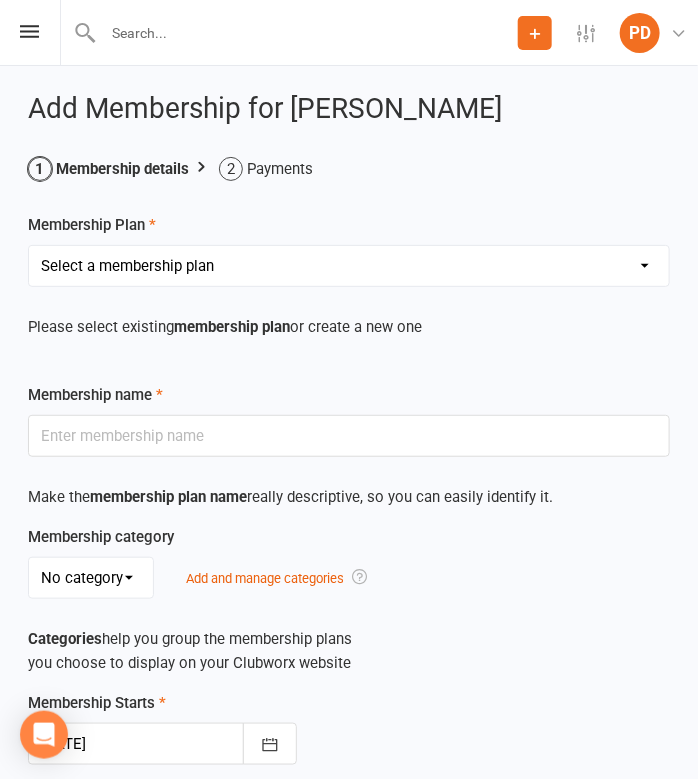 click on "Select a membership plan Create new Membership Plan Term 1 [PERSON_NAME] & Bubba 2023 - Existing (10 weeks) Term 1 Petit Leapers - Existing (10 week) Term 1 Grand Leapers - Existing (10 week) Term 1 Petit Leapers- Existing (9 week) Term 1 [PERSON_NAME] & Bubba 2023 Existing (9 week) Term 1 Grand Leapers- Existing (9 week pack) Term 1 Grand Leapers ACRO- Existing (9 week) Petit Leapers ACRO Existing (9 weeks) Sign Up Fee Sign Up Fee (2nd Member) Grand Leapers- monthly pack Term 2 [PERSON_NAME] & Bubba 2023 - Existing 9 week Term 2 Petit Leapers- Existing (9 week) Term 2 Grand Leapers- Existing (9 week pack) Term 2 ACRO Petit Leapers- Existing (9 week) Term 2  Grand Leapers ACRO- Existing (9 week pack) Term 2 Petit Leapers - Existing (10 week) Term 2 [PERSON_NAME] & Bubba 2023 - (10 week) Term 2  Grand Leapers- Existing (10 week pack) Term 2 Grand Leapers- Existing (10 week pack) Term 2 ACRO Grand Leapers- Existing (10 week) Term 2 [PERSON_NAME] & Bubba 2023 (3 week) Term 3  Grand Leapers 2023 - 10 week Term 3 Grand Leapers Acrobatics 2023 - 10 week" at bounding box center (349, 266) 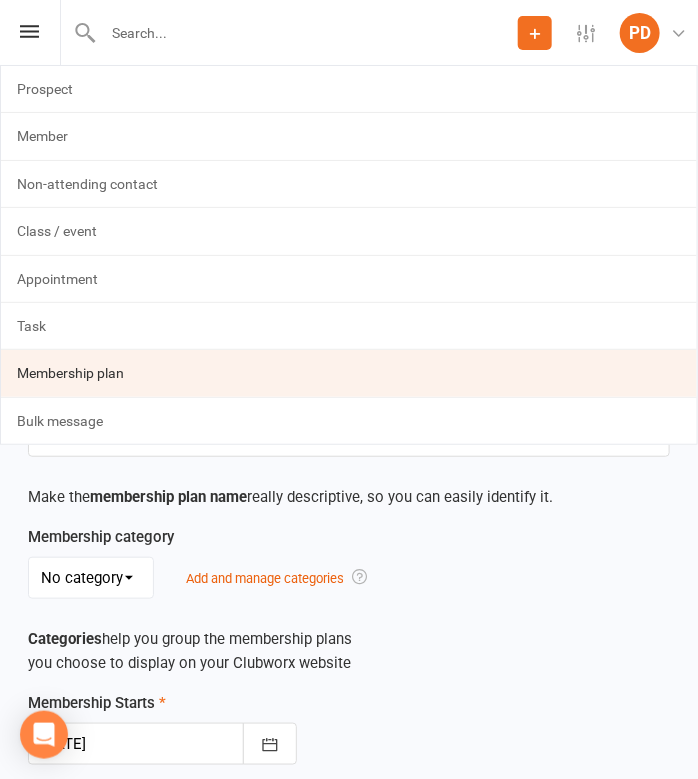 click on "Membership plan" 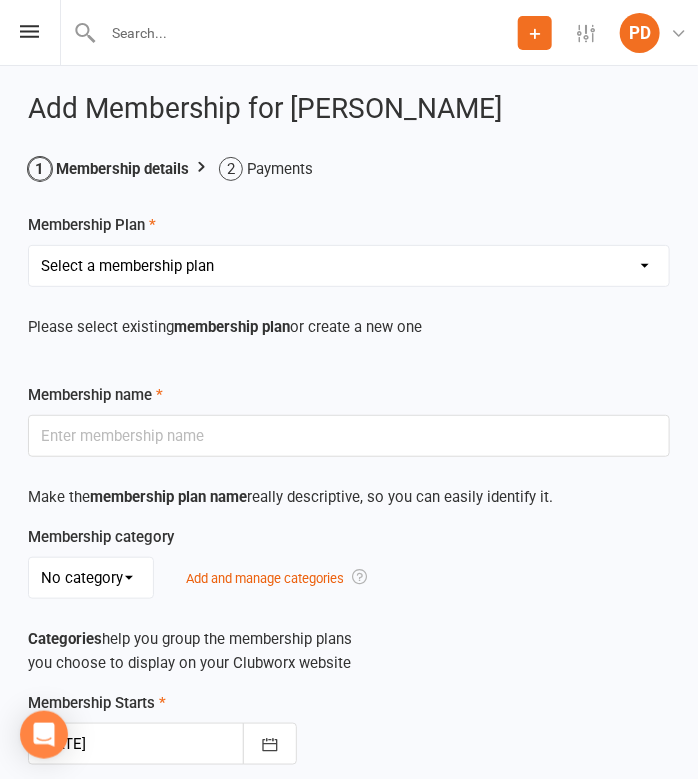 click at bounding box center (307, 33) 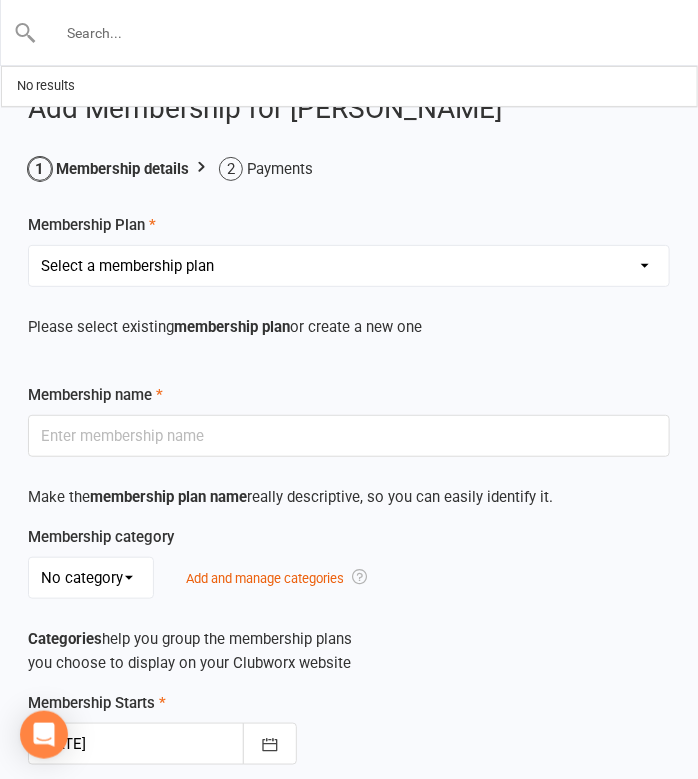 type on "d" 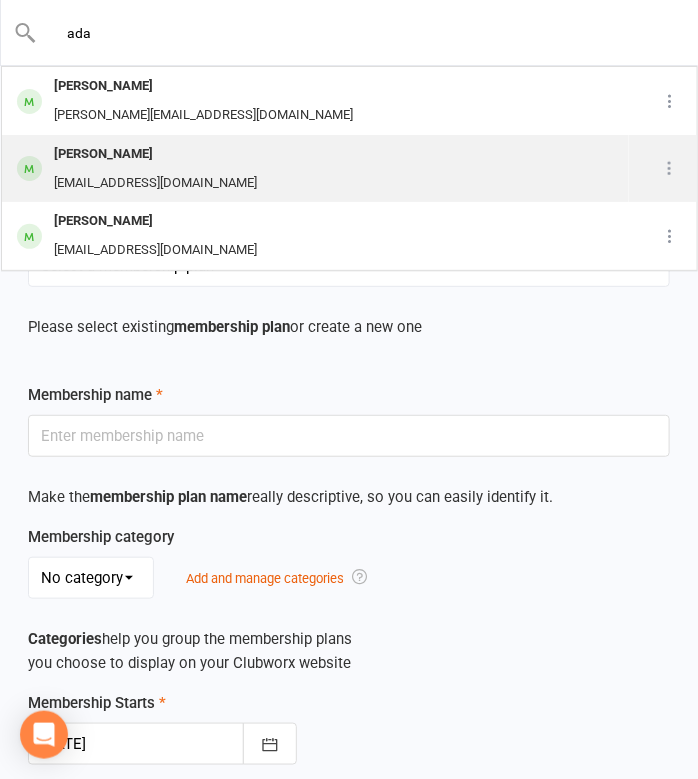 type on "ada" 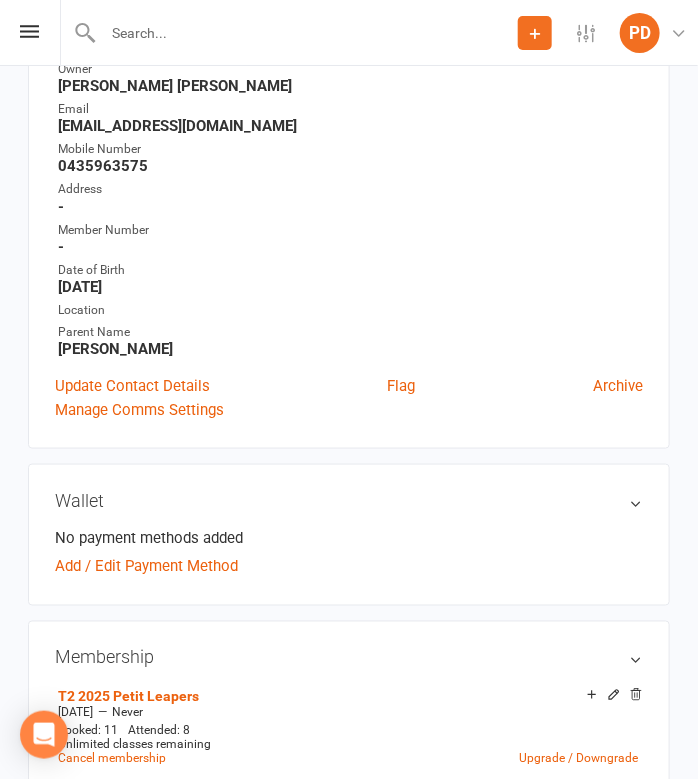 scroll, scrollTop: 0, scrollLeft: 0, axis: both 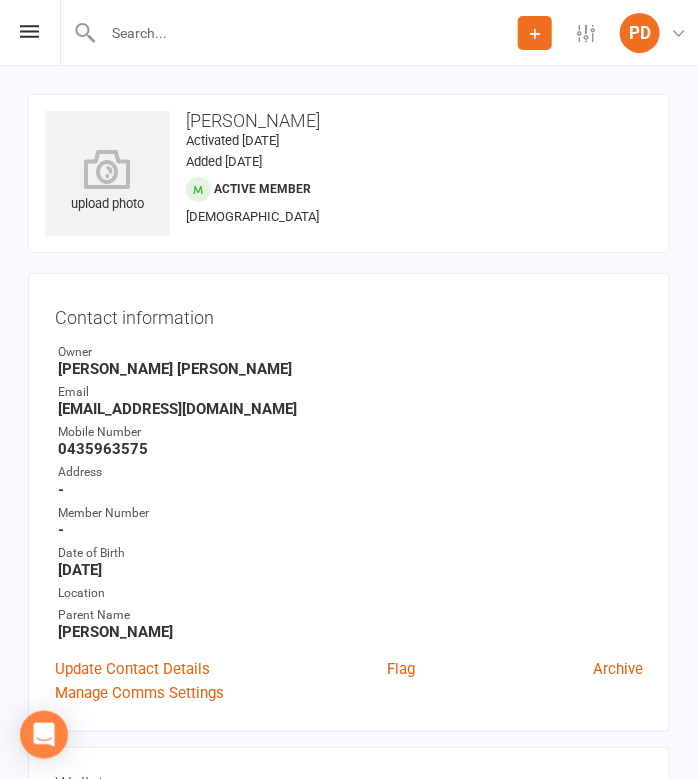 click 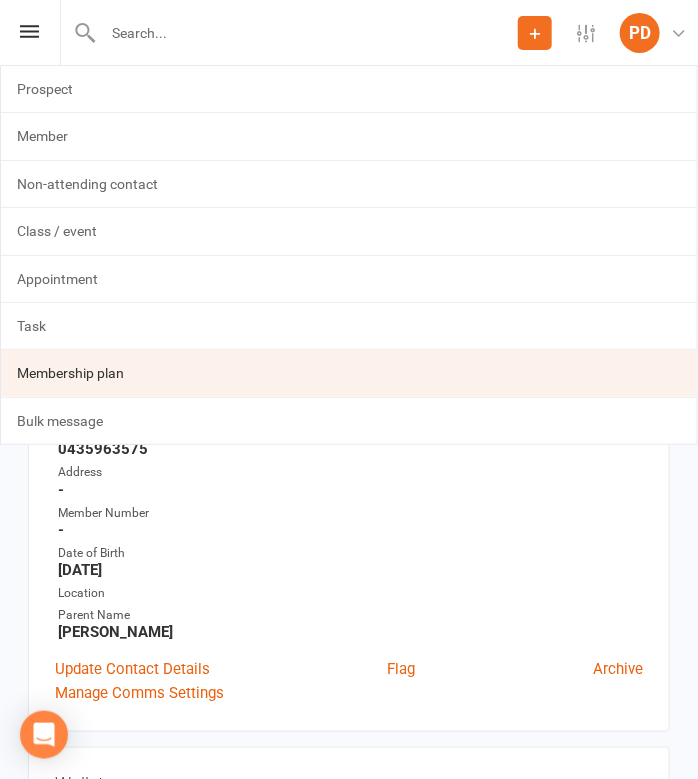click on "Membership plan" 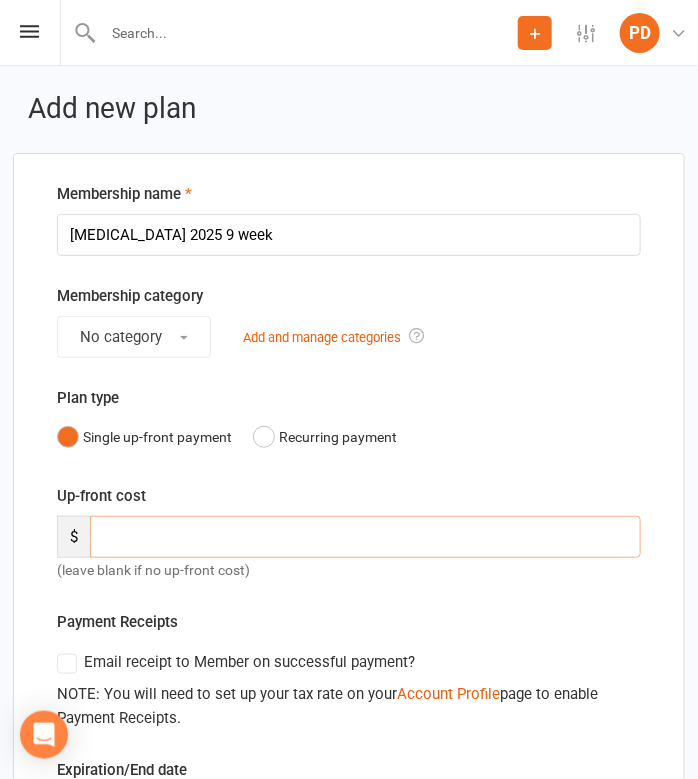 click at bounding box center (365, 537) 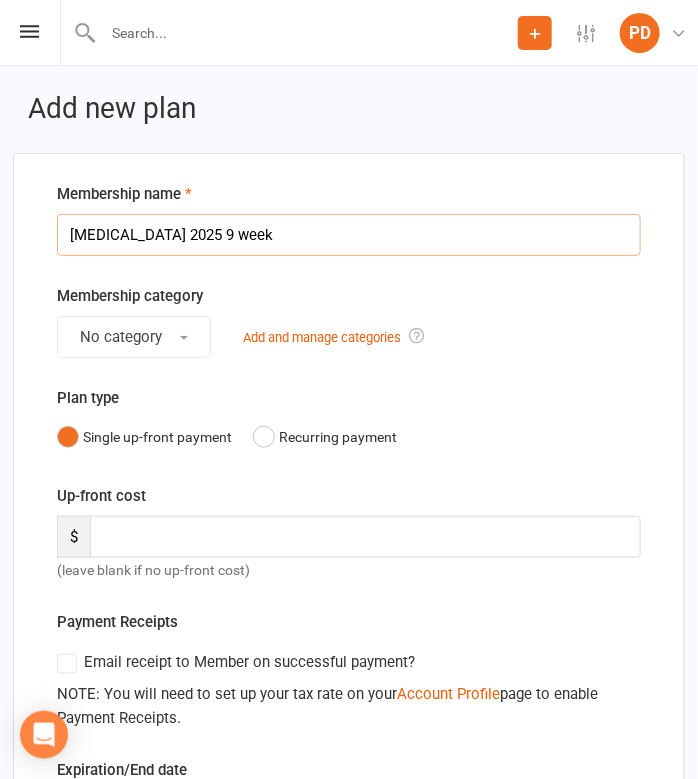 click on "[MEDICAL_DATA] 2025 9 week" at bounding box center [349, 235] 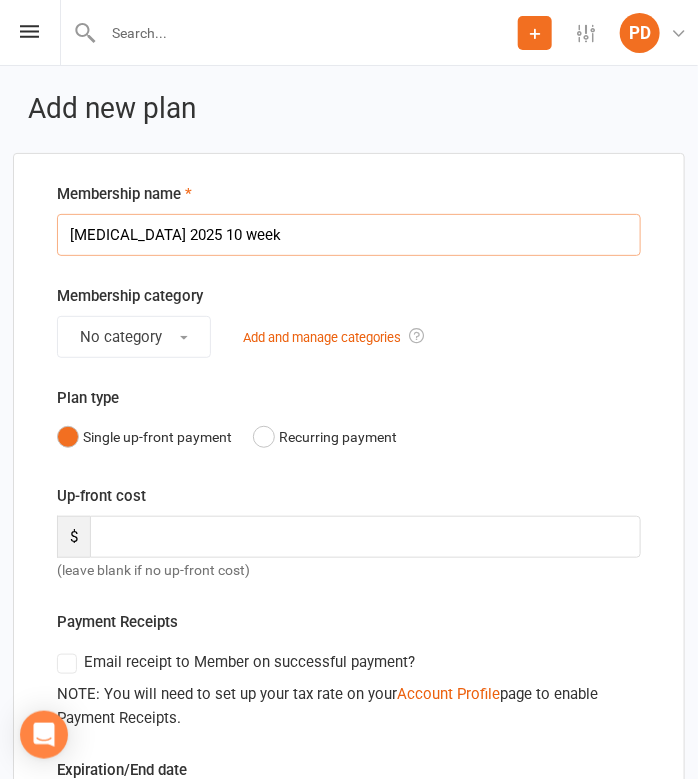 type on "[MEDICAL_DATA] 2025 10 week" 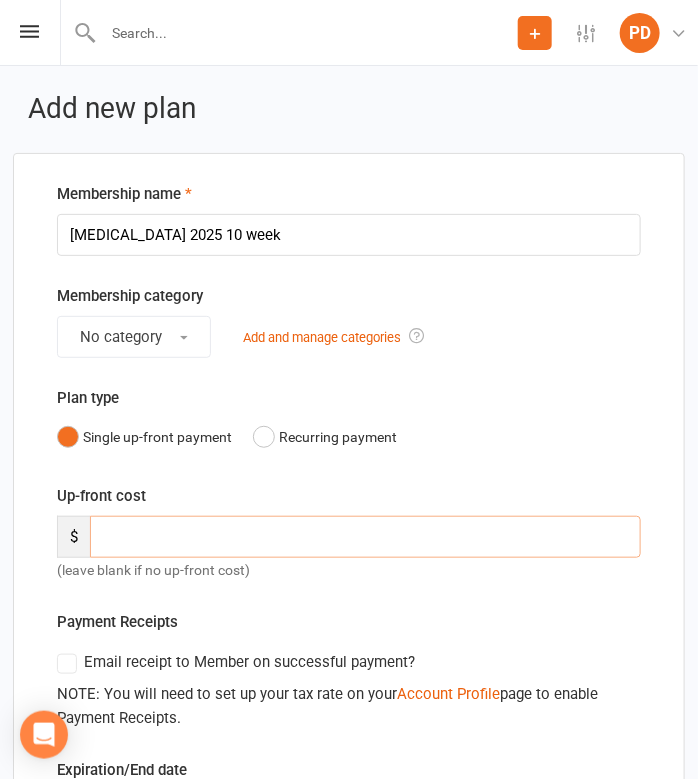 click at bounding box center [365, 537] 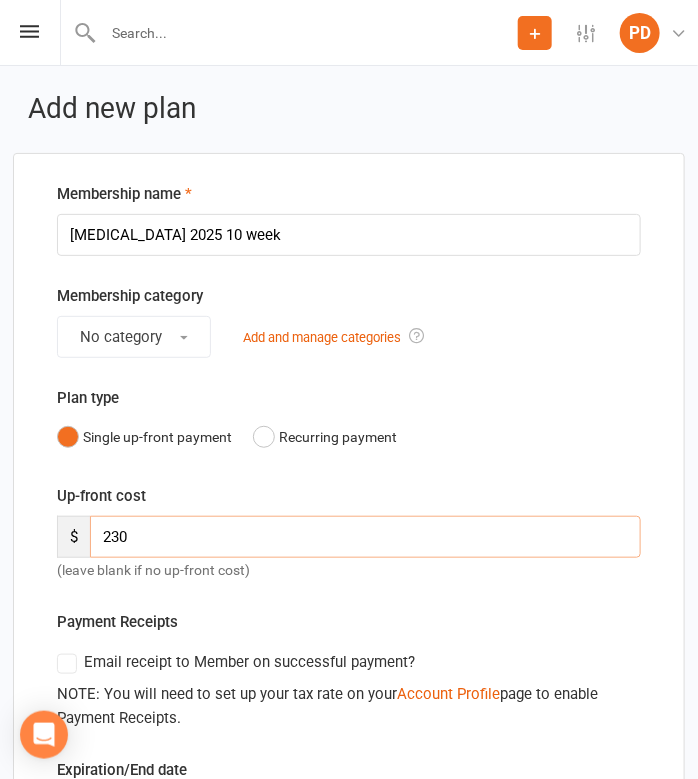 type on "230" 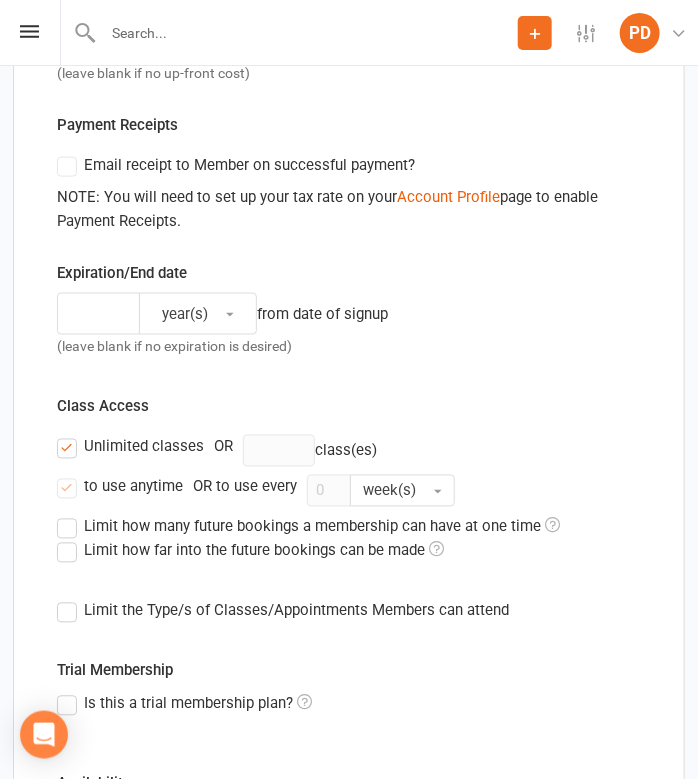 scroll, scrollTop: 808, scrollLeft: 0, axis: vertical 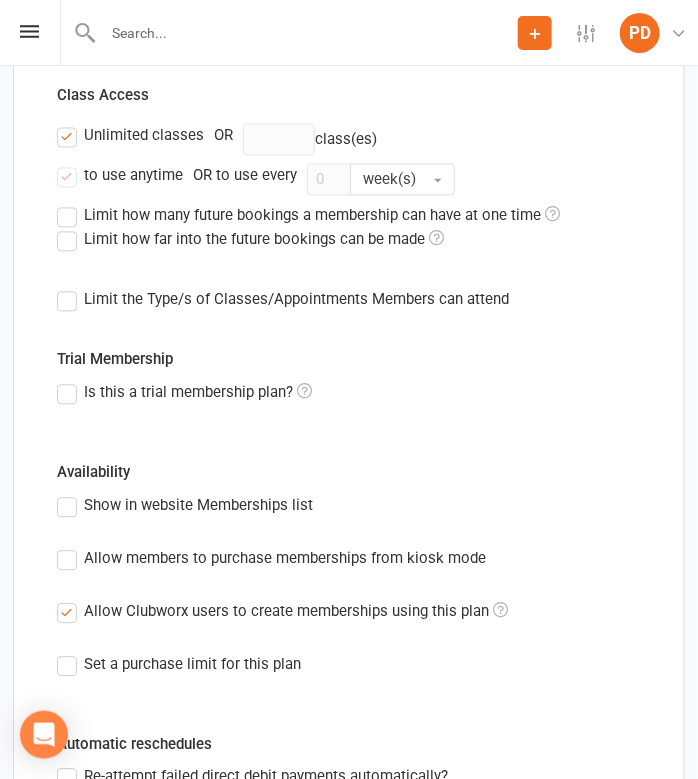 click on "to use anytime" at bounding box center [133, 174] 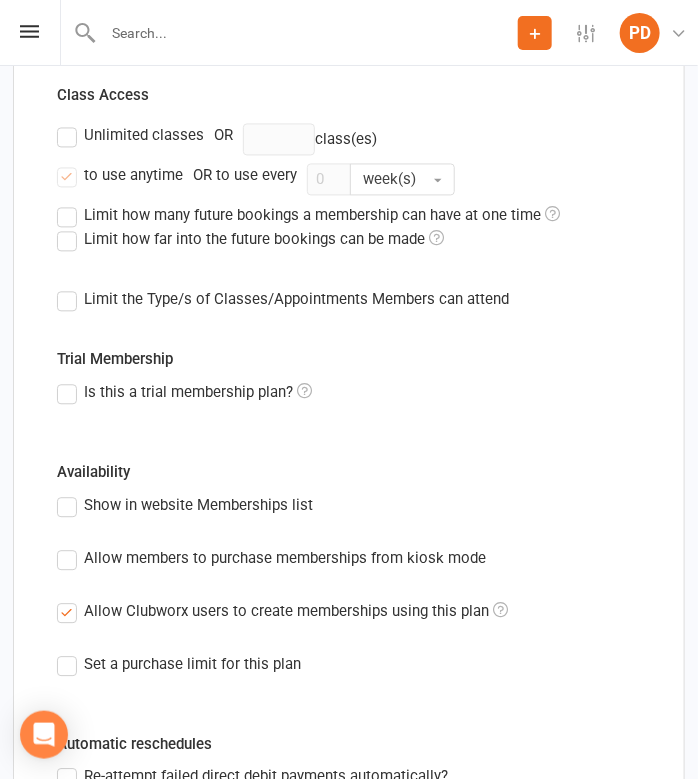 click on "to use anytime" at bounding box center (63, 164) 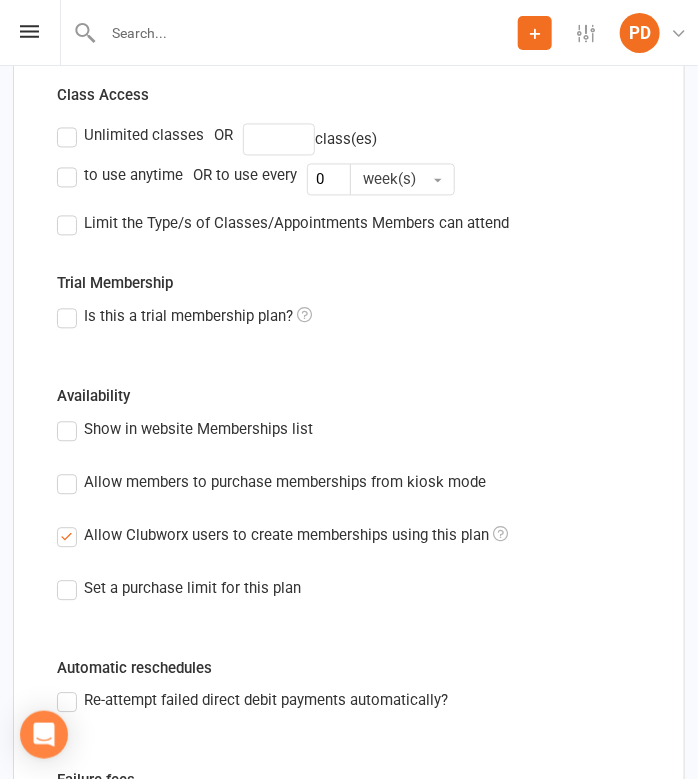 click on "Unlimited classes" at bounding box center [144, 134] 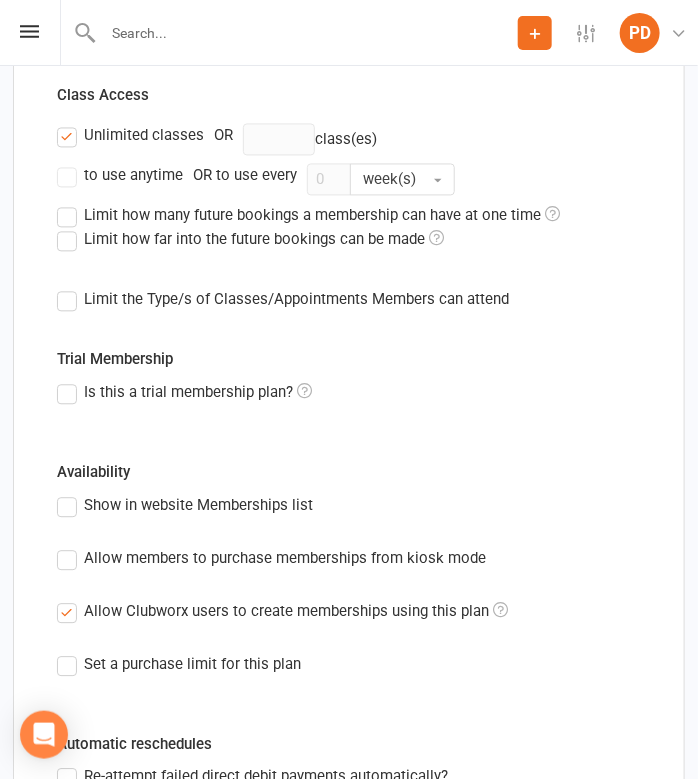 click on "Unlimited classes" at bounding box center [144, 134] 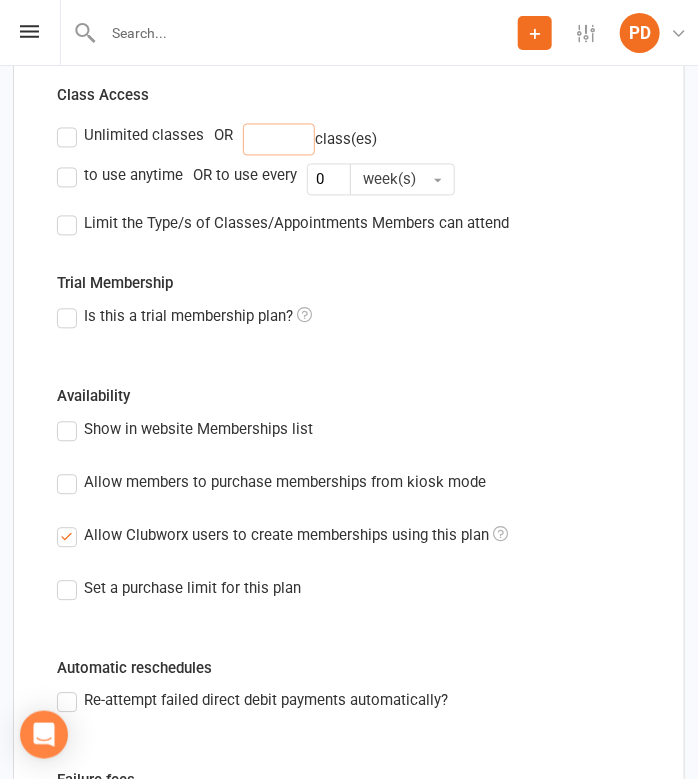 click at bounding box center (279, 140) 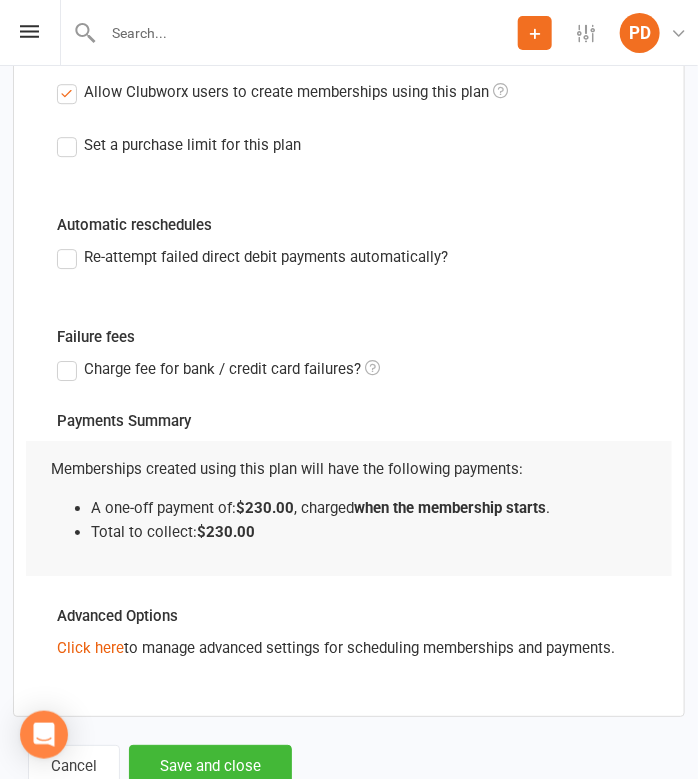 scroll, scrollTop: 1297, scrollLeft: 0, axis: vertical 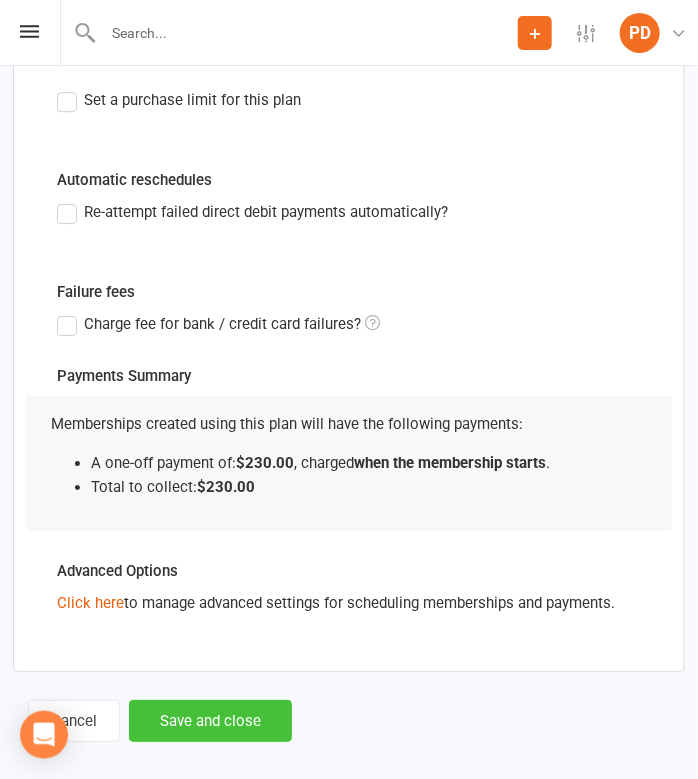type on "10" 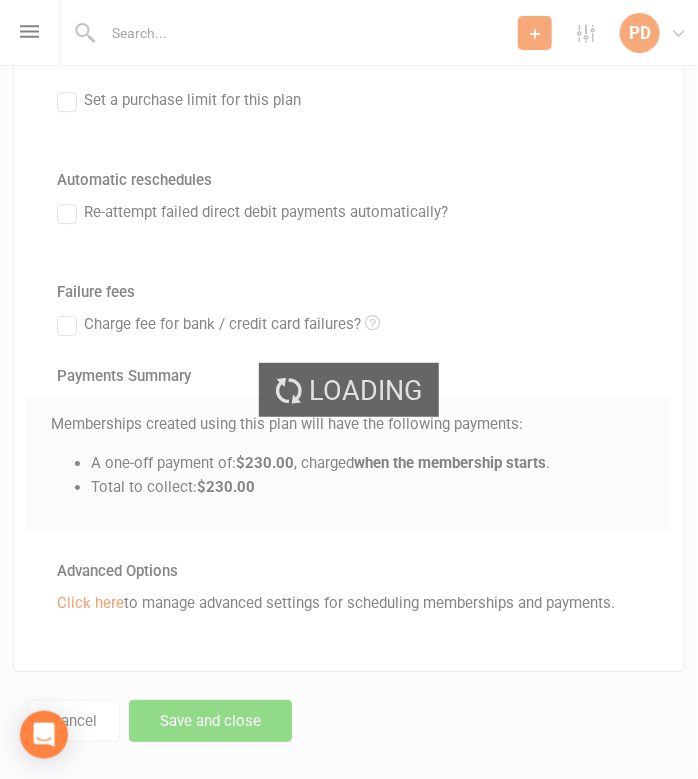 scroll, scrollTop: 0, scrollLeft: 0, axis: both 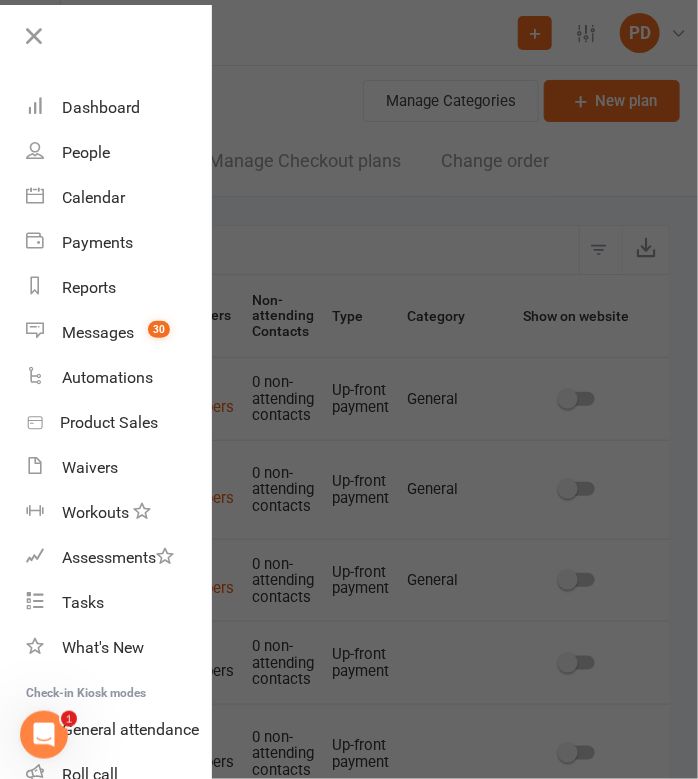 click at bounding box center (349, 389) 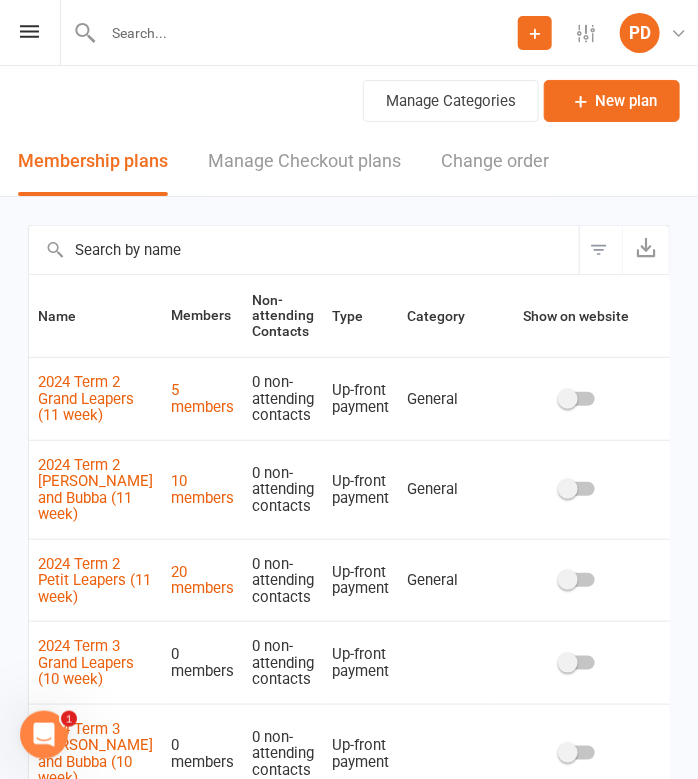 click at bounding box center (307, 33) 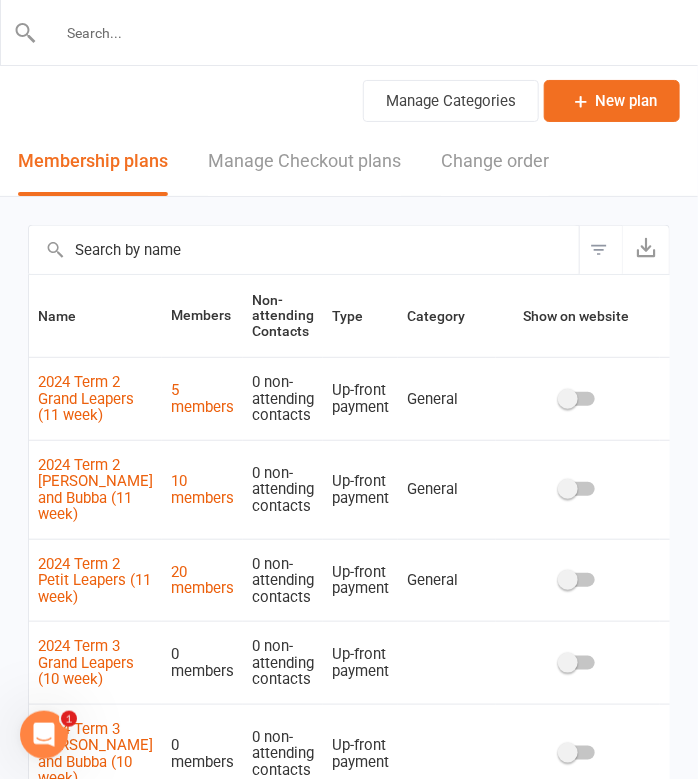 type on "d" 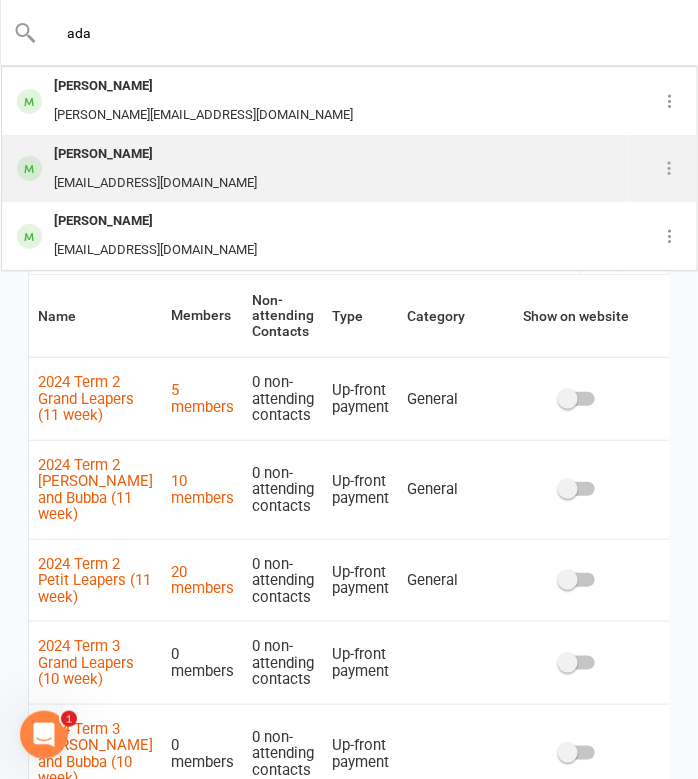 type on "ada" 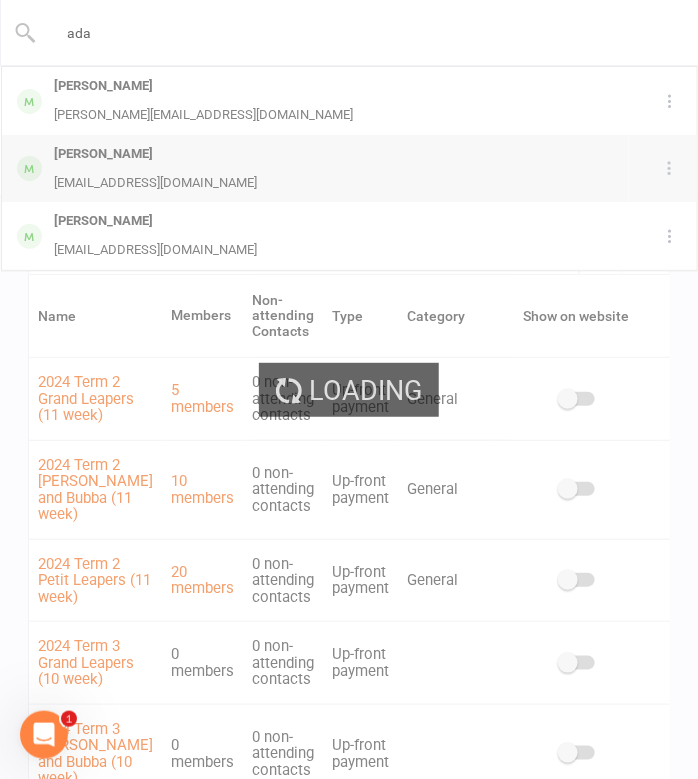 type 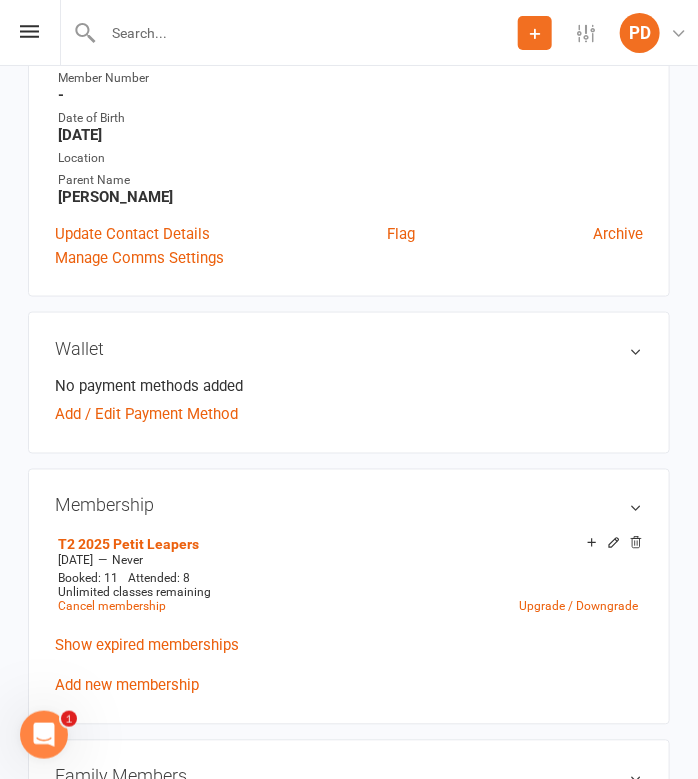 scroll, scrollTop: 638, scrollLeft: 0, axis: vertical 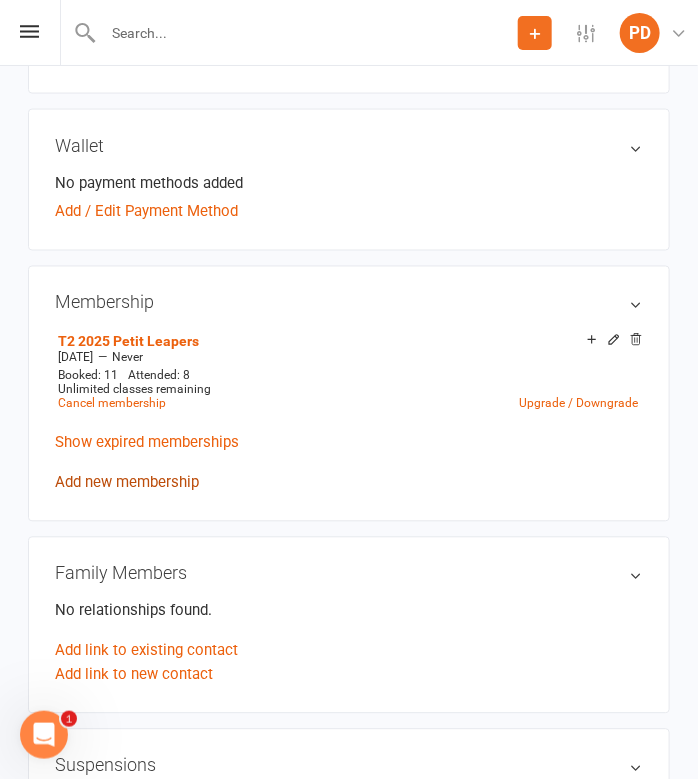 click on "Add new membership" at bounding box center [127, 483] 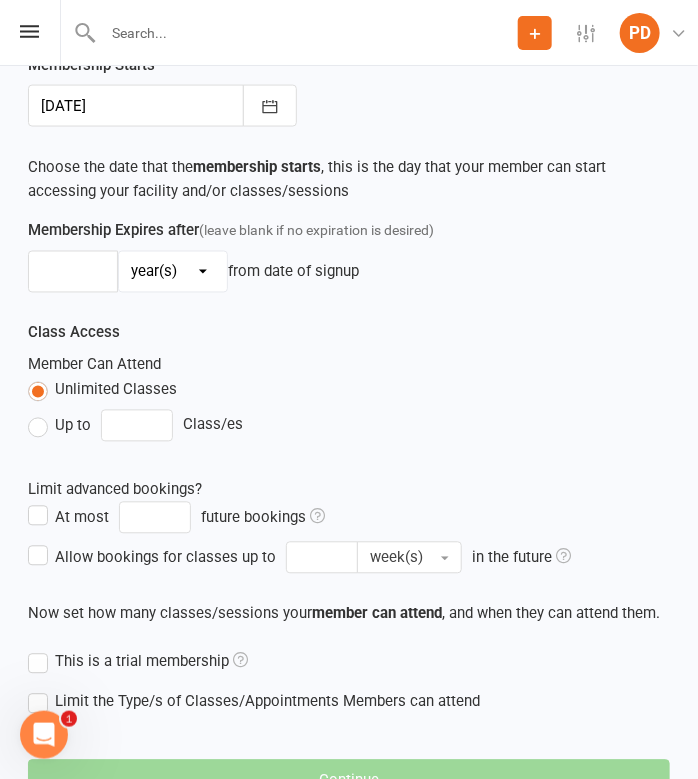 scroll, scrollTop: 0, scrollLeft: 0, axis: both 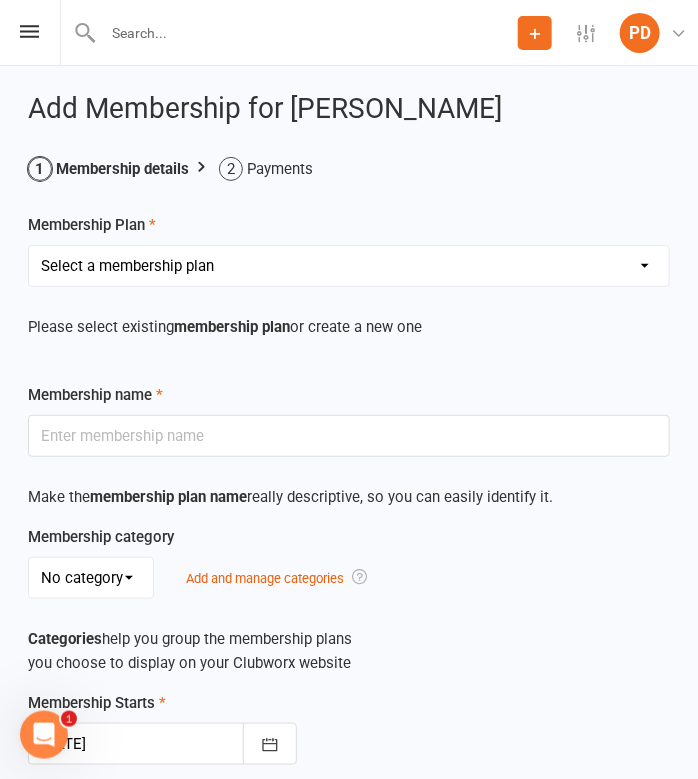 click on "Select a membership plan Create new Membership Plan Term 1 [PERSON_NAME] & Bubba 2023 - Existing (10 weeks) Term 1 Petit Leapers - Existing (10 week) Term 1 Grand Leapers - Existing (10 week) Term 1 Petit Leapers- Existing (9 week) Term 1 [PERSON_NAME] & Bubba 2023 Existing (9 week) Term 1 Grand Leapers- Existing (9 week pack) Term 1 Grand Leapers ACRO- Existing (9 week) Petit Leapers ACRO Existing (9 weeks) Sign Up Fee Sign Up Fee (2nd Member) Grand Leapers- monthly pack Term 2 [PERSON_NAME] & Bubba 2023 - Existing 9 week Term 2 Petit Leapers- Existing (9 week) Term 2 Grand Leapers- Existing (9 week pack) Term 2 ACRO Petit Leapers- Existing (9 week) Term 2  Grand Leapers ACRO- Existing (9 week pack) Term 2 Petit Leapers - Existing (10 week) Term 2 [PERSON_NAME] & Bubba 2023 - (10 week) Term 2  Grand Leapers- Existing (10 week pack) Term 2 Grand Leapers- Existing (10 week pack) Term 2 ACRO Grand Leapers- Existing (10 week) Term 2 [PERSON_NAME] & Bubba 2023 (3 week) Term 3  Grand Leapers 2023 - 10 week Term 3 Grand Leapers Acrobatics 2023 - 10 week" at bounding box center (349, 266) 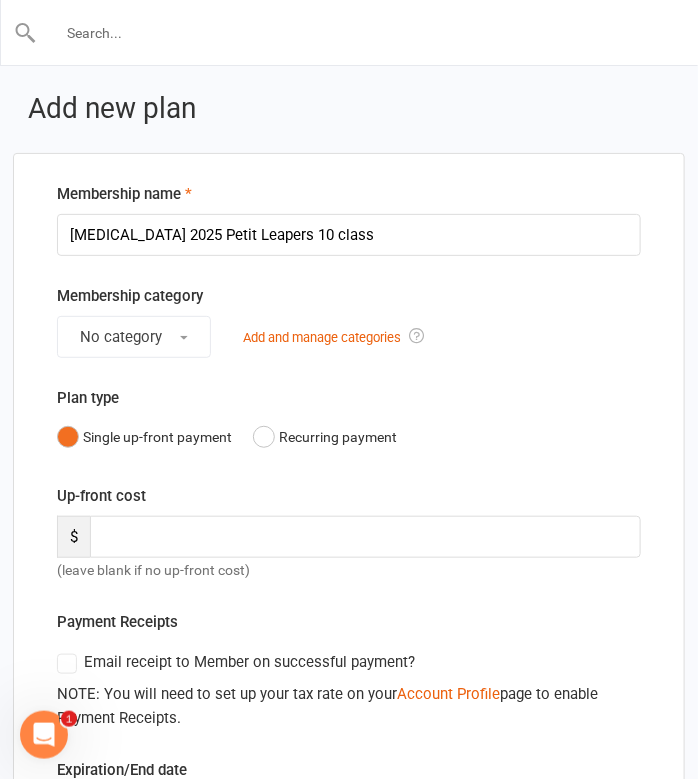 type on "[MEDICAL_DATA] 2025 Petit Leapers 10 class" 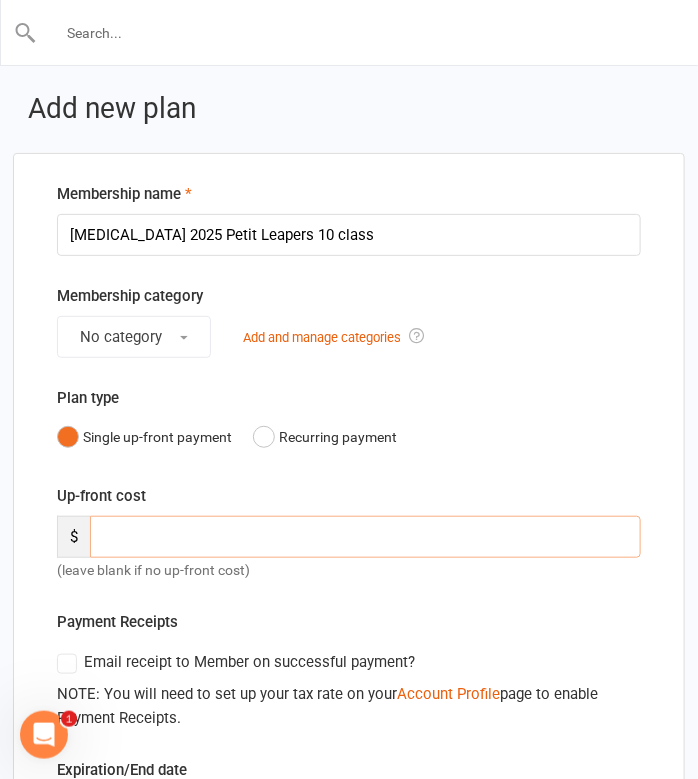 click at bounding box center [365, 537] 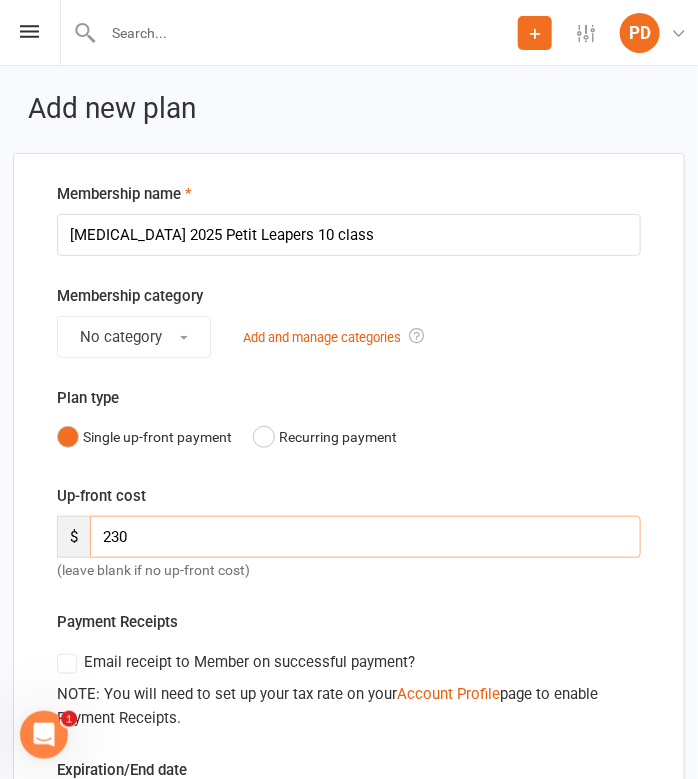 type on "230" 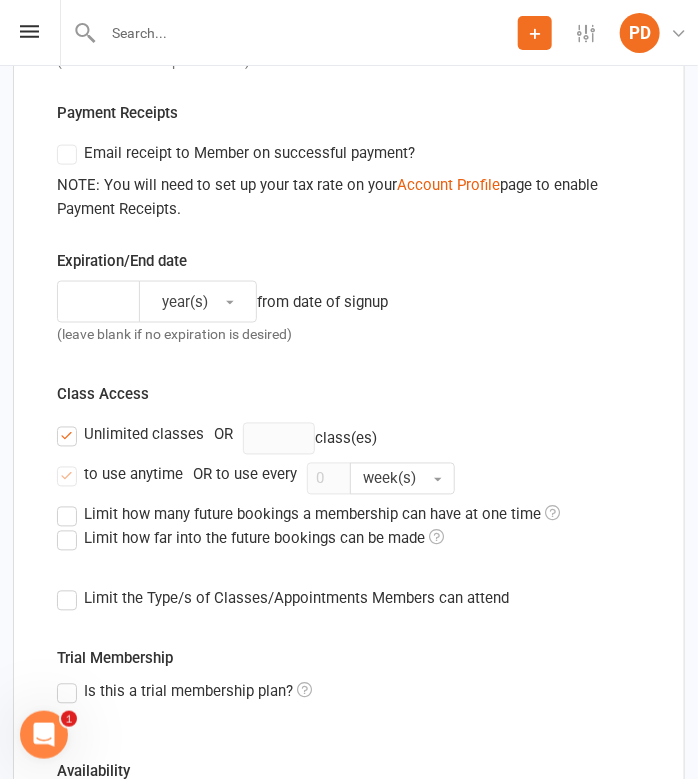 scroll, scrollTop: 514, scrollLeft: 0, axis: vertical 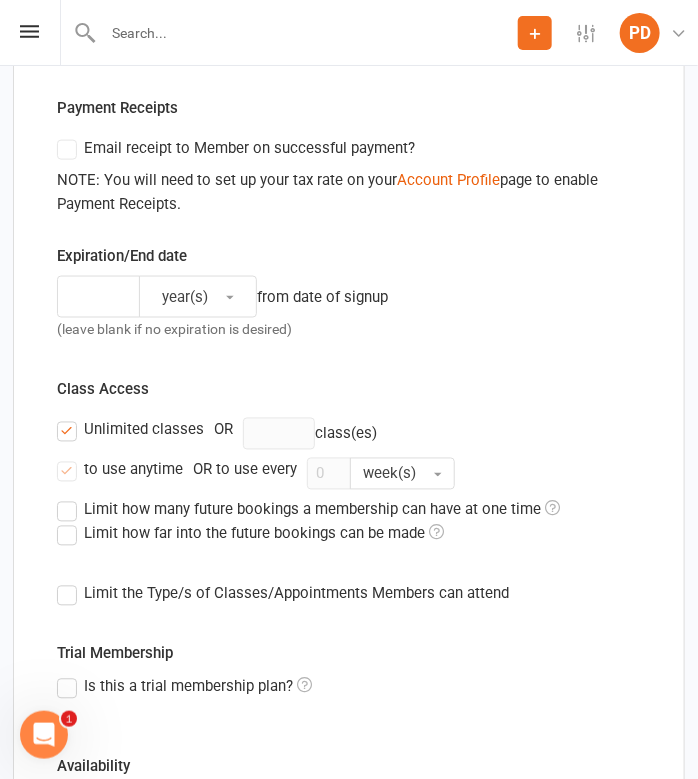 click on "Unlimited classes" at bounding box center (130, 430) 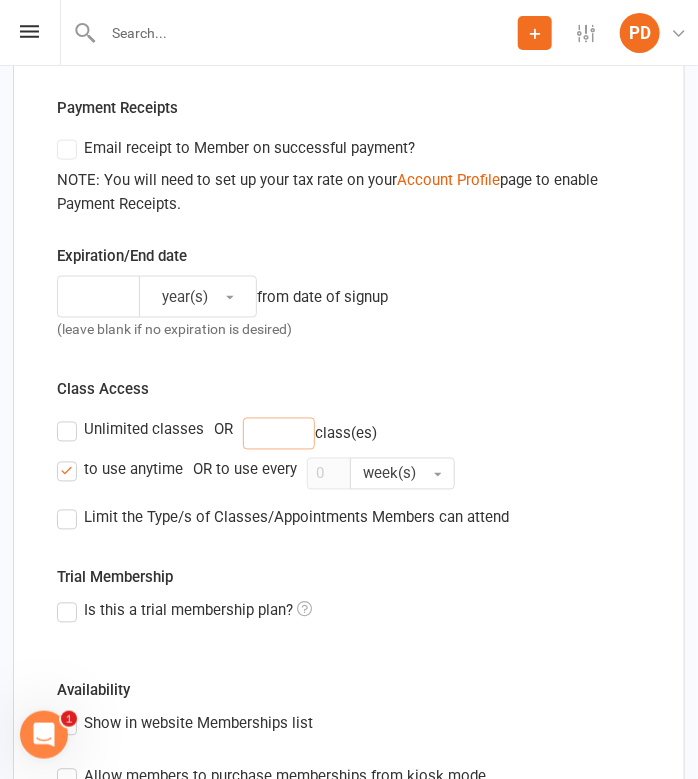 click at bounding box center (279, 434) 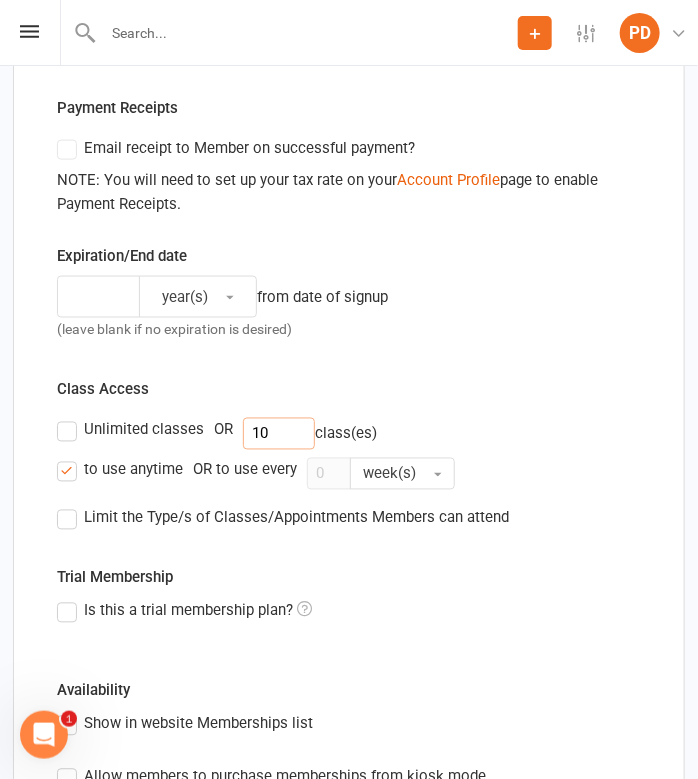 type on "10" 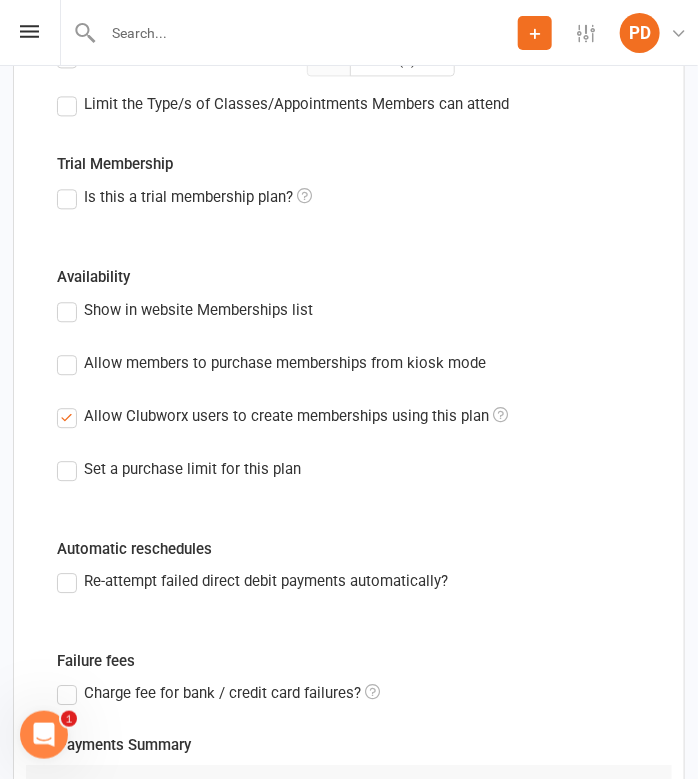 scroll, scrollTop: 1309, scrollLeft: 0, axis: vertical 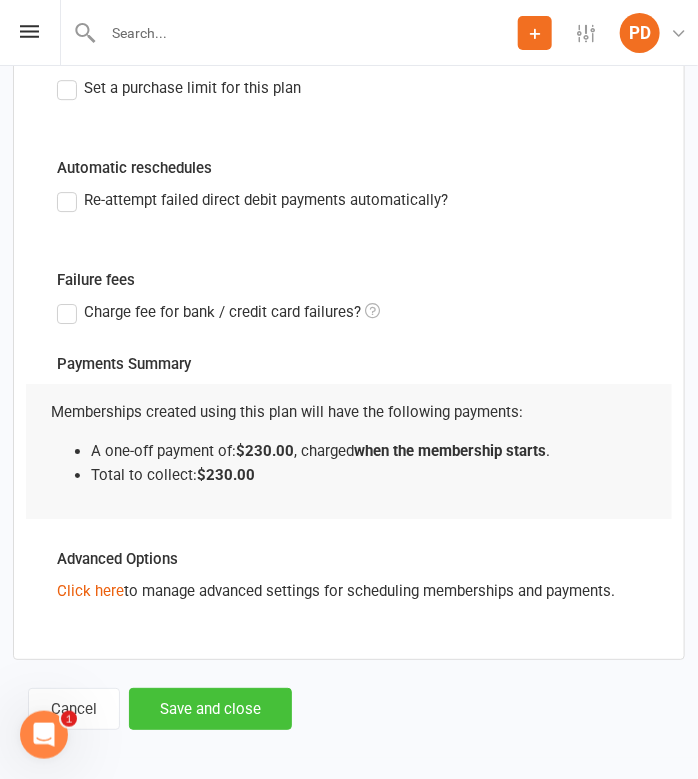 click on "Save and close" at bounding box center [210, 709] 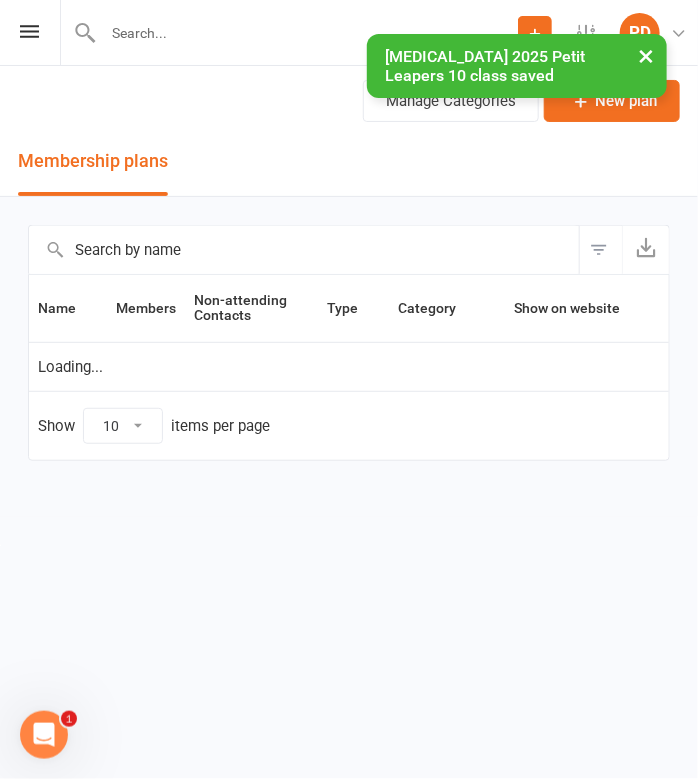 scroll, scrollTop: 0, scrollLeft: 0, axis: both 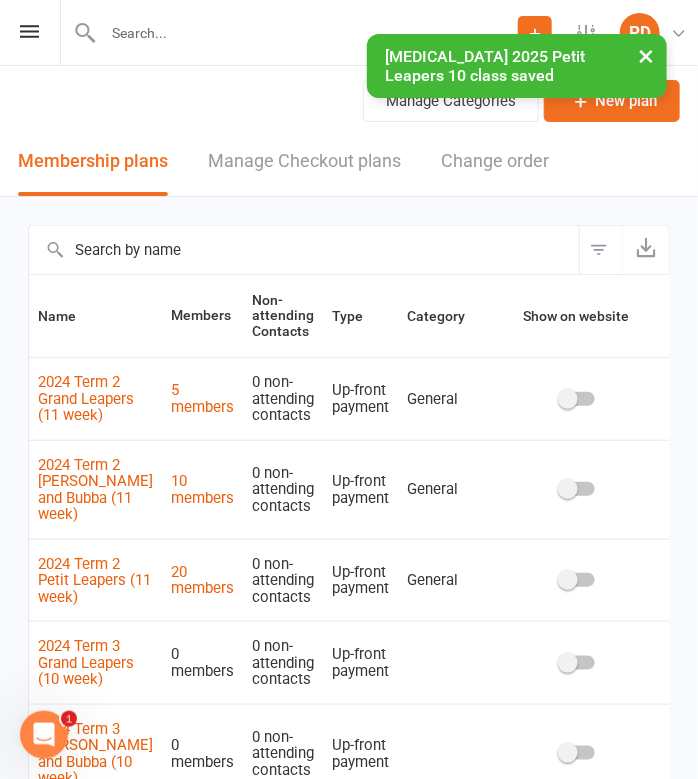 click on "× [MEDICAL_DATA] 2025 Petit Leapers 10 class saved" at bounding box center (336, 34) 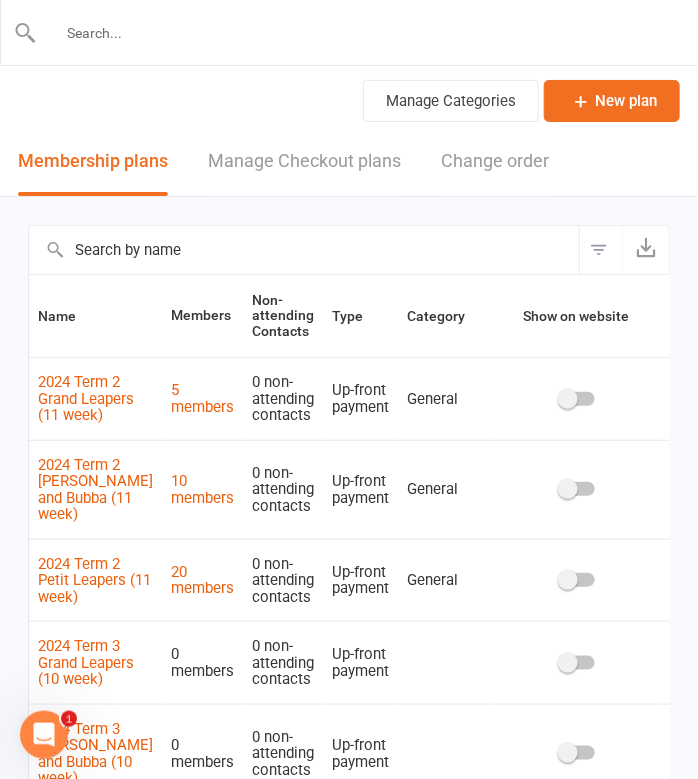 type on "d" 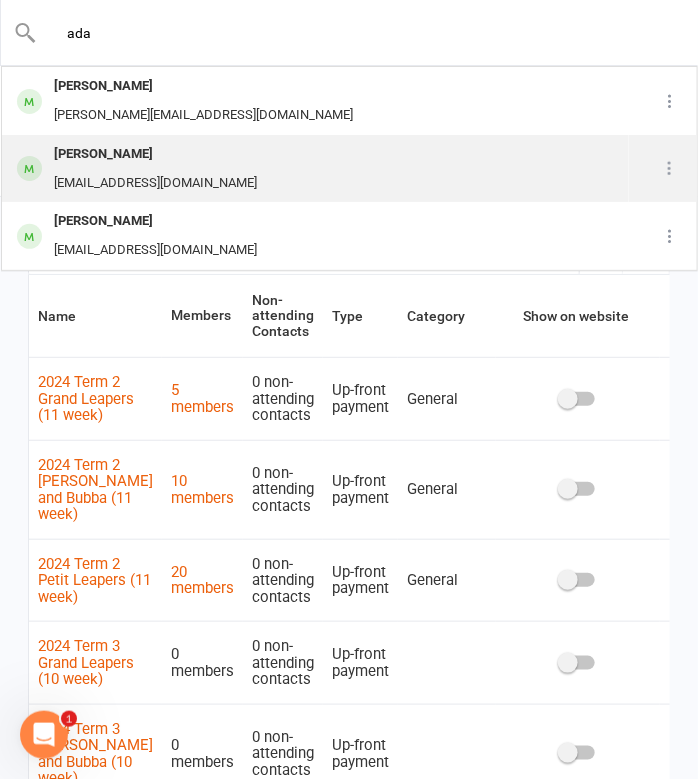 type on "ada" 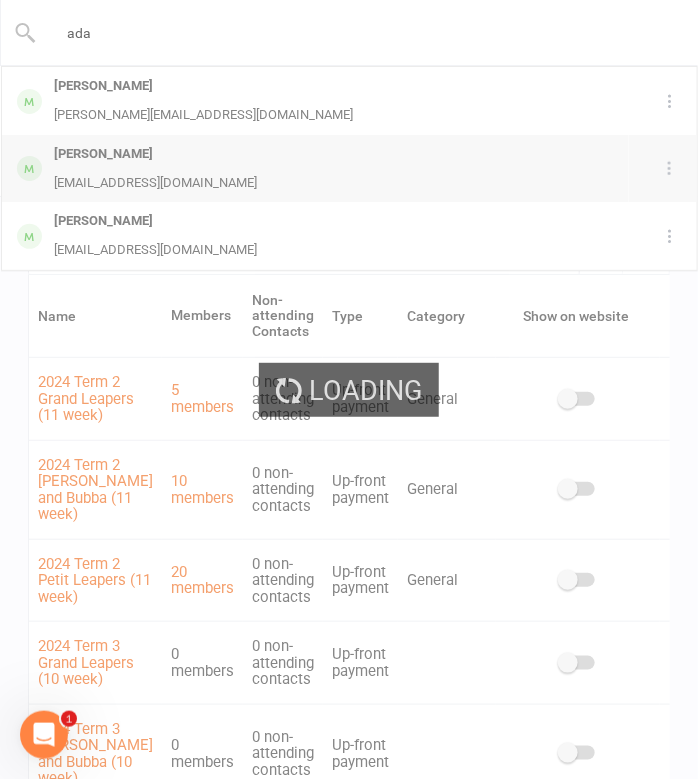 type 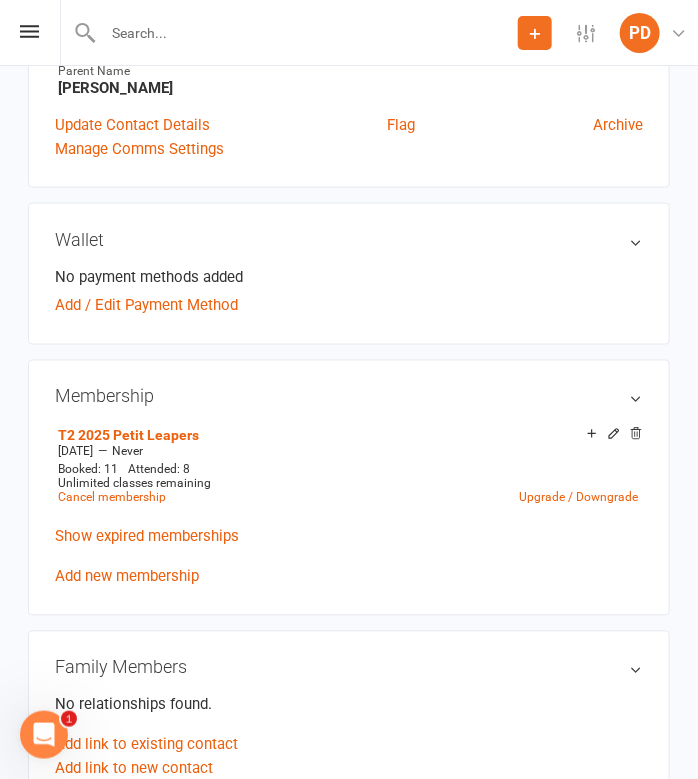 scroll, scrollTop: 546, scrollLeft: 0, axis: vertical 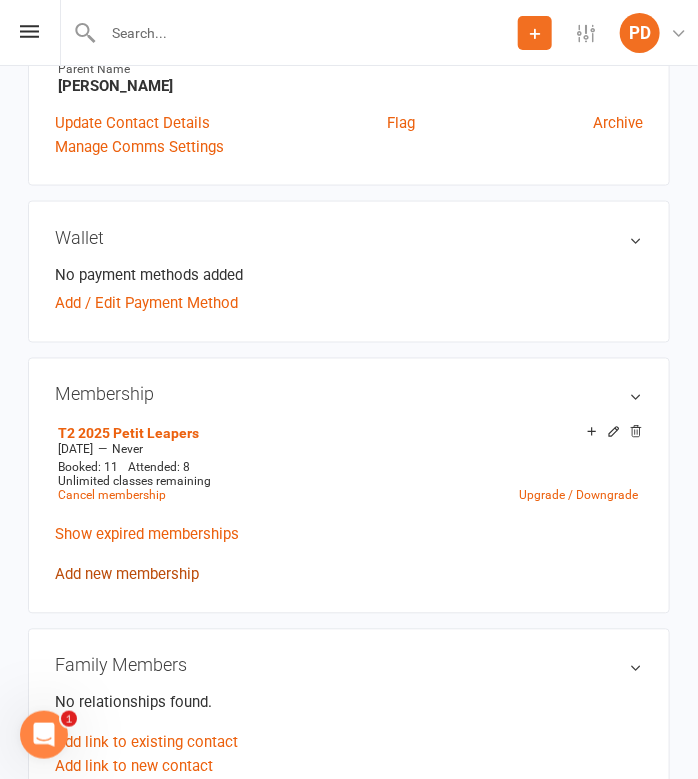 click on "Add new membership" at bounding box center [127, 575] 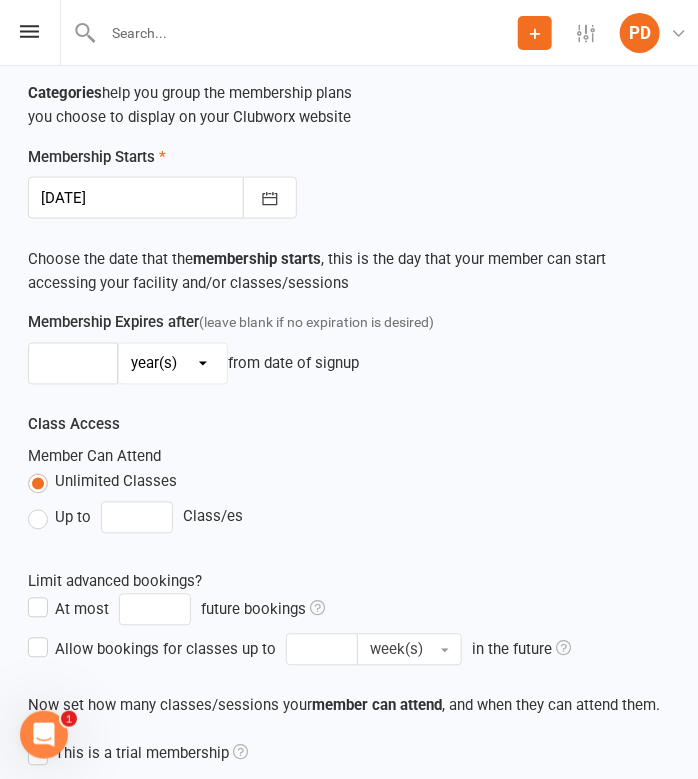 scroll, scrollTop: 0, scrollLeft: 0, axis: both 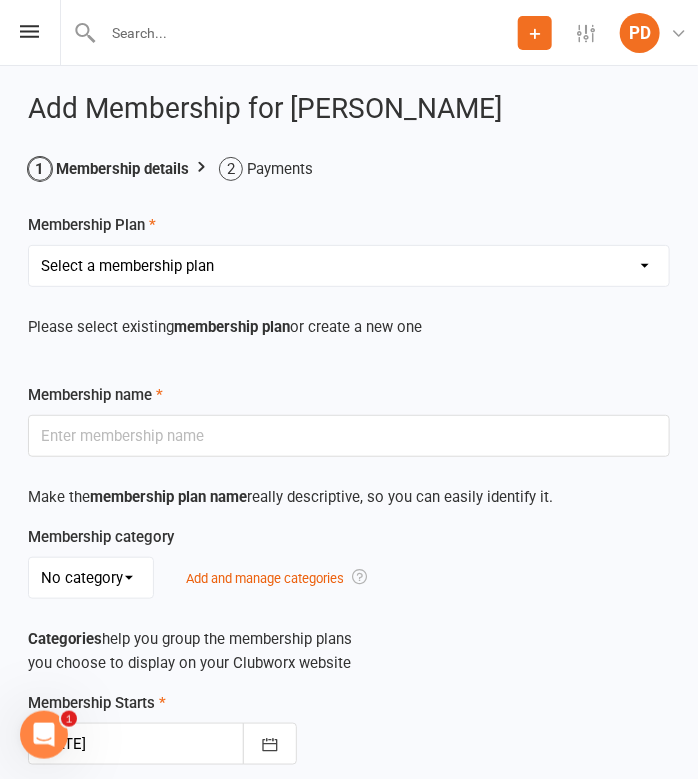 click on "Select a membership plan Create new Membership Plan Term 1 [PERSON_NAME] & Bubba 2023 - Existing (10 weeks) Term 1 Petit Leapers - Existing (10 week) Term 1 Grand Leapers - Existing (10 week) Term 1 Petit Leapers- Existing (9 week) Term 1 [PERSON_NAME] & Bubba 2023 Existing (9 week) Term 1 Grand Leapers- Existing (9 week pack) Term 1 Grand Leapers ACRO- Existing (9 week) Petit Leapers ACRO Existing (9 weeks) Sign Up Fee Sign Up Fee (2nd Member) Grand Leapers- monthly pack Term 2 [PERSON_NAME] & Bubba 2023 - Existing 9 week Term 2 Petit Leapers- Existing (9 week) Term 2 Grand Leapers- Existing (9 week pack) Term 2 ACRO Petit Leapers- Existing (9 week) Term 2  Grand Leapers ACRO- Existing (9 week pack) Term 2 Petit Leapers - Existing (10 week) Term 2 [PERSON_NAME] & Bubba 2023 - (10 week) Term 2  Grand Leapers- Existing (10 week pack) Term 2 Grand Leapers- Existing (10 week pack) Term 2 ACRO Grand Leapers- Existing (10 week) Term 2 [PERSON_NAME] & Bubba 2023 (3 week) Term 3  Grand Leapers 2023 - 10 week Term 3 Grand Leapers Acrobatics 2023 - 10 week" at bounding box center (349, 266) 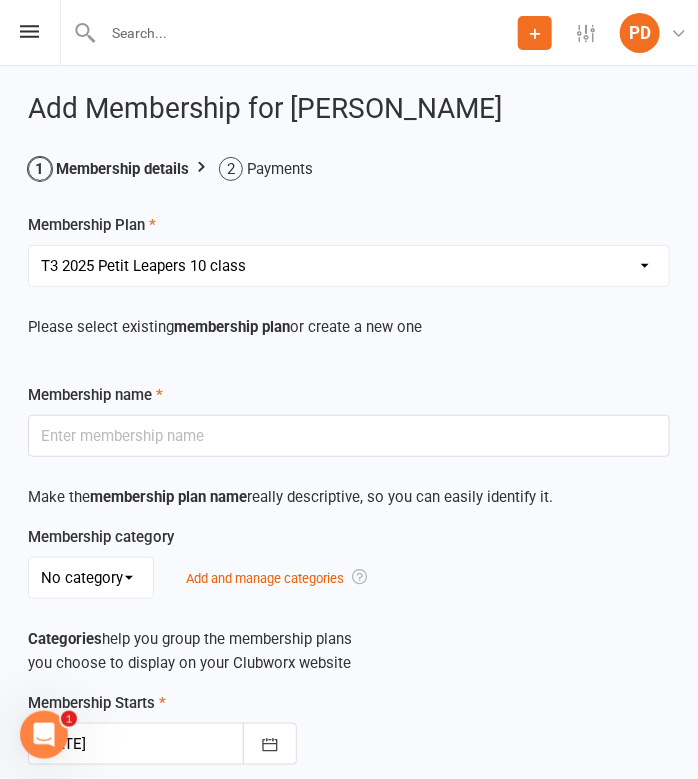 click on "Select a membership plan Create new Membership Plan Term 1 [PERSON_NAME] & Bubba 2023 - Existing (10 weeks) Term 1 Petit Leapers - Existing (10 week) Term 1 Grand Leapers - Existing (10 week) Term 1 Petit Leapers- Existing (9 week) Term 1 [PERSON_NAME] & Bubba 2023 Existing (9 week) Term 1 Grand Leapers- Existing (9 week pack) Term 1 Grand Leapers ACRO- Existing (9 week) Petit Leapers ACRO Existing (9 weeks) Sign Up Fee Sign Up Fee (2nd Member) Grand Leapers- monthly pack Term 2 [PERSON_NAME] & Bubba 2023 - Existing 9 week Term 2 Petit Leapers- Existing (9 week) Term 2 Grand Leapers- Existing (9 week pack) Term 2 ACRO Petit Leapers- Existing (9 week) Term 2  Grand Leapers ACRO- Existing (9 week pack) Term 2 Petit Leapers - Existing (10 week) Term 2 [PERSON_NAME] & Bubba 2023 - (10 week) Term 2  Grand Leapers- Existing (10 week pack) Term 2 Grand Leapers- Existing (10 week pack) Term 2 ACRO Grand Leapers- Existing (10 week) Term 2 [PERSON_NAME] & Bubba 2023 (3 week) Term 3  Grand Leapers 2023 - 10 week Term 3 Grand Leapers Acrobatics 2023 - 10 week" at bounding box center [349, 266] 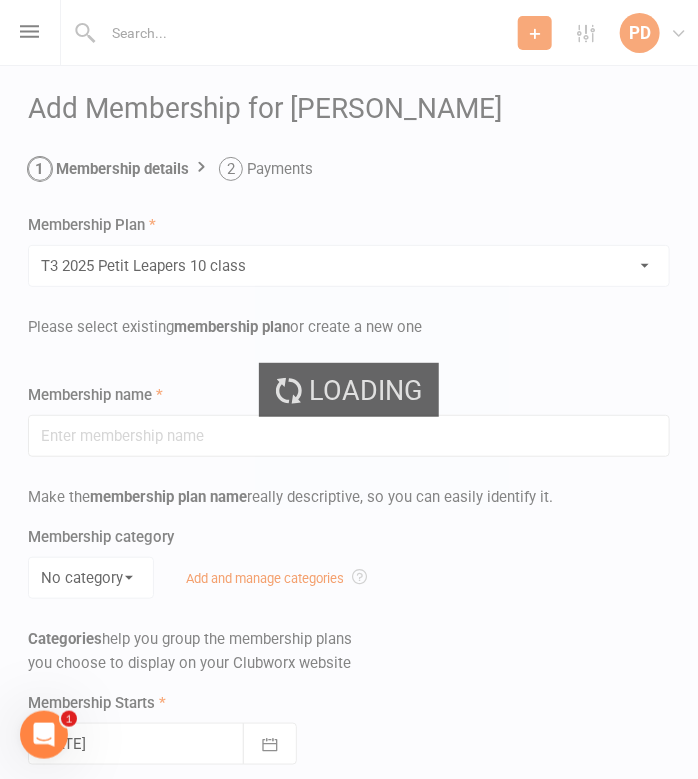 type on "[MEDICAL_DATA] 2025 Petit Leapers 10 class" 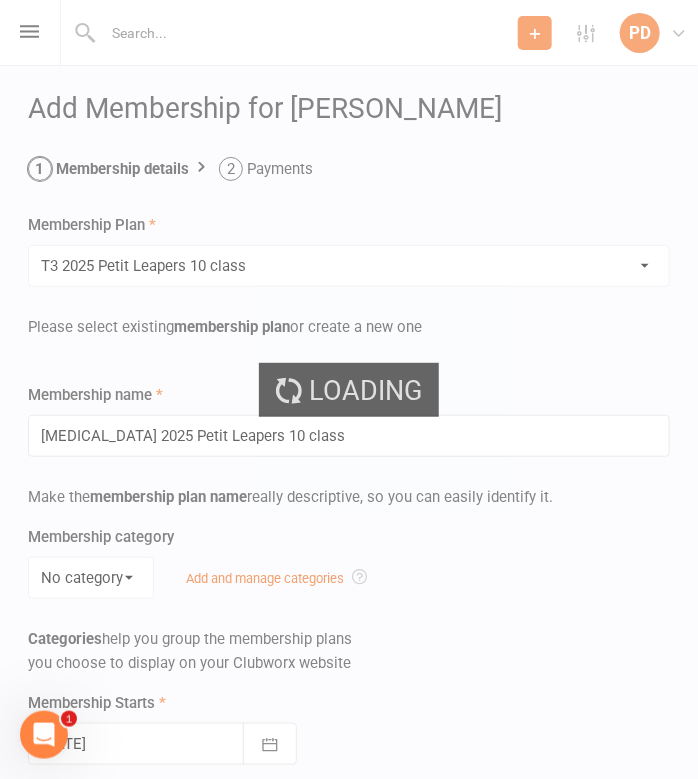 type on "10" 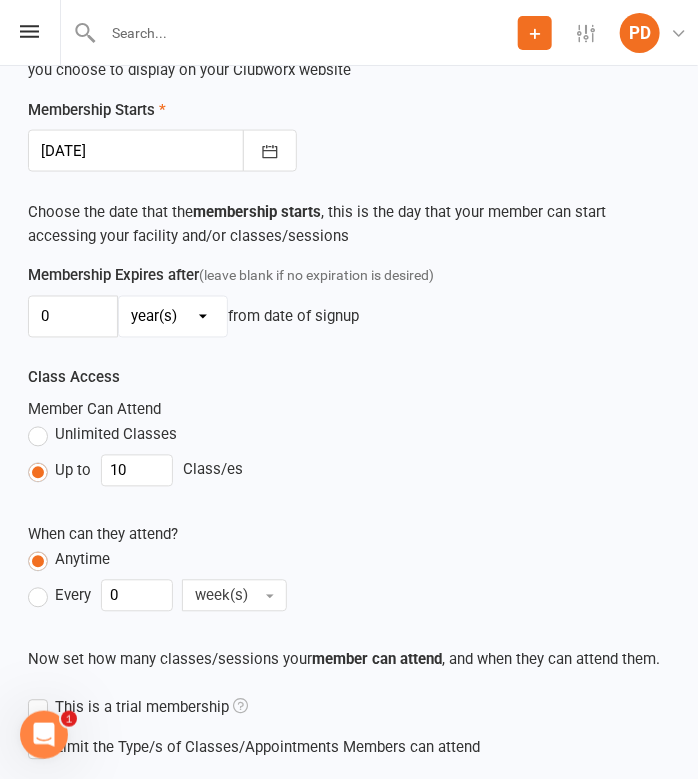 scroll, scrollTop: 768, scrollLeft: 0, axis: vertical 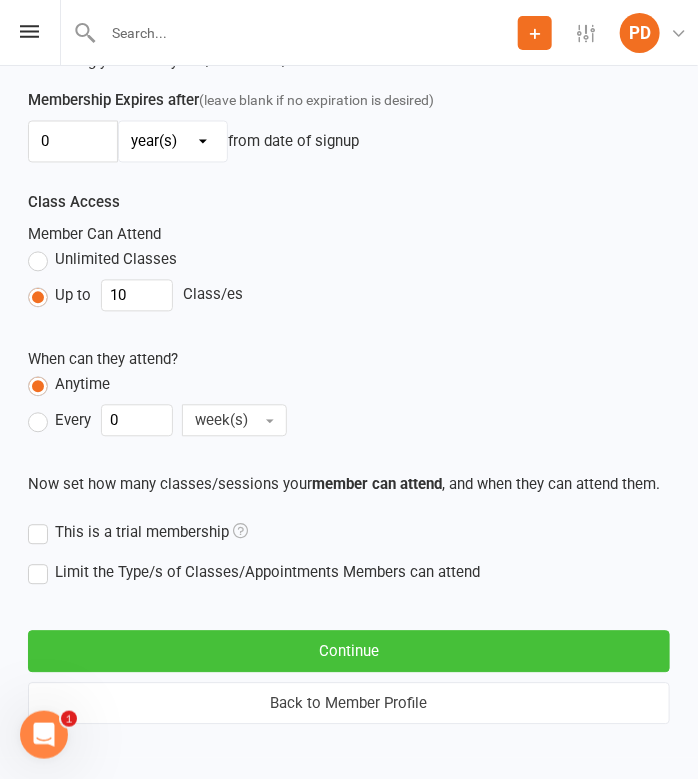 click on "Continue" at bounding box center [349, 652] 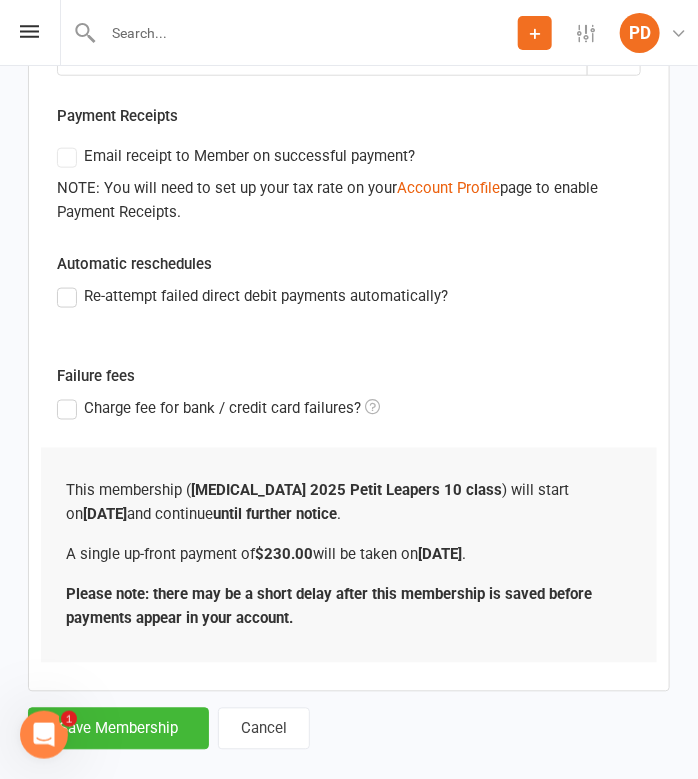 scroll, scrollTop: 452, scrollLeft: 0, axis: vertical 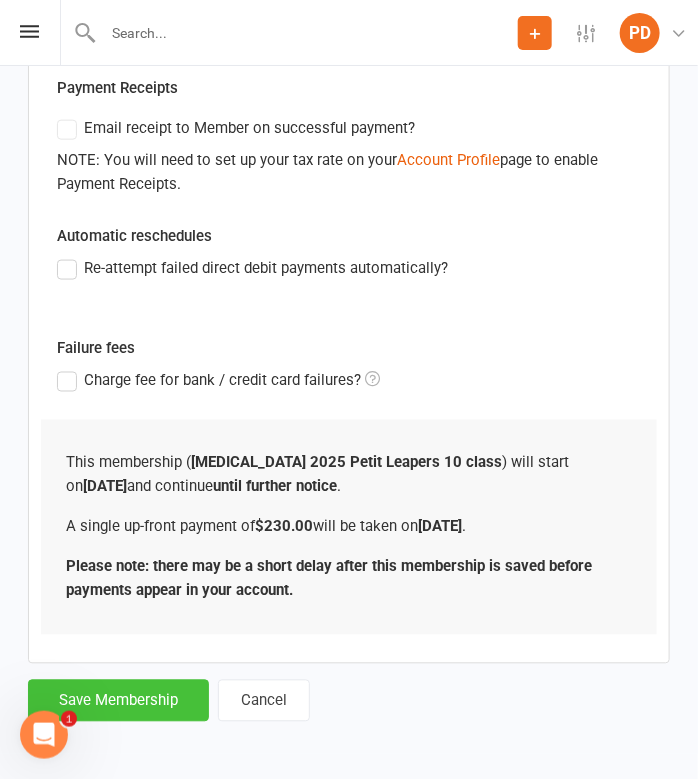 click on "Save Membership" at bounding box center [118, 701] 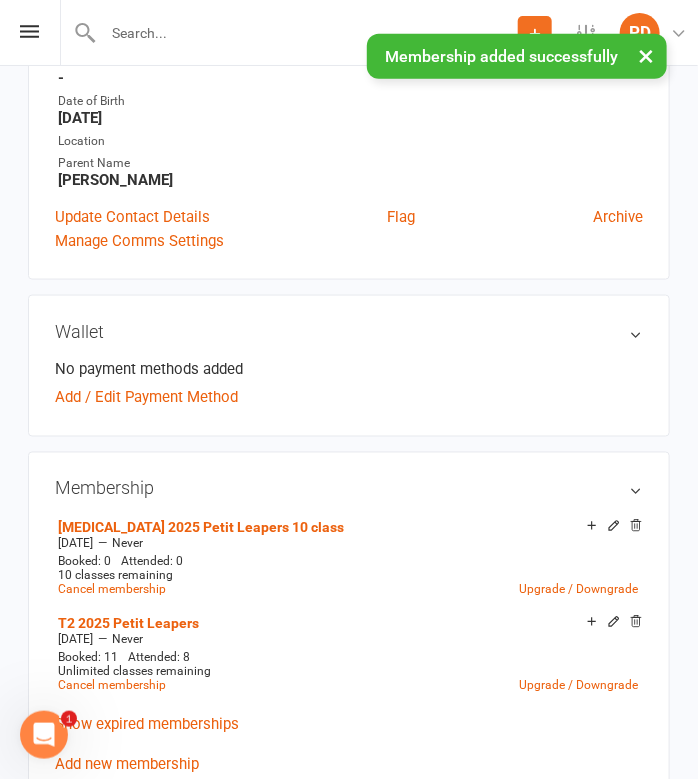 scroll, scrollTop: 0, scrollLeft: 0, axis: both 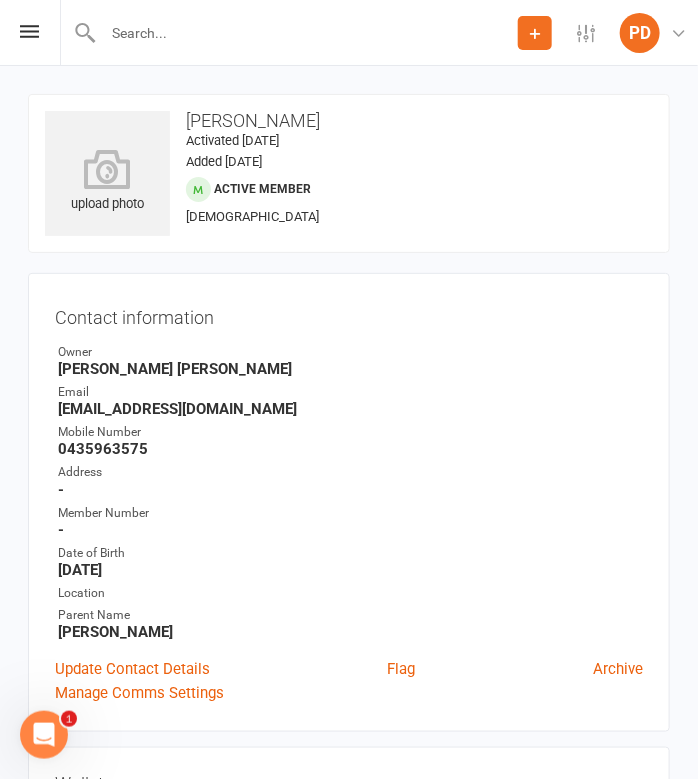 click at bounding box center (307, 33) 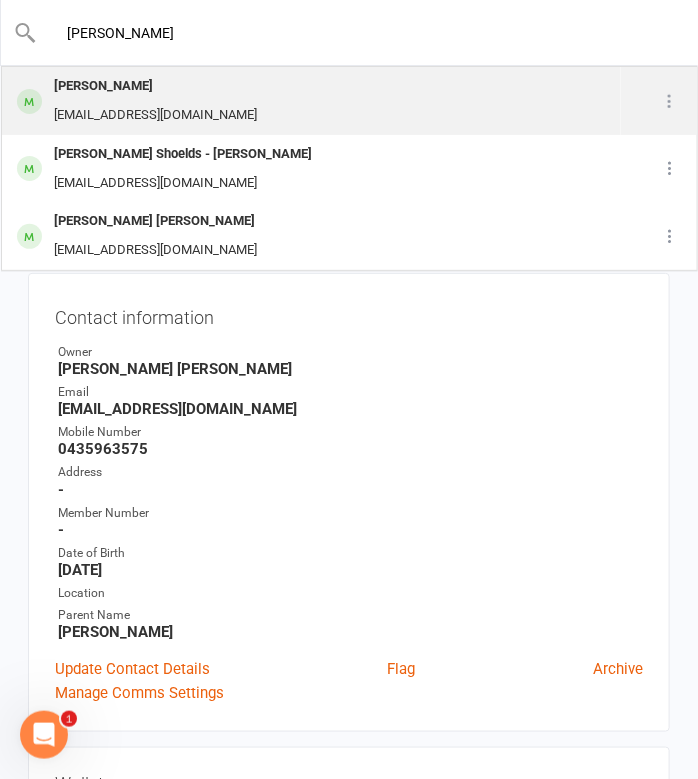 type on "[PERSON_NAME]" 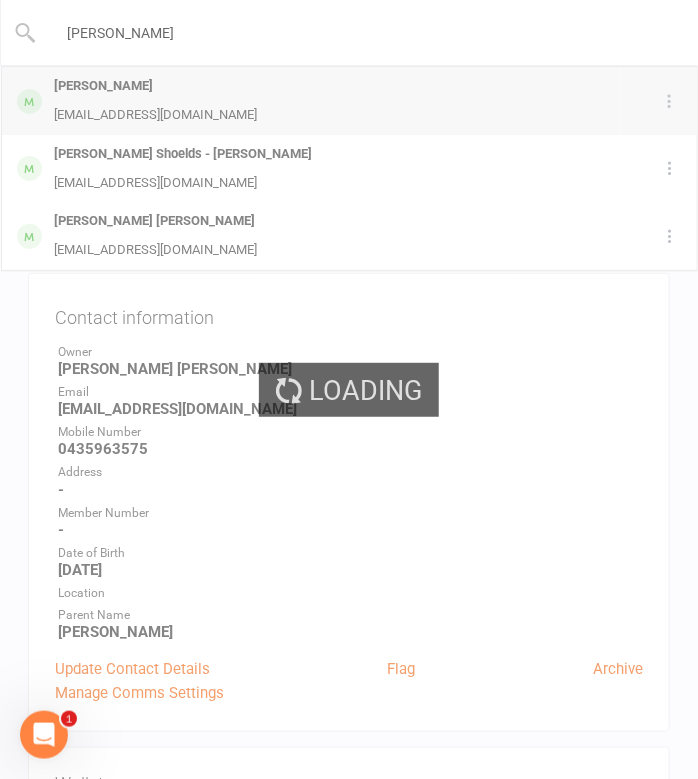 type 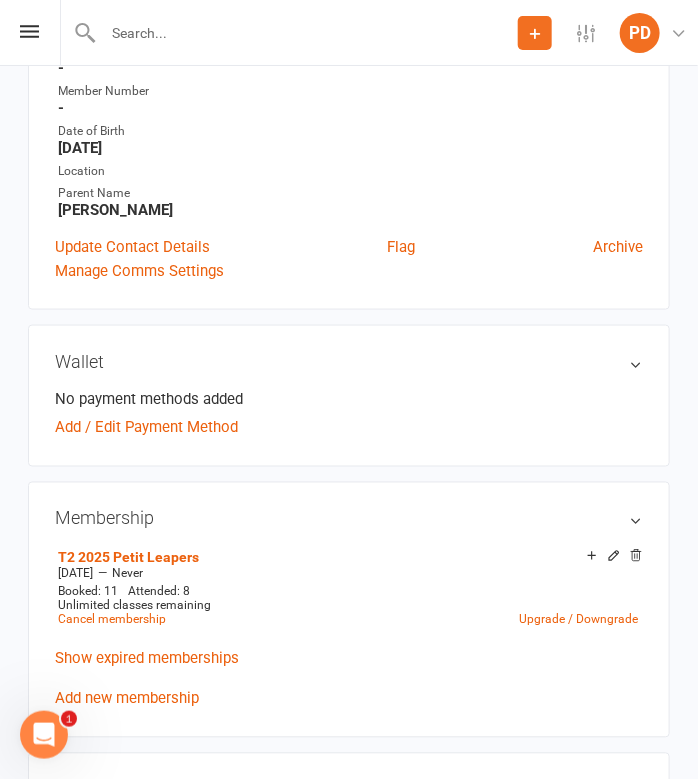 scroll, scrollTop: 423, scrollLeft: 0, axis: vertical 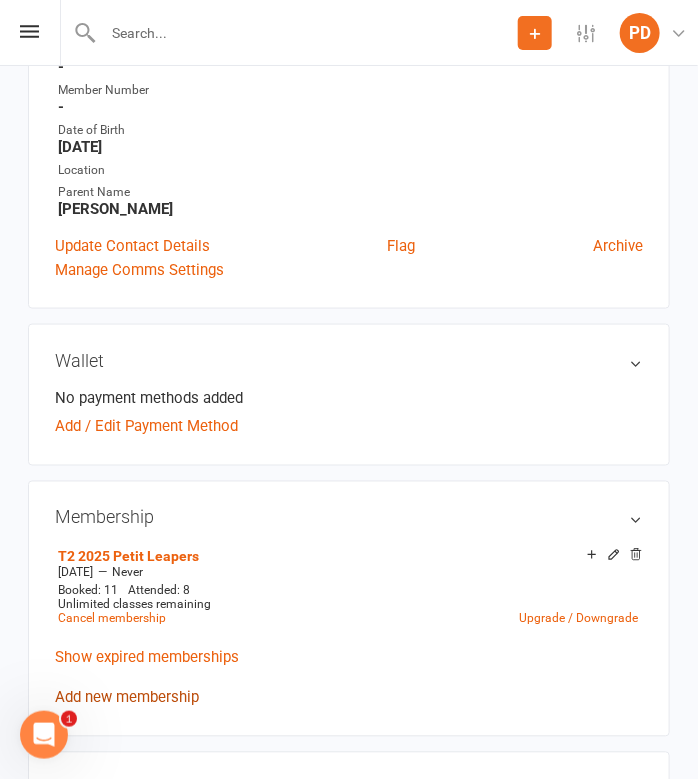 click on "Add new membership" at bounding box center [127, 698] 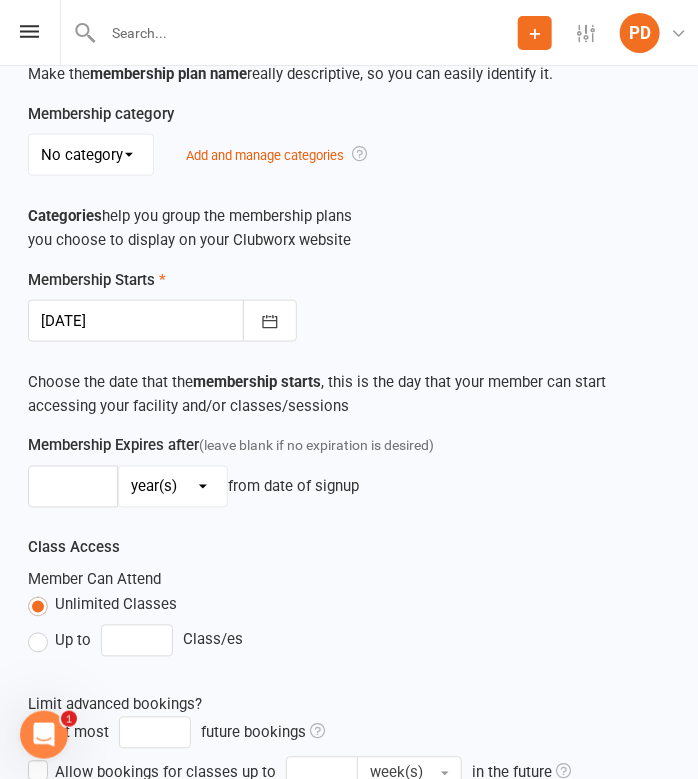 scroll, scrollTop: 0, scrollLeft: 0, axis: both 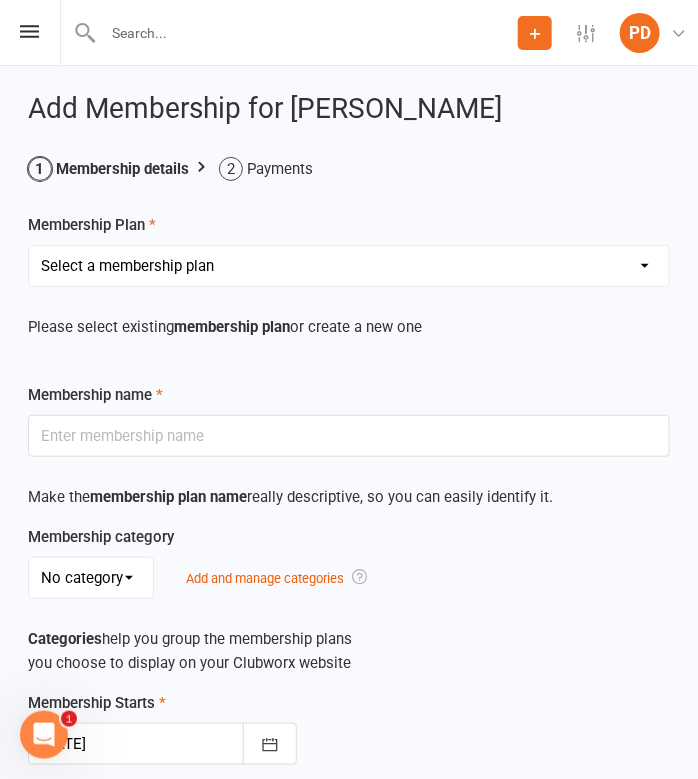 click on "Select a membership plan Create new Membership Plan Term 1 [PERSON_NAME] & Bubba 2023 - Existing (10 weeks) Term 1 Petit Leapers - Existing (10 week) Term 1 Grand Leapers - Existing (10 week) Term 1 Petit Leapers- Existing (9 week) Term 1 [PERSON_NAME] & Bubba 2023 Existing (9 week) Term 1 Grand Leapers- Existing (9 week pack) Term 1 Grand Leapers ACRO- Existing (9 week) Petit Leapers ACRO Existing (9 weeks) Sign Up Fee Sign Up Fee (2nd Member) Grand Leapers- monthly pack Term 2 [PERSON_NAME] & Bubba 2023 - Existing 9 week Term 2 Petit Leapers- Existing (9 week) Term 2 Grand Leapers- Existing (9 week pack) Term 2 ACRO Petit Leapers- Existing (9 week) Term 2  Grand Leapers ACRO- Existing (9 week pack) Term 2 Petit Leapers - Existing (10 week) Term 2 [PERSON_NAME] & Bubba 2023 - (10 week) Term 2  Grand Leapers- Existing (10 week pack) Term 2 Grand Leapers- Existing (10 week pack) Term 2 ACRO Grand Leapers- Existing (10 week) Term 2 [PERSON_NAME] & Bubba 2023 (3 week) Term 3  Grand Leapers 2023 - 10 week Term 3 Grand Leapers Acrobatics 2023 - 10 week" at bounding box center (349, 266) 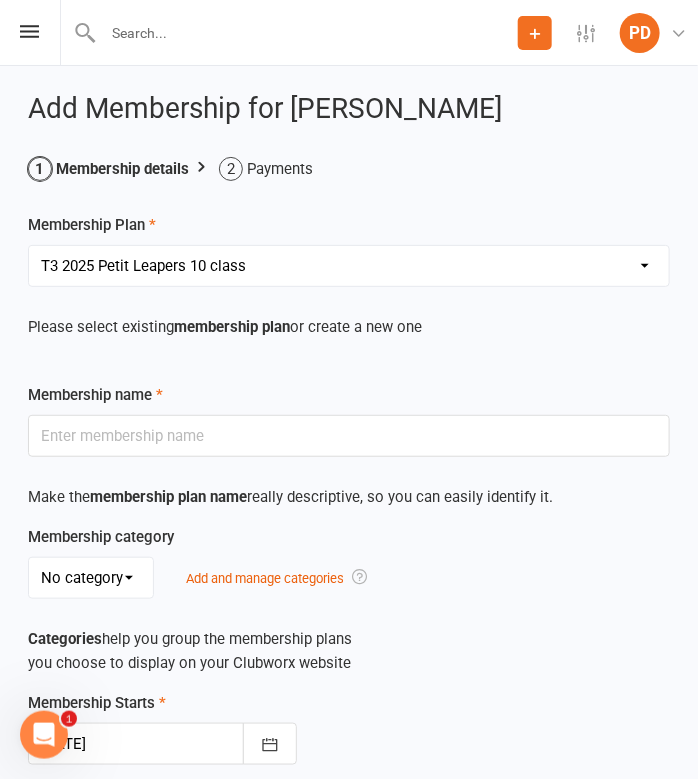 click on "Select a membership plan Create new Membership Plan Term 1 [PERSON_NAME] & Bubba 2023 - Existing (10 weeks) Term 1 Petit Leapers - Existing (10 week) Term 1 Grand Leapers - Existing (10 week) Term 1 Petit Leapers- Existing (9 week) Term 1 [PERSON_NAME] & Bubba 2023 Existing (9 week) Term 1 Grand Leapers- Existing (9 week pack) Term 1 Grand Leapers ACRO- Existing (9 week) Petit Leapers ACRO Existing (9 weeks) Sign Up Fee Sign Up Fee (2nd Member) Grand Leapers- monthly pack Term 2 [PERSON_NAME] & Bubba 2023 - Existing 9 week Term 2 Petit Leapers- Existing (9 week) Term 2 Grand Leapers- Existing (9 week pack) Term 2 ACRO Petit Leapers- Existing (9 week) Term 2  Grand Leapers ACRO- Existing (9 week pack) Term 2 Petit Leapers - Existing (10 week) Term 2 [PERSON_NAME] & Bubba 2023 - (10 week) Term 2  Grand Leapers- Existing (10 week pack) Term 2 Grand Leapers- Existing (10 week pack) Term 2 ACRO Grand Leapers- Existing (10 week) Term 2 [PERSON_NAME] & Bubba 2023 (3 week) Term 3  Grand Leapers 2023 - 10 week Term 3 Grand Leapers Acrobatics 2023 - 10 week" at bounding box center (349, 266) 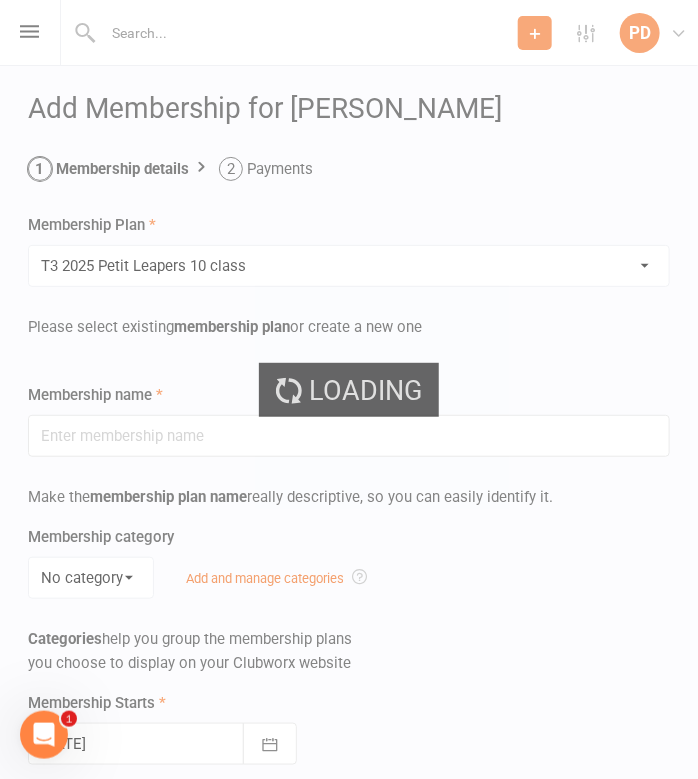 type on "[MEDICAL_DATA] 2025 Petit Leapers 10 class" 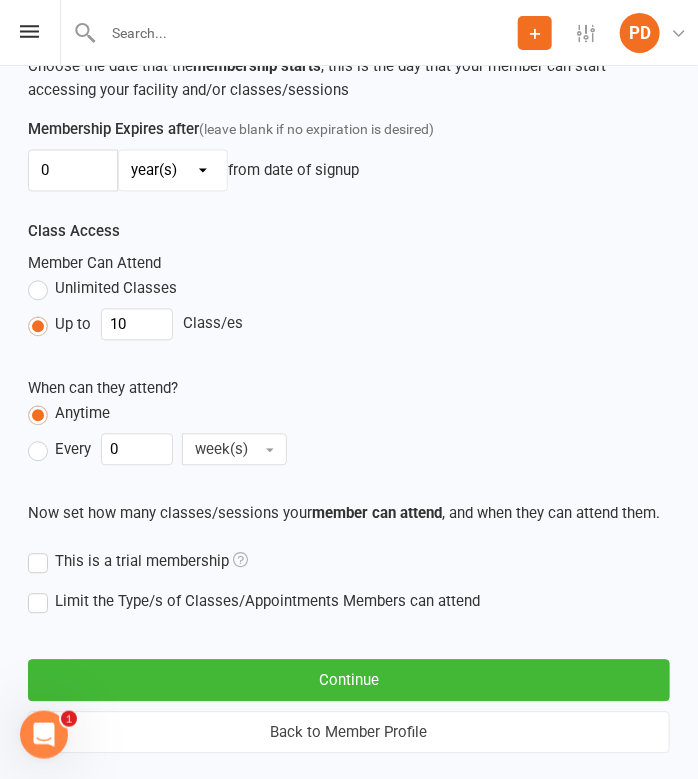 scroll, scrollTop: 768, scrollLeft: 0, axis: vertical 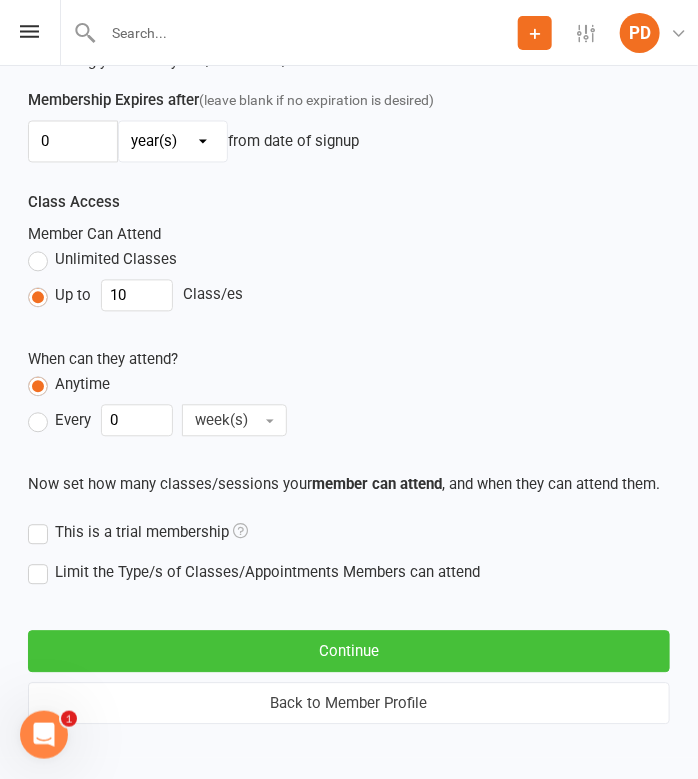 click on "Continue" at bounding box center (349, 652) 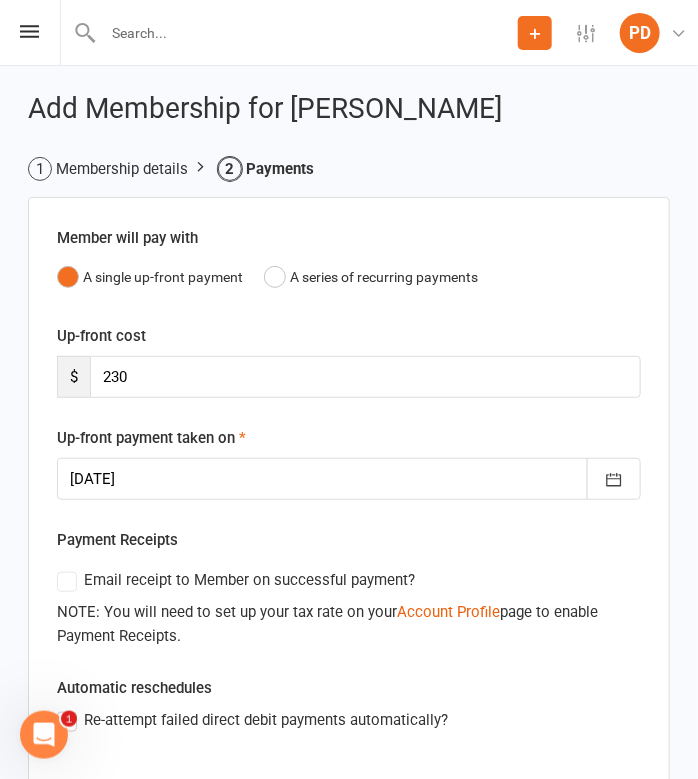 scroll, scrollTop: 452, scrollLeft: 0, axis: vertical 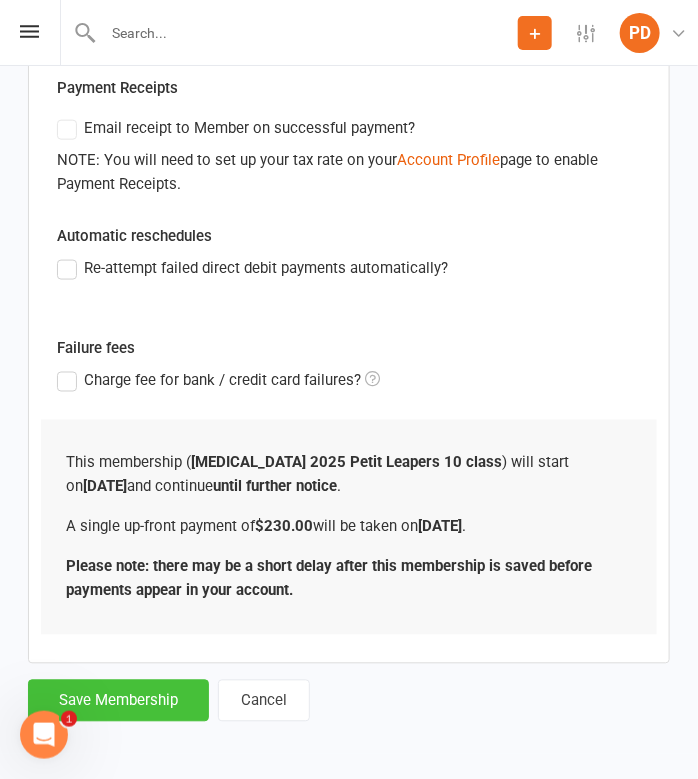 click on "Save Membership" at bounding box center [118, 701] 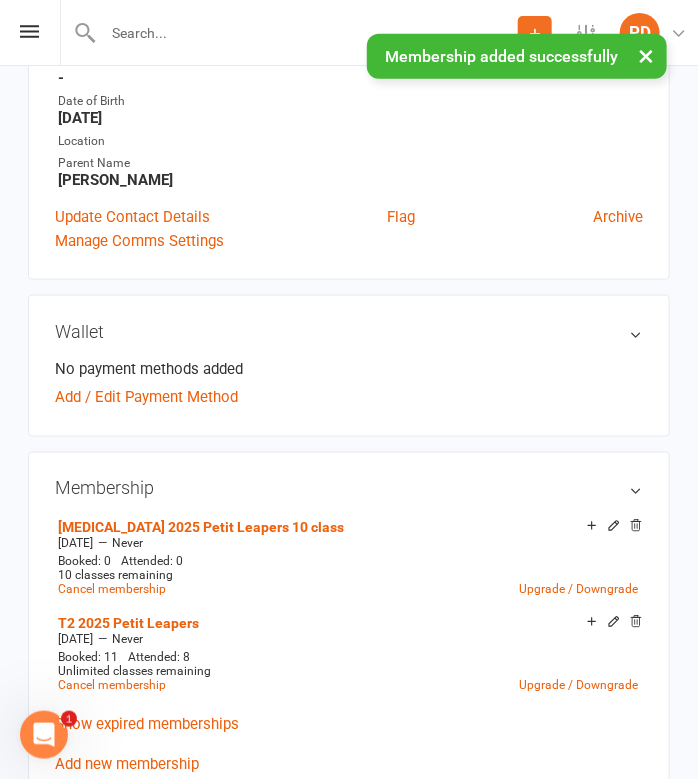 scroll, scrollTop: 0, scrollLeft: 0, axis: both 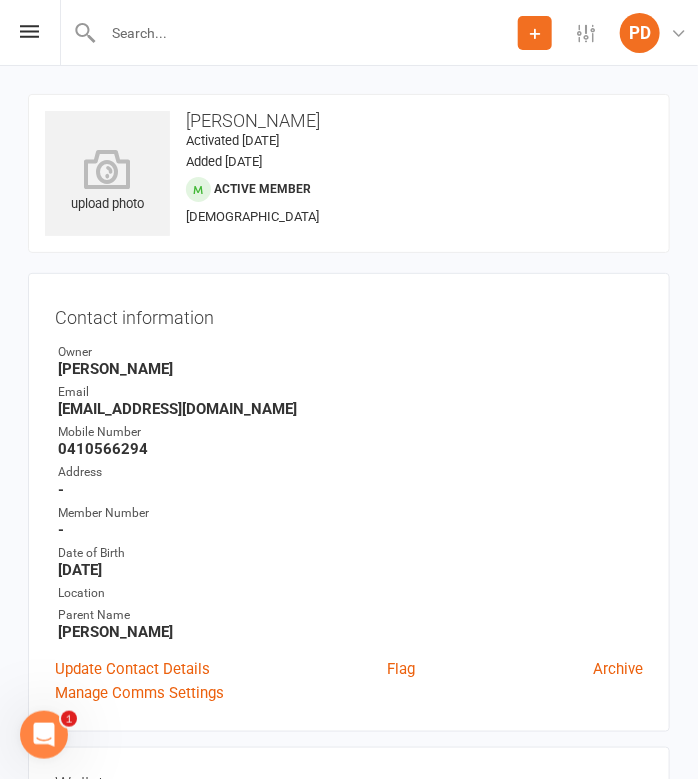 click at bounding box center [307, 33] 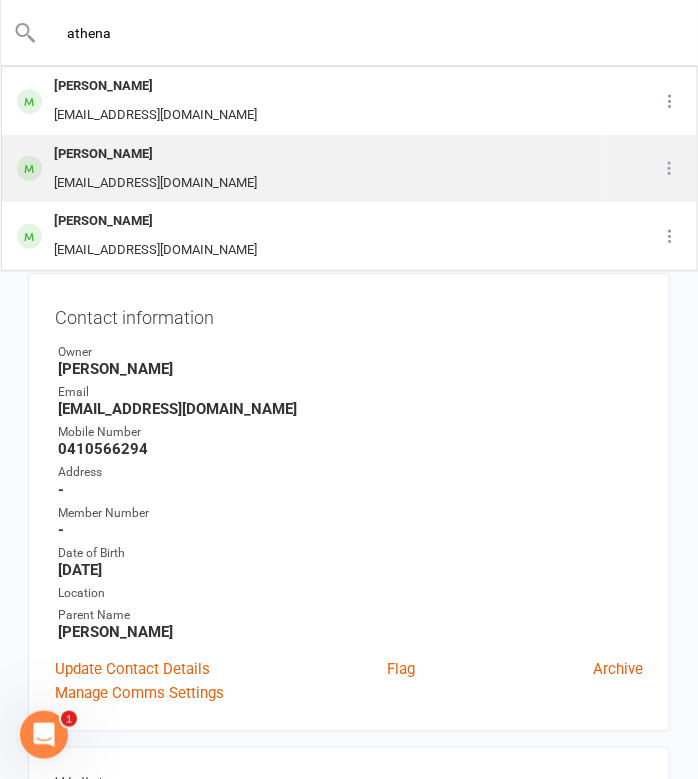 type on "athena" 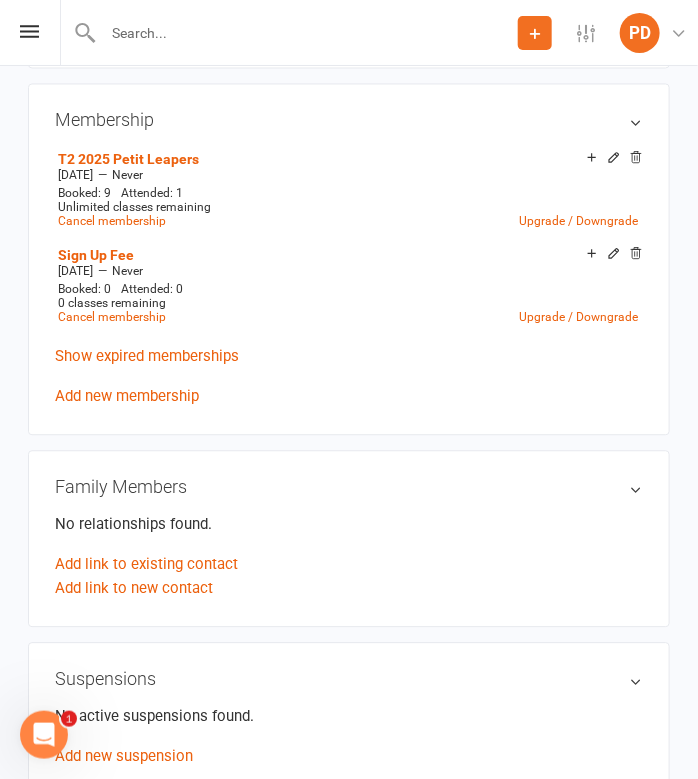 scroll, scrollTop: 819, scrollLeft: 0, axis: vertical 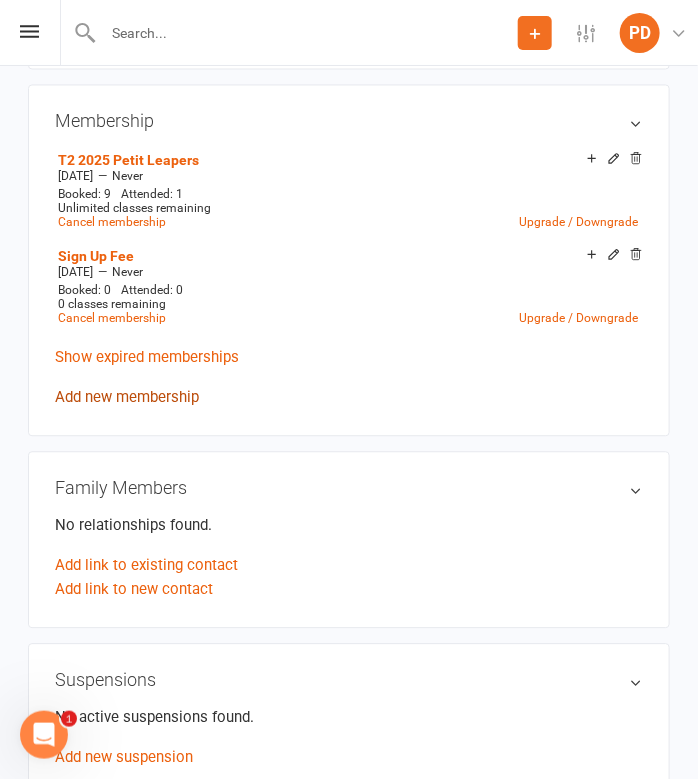 click on "Add new membership" at bounding box center (127, 398) 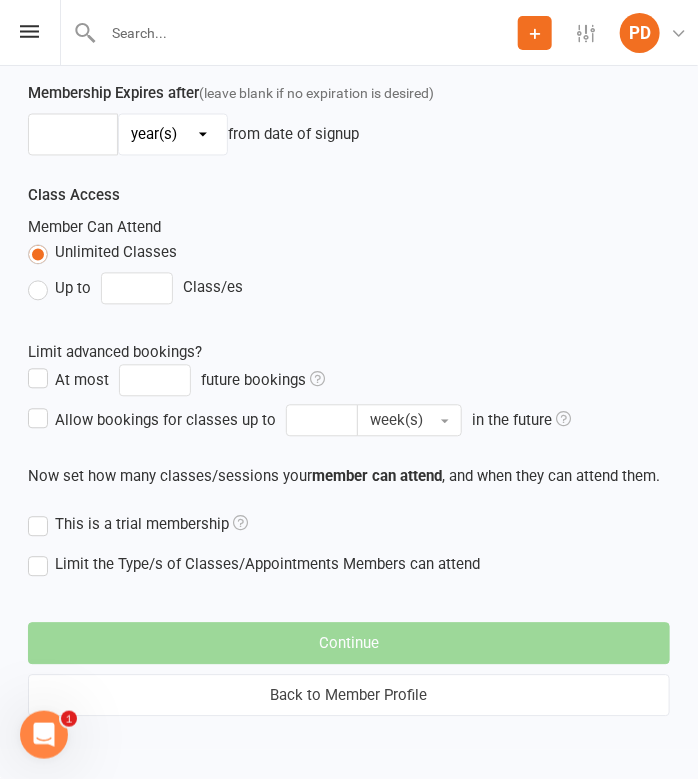 scroll, scrollTop: 0, scrollLeft: 0, axis: both 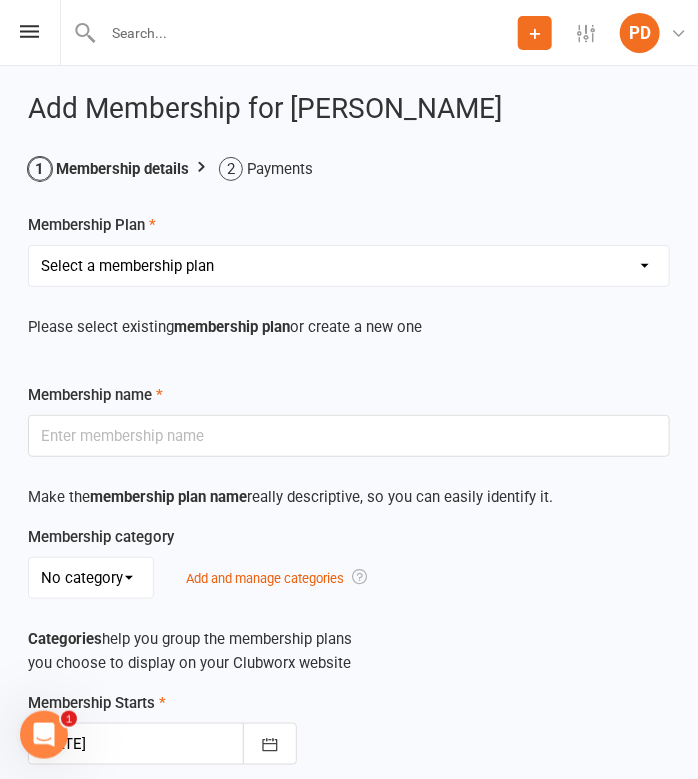 click on "Select a membership plan Create new Membership Plan Term 1 [PERSON_NAME] & Bubba 2023 - Existing (10 weeks) Term 1 Petit Leapers - Existing (10 week) Term 1 Grand Leapers - Existing (10 week) Term 1 Petit Leapers- Existing (9 week) Term 1 [PERSON_NAME] & Bubba 2023 Existing (9 week) Term 1 Grand Leapers- Existing (9 week pack) Term 1 Grand Leapers ACRO- Existing (9 week) Petit Leapers ACRO Existing (9 weeks) Sign Up Fee Sign Up Fee (2nd Member) Grand Leapers- monthly pack Term 2 [PERSON_NAME] & Bubba 2023 - Existing 9 week Term 2 Petit Leapers- Existing (9 week) Term 2 Grand Leapers- Existing (9 week pack) Term 2 ACRO Petit Leapers- Existing (9 week) Term 2  Grand Leapers ACRO- Existing (9 week pack) Term 2 Petit Leapers - Existing (10 week) Term 2 [PERSON_NAME] & Bubba 2023 - (10 week) Term 2  Grand Leapers- Existing (10 week pack) Term 2 Grand Leapers- Existing (10 week pack) Term 2 ACRO Grand Leapers- Existing (10 week) Term 2 [PERSON_NAME] & Bubba 2023 (3 week) Term 3  Grand Leapers 2023 - 10 week Term 3 Grand Leapers Acrobatics 2023 - 10 week" at bounding box center (349, 266) 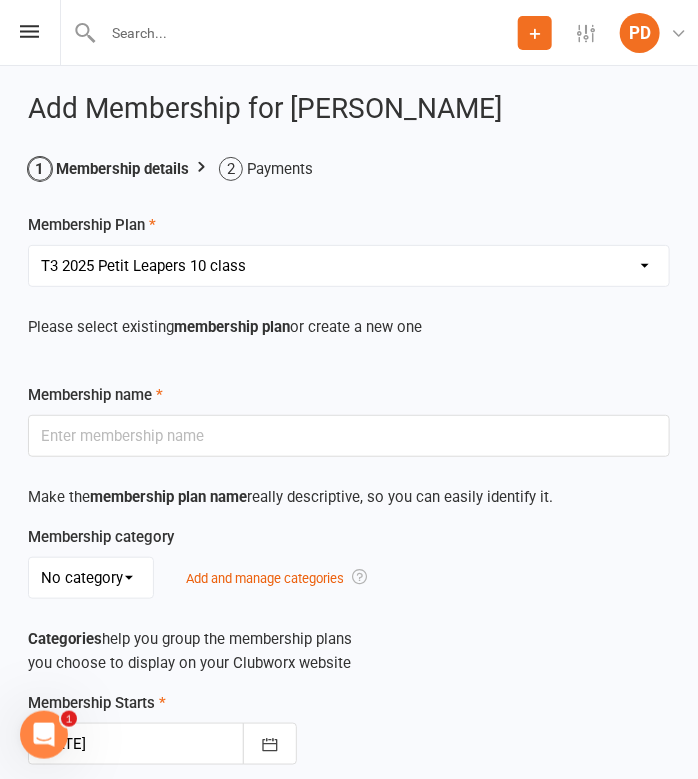 click on "Select a membership plan Create new Membership Plan Term 1 [PERSON_NAME] & Bubba 2023 - Existing (10 weeks) Term 1 Petit Leapers - Existing (10 week) Term 1 Grand Leapers - Existing (10 week) Term 1 Petit Leapers- Existing (9 week) Term 1 [PERSON_NAME] & Bubba 2023 Existing (9 week) Term 1 Grand Leapers- Existing (9 week pack) Term 1 Grand Leapers ACRO- Existing (9 week) Petit Leapers ACRO Existing (9 weeks) Sign Up Fee Sign Up Fee (2nd Member) Grand Leapers- monthly pack Term 2 [PERSON_NAME] & Bubba 2023 - Existing 9 week Term 2 Petit Leapers- Existing (9 week) Term 2 Grand Leapers- Existing (9 week pack) Term 2 ACRO Petit Leapers- Existing (9 week) Term 2  Grand Leapers ACRO- Existing (9 week pack) Term 2 Petit Leapers - Existing (10 week) Term 2 [PERSON_NAME] & Bubba 2023 - (10 week) Term 2  Grand Leapers- Existing (10 week pack) Term 2 Grand Leapers- Existing (10 week pack) Term 2 ACRO Grand Leapers- Existing (10 week) Term 2 [PERSON_NAME] & Bubba 2023 (3 week) Term 3  Grand Leapers 2023 - 10 week Term 3 Grand Leapers Acrobatics 2023 - 10 week" at bounding box center (349, 266) 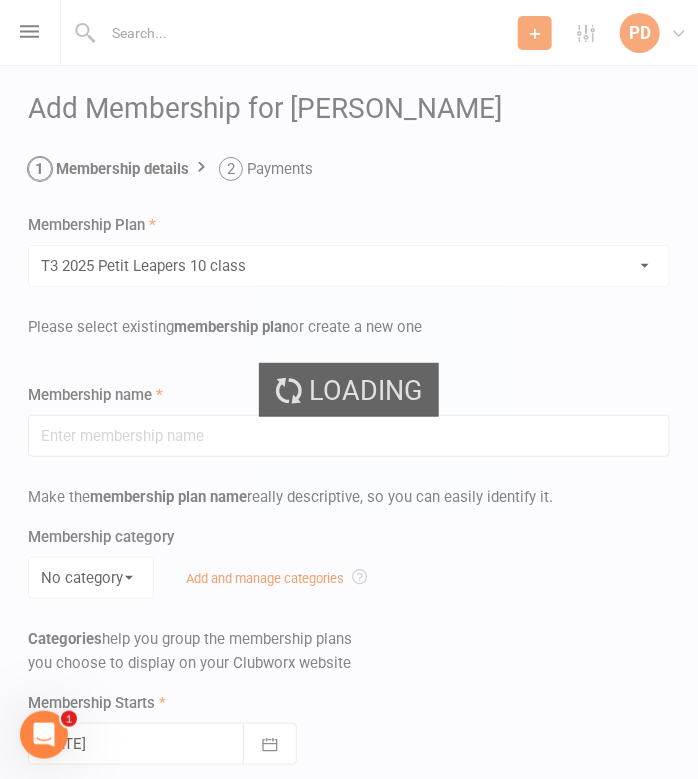 type on "[MEDICAL_DATA] 2025 Petit Leapers 10 class" 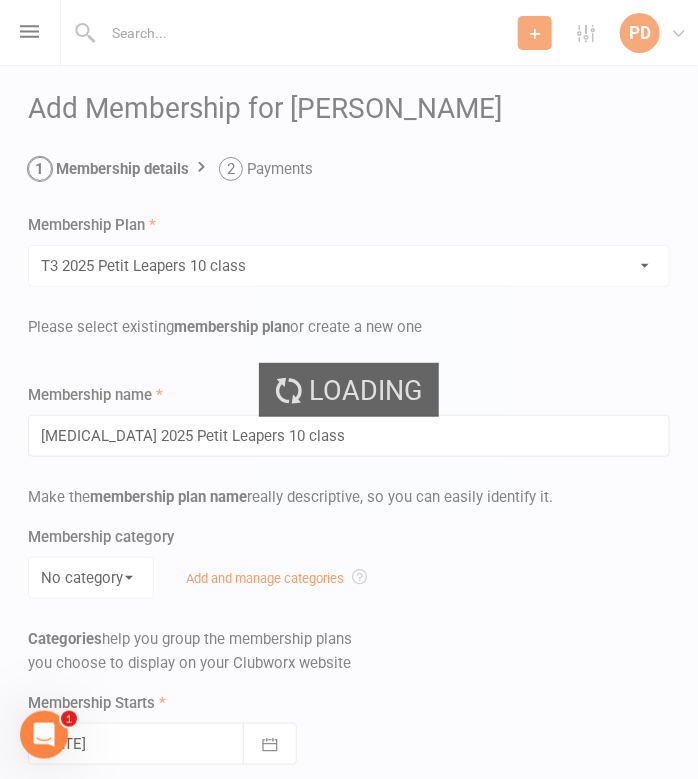 type on "10" 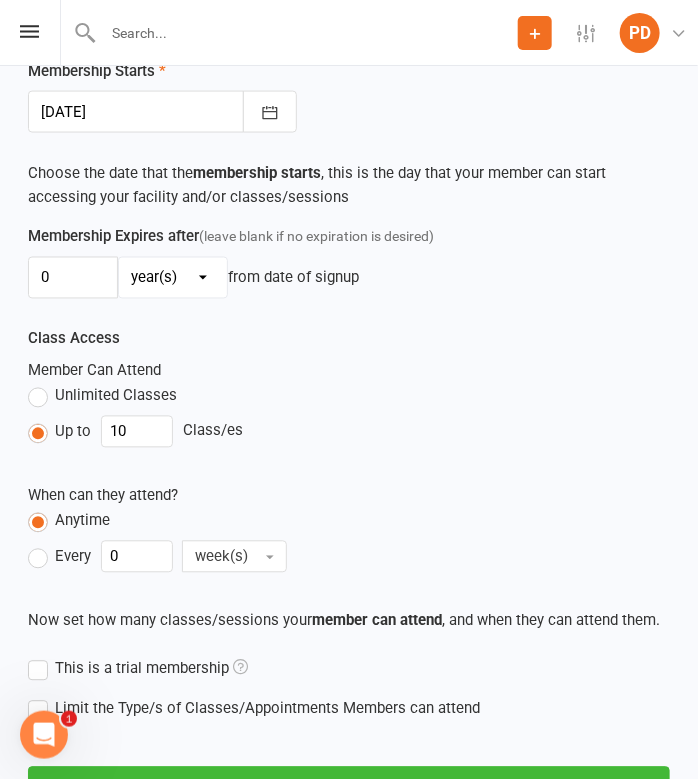scroll, scrollTop: 768, scrollLeft: 0, axis: vertical 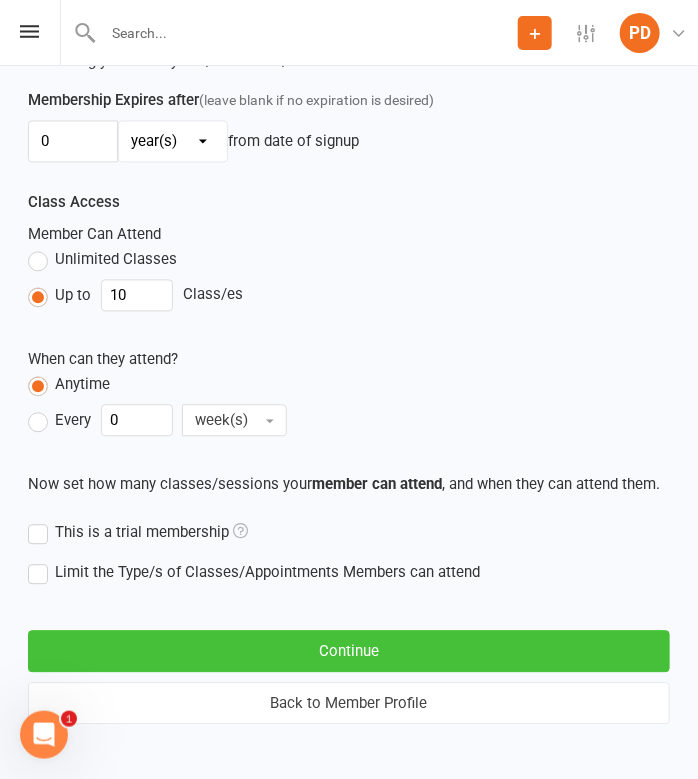 click on "Continue" at bounding box center [349, 652] 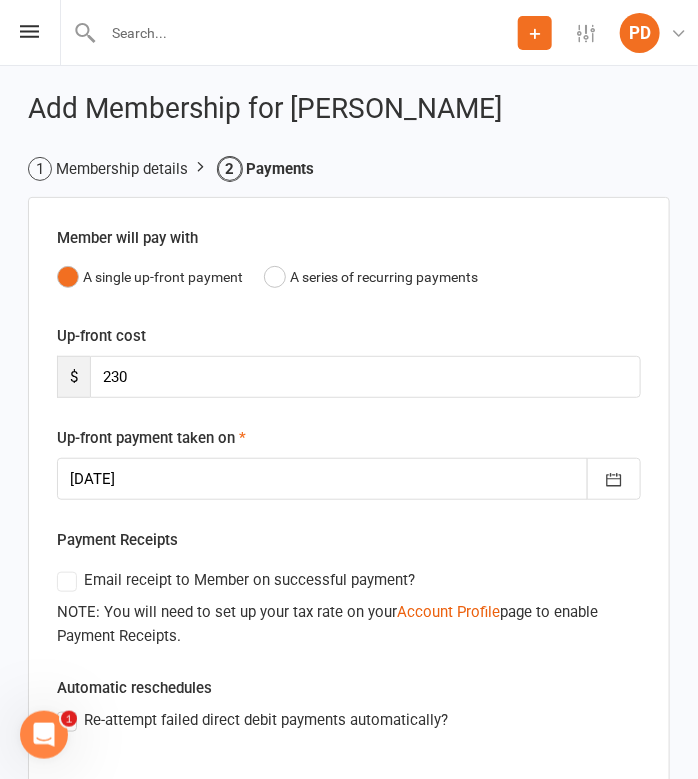 scroll, scrollTop: 452, scrollLeft: 0, axis: vertical 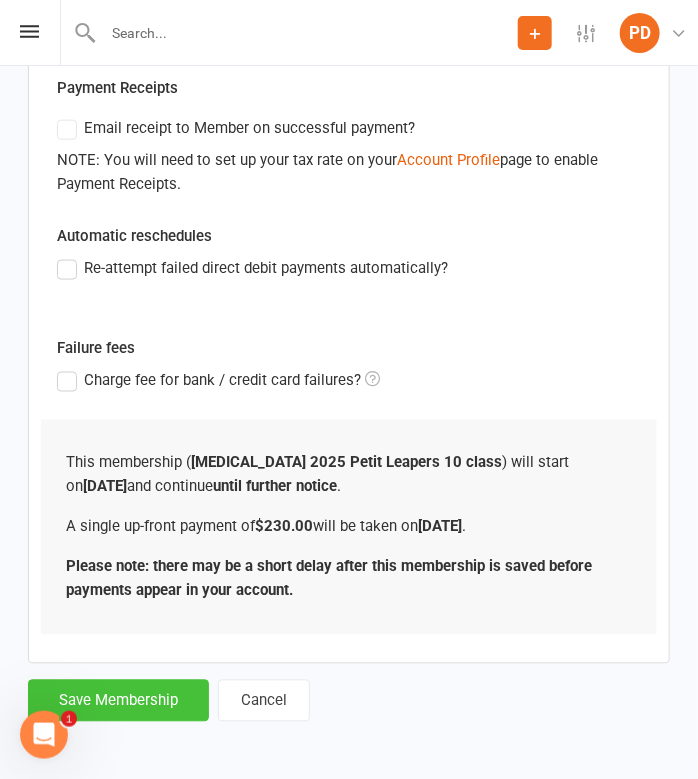 click on "Save Membership" at bounding box center [118, 701] 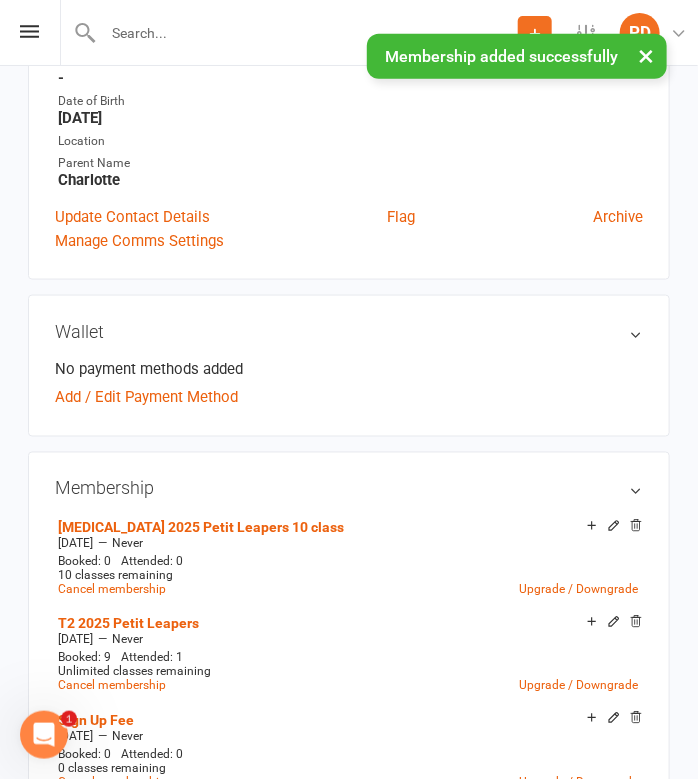 scroll, scrollTop: 0, scrollLeft: 0, axis: both 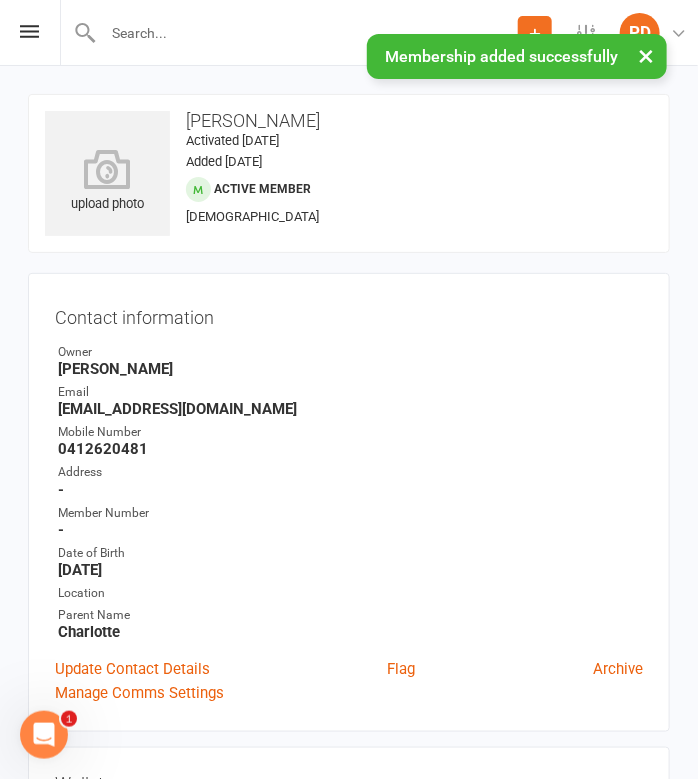 click at bounding box center (307, 33) 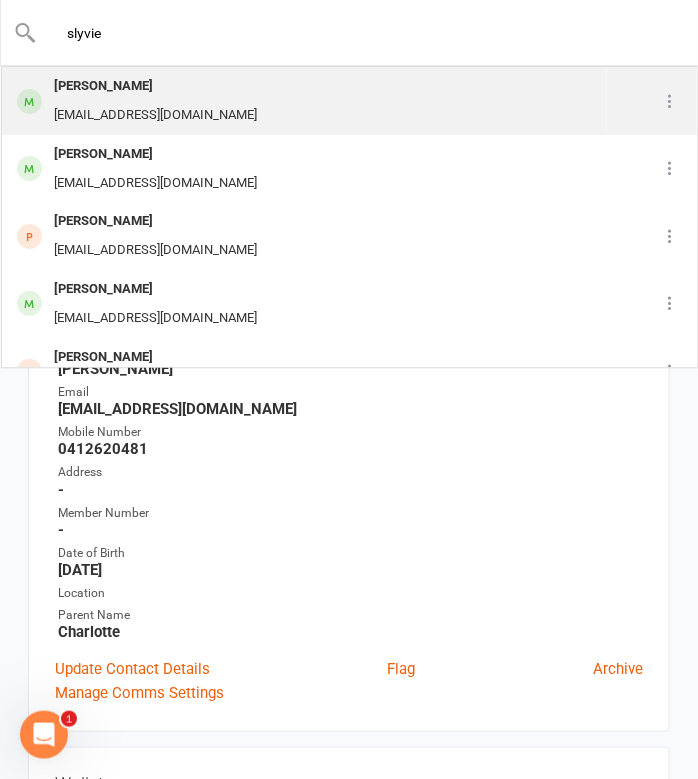 type on "slyvie" 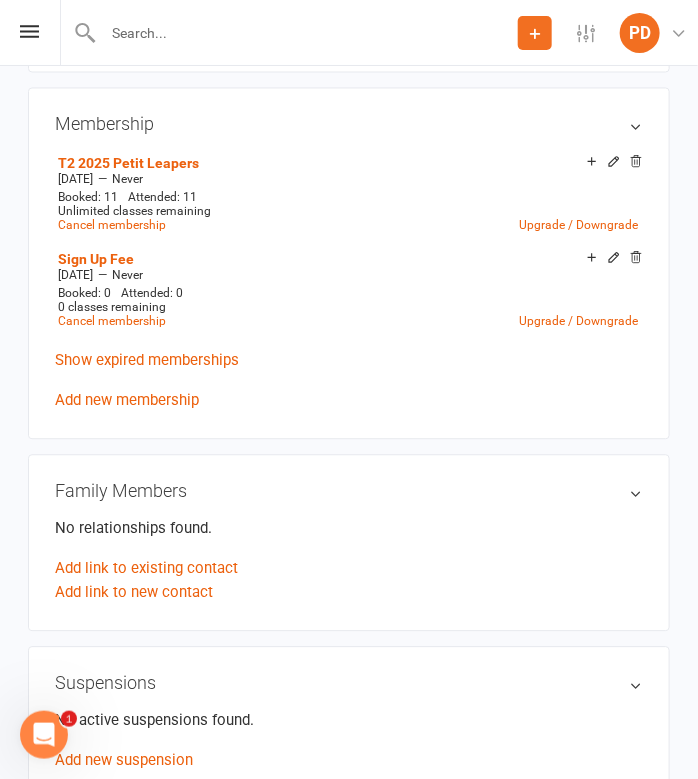 scroll, scrollTop: 819, scrollLeft: 0, axis: vertical 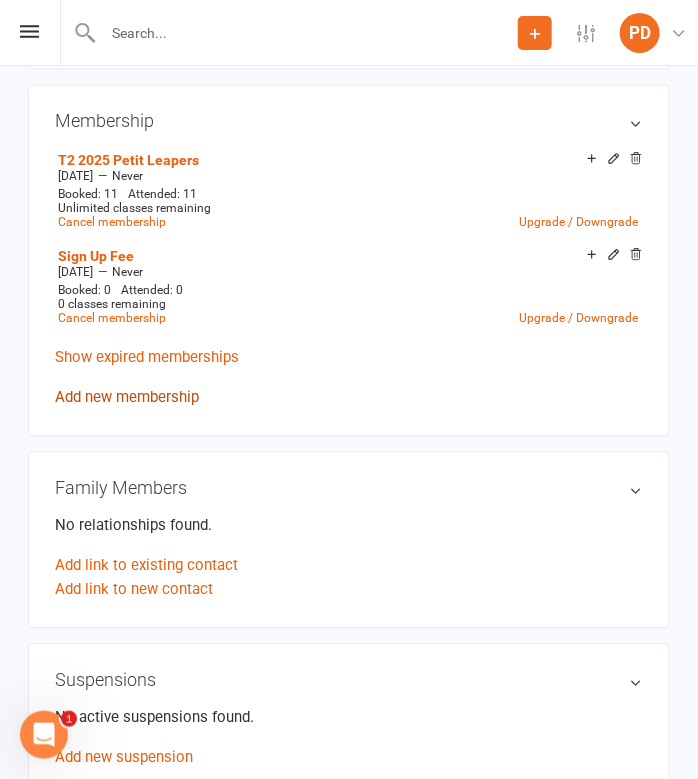 click on "Add new membership" at bounding box center [127, 398] 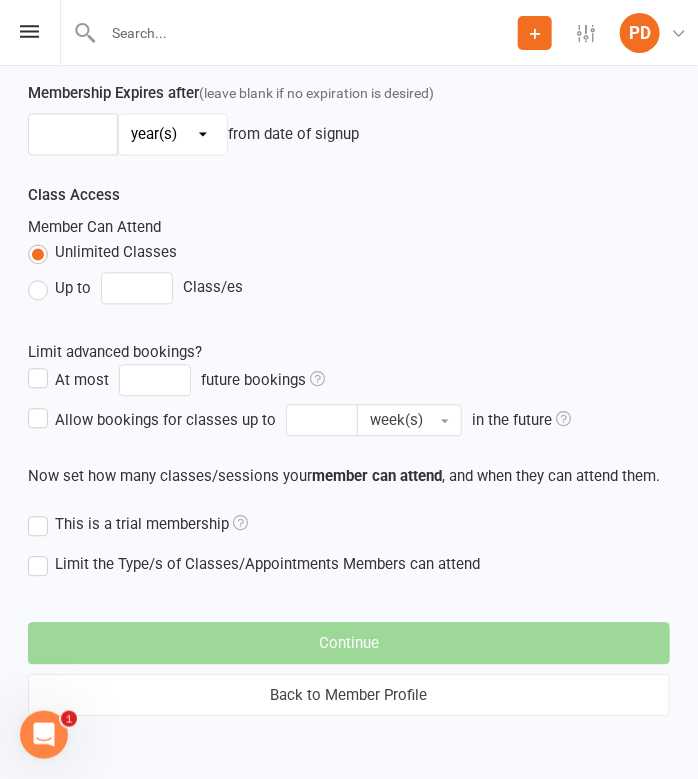 scroll, scrollTop: 0, scrollLeft: 0, axis: both 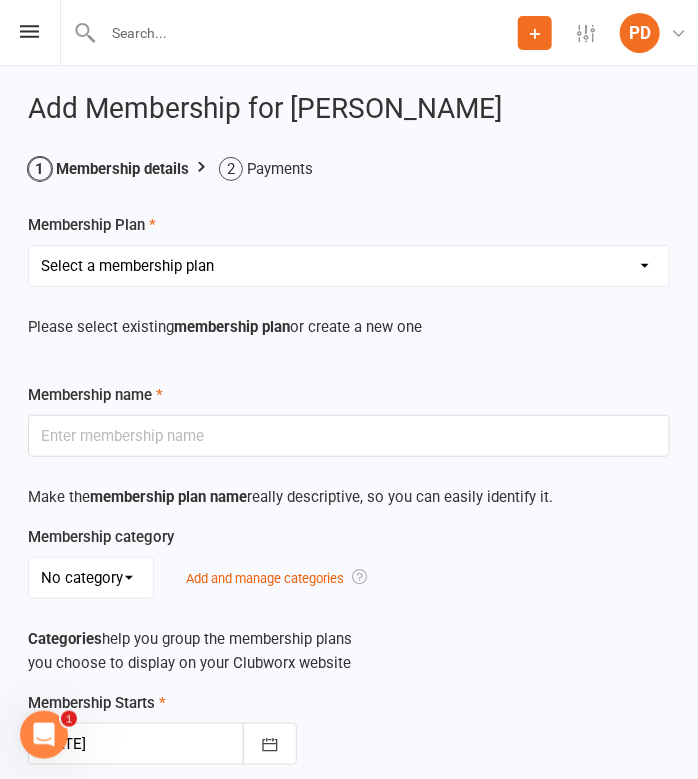 click on "Select a membership plan Create new Membership Plan Term 1 [PERSON_NAME] & Bubba 2023 - Existing (10 weeks) Term 1 Petit Leapers - Existing (10 week) Term 1 Grand Leapers - Existing (10 week) Term 1 Petit Leapers- Existing (9 week) Term 1 [PERSON_NAME] & Bubba 2023 Existing (9 week) Term 1 Grand Leapers- Existing (9 week pack) Term 1 Grand Leapers ACRO- Existing (9 week) Petit Leapers ACRO Existing (9 weeks) Sign Up Fee Sign Up Fee (2nd Member) Grand Leapers- monthly pack Term 2 [PERSON_NAME] & Bubba 2023 - Existing 9 week Term 2 Petit Leapers- Existing (9 week) Term 2 Grand Leapers- Existing (9 week pack) Term 2 ACRO Petit Leapers- Existing (9 week) Term 2  Grand Leapers ACRO- Existing (9 week pack) Term 2 Petit Leapers - Existing (10 week) Term 2 [PERSON_NAME] & Bubba 2023 - (10 week) Term 2  Grand Leapers- Existing (10 week pack) Term 2 Grand Leapers- Existing (10 week pack) Term 2 ACRO Grand Leapers- Existing (10 week) Term 2 [PERSON_NAME] & Bubba 2023 (3 week) Term 3  Grand Leapers 2023 - 10 week Term 3 Grand Leapers Acrobatics 2023 - 10 week" at bounding box center [349, 266] 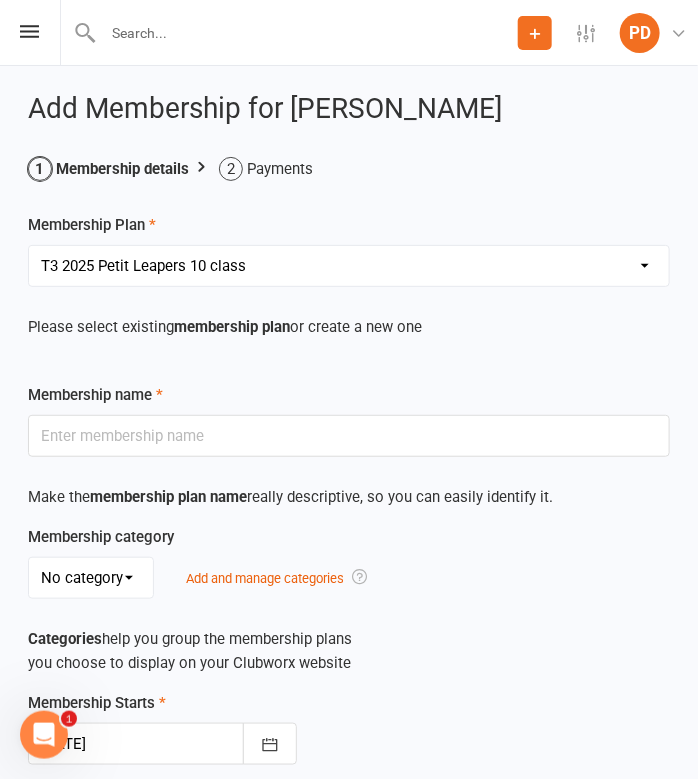 click on "Select a membership plan Create new Membership Plan Term 1 [PERSON_NAME] & Bubba 2023 - Existing (10 weeks) Term 1 Petit Leapers - Existing (10 week) Term 1 Grand Leapers - Existing (10 week) Term 1 Petit Leapers- Existing (9 week) Term 1 [PERSON_NAME] & Bubba 2023 Existing (9 week) Term 1 Grand Leapers- Existing (9 week pack) Term 1 Grand Leapers ACRO- Existing (9 week) Petit Leapers ACRO Existing (9 weeks) Sign Up Fee Sign Up Fee (2nd Member) Grand Leapers- monthly pack Term 2 [PERSON_NAME] & Bubba 2023 - Existing 9 week Term 2 Petit Leapers- Existing (9 week) Term 2 Grand Leapers- Existing (9 week pack) Term 2 ACRO Petit Leapers- Existing (9 week) Term 2  Grand Leapers ACRO- Existing (9 week pack) Term 2 Petit Leapers - Existing (10 week) Term 2 [PERSON_NAME] & Bubba 2023 - (10 week) Term 2  Grand Leapers- Existing (10 week pack) Term 2 Grand Leapers- Existing (10 week pack) Term 2 ACRO Grand Leapers- Existing (10 week) Term 2 [PERSON_NAME] & Bubba 2023 (3 week) Term 3  Grand Leapers 2023 - 10 week Term 3 Grand Leapers Acrobatics 2023 - 10 week" at bounding box center (349, 266) 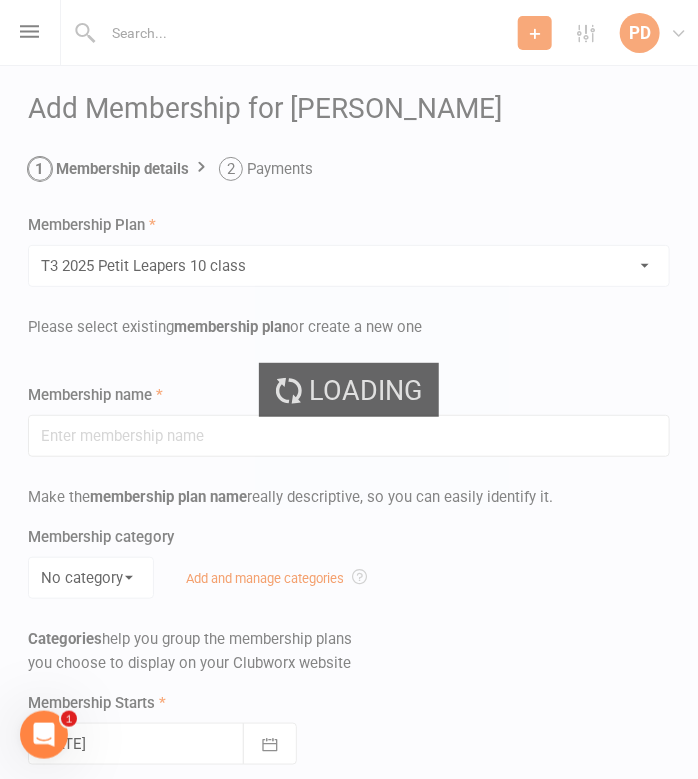 type on "[MEDICAL_DATA] 2025 Petit Leapers 10 class" 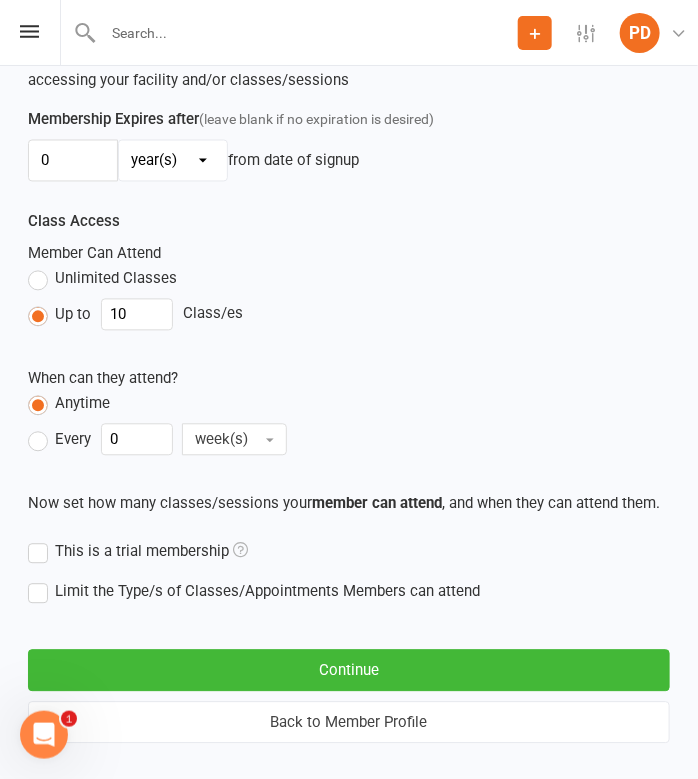 scroll, scrollTop: 751, scrollLeft: 0, axis: vertical 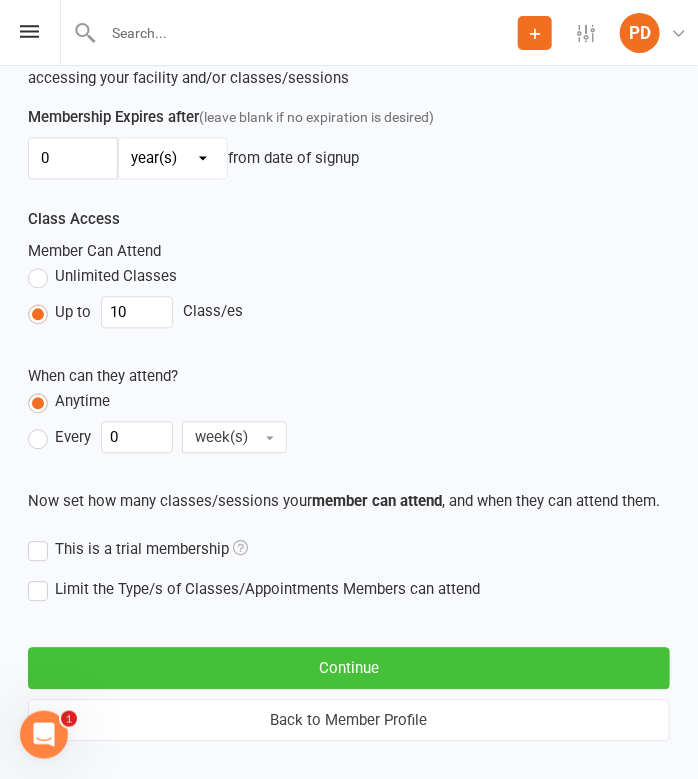 click on "Continue" at bounding box center [349, 669] 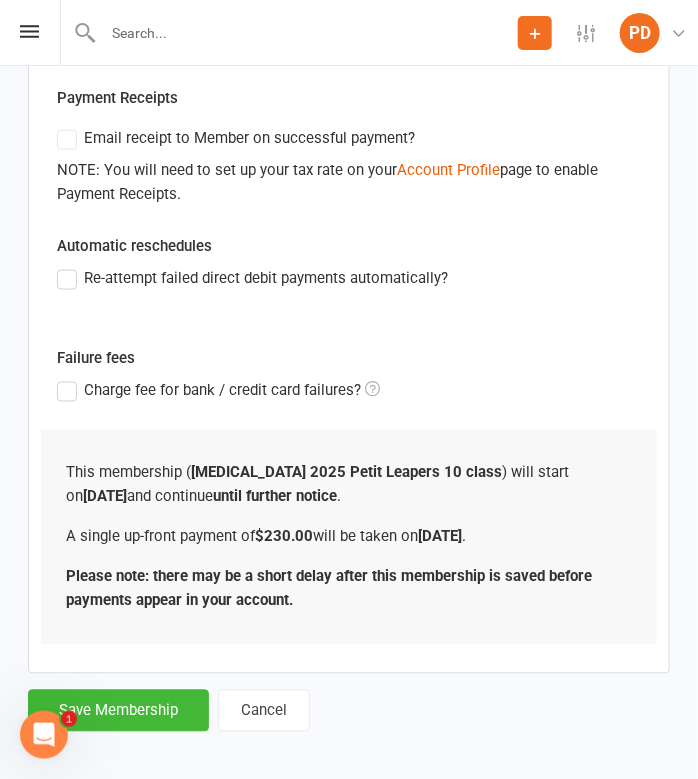 scroll, scrollTop: 452, scrollLeft: 0, axis: vertical 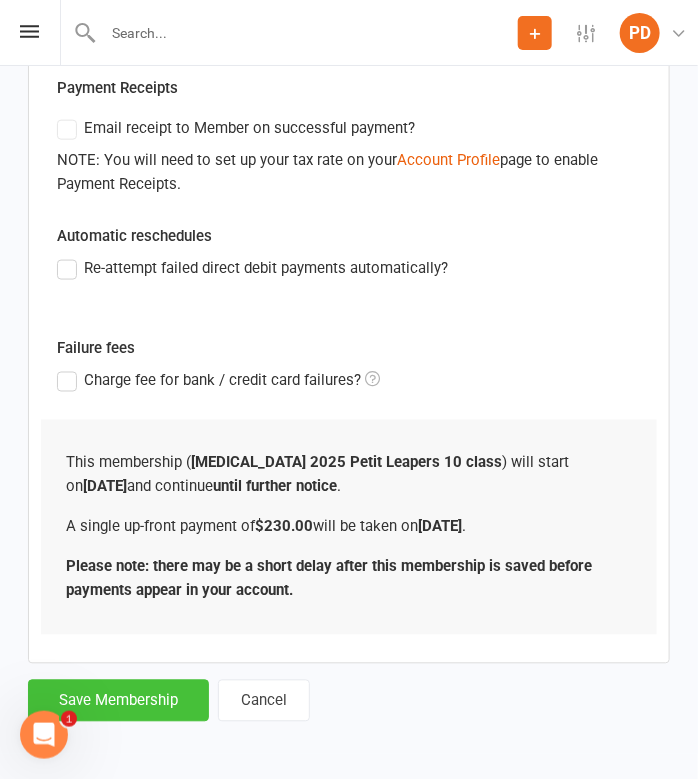 click on "Save Membership" at bounding box center [118, 701] 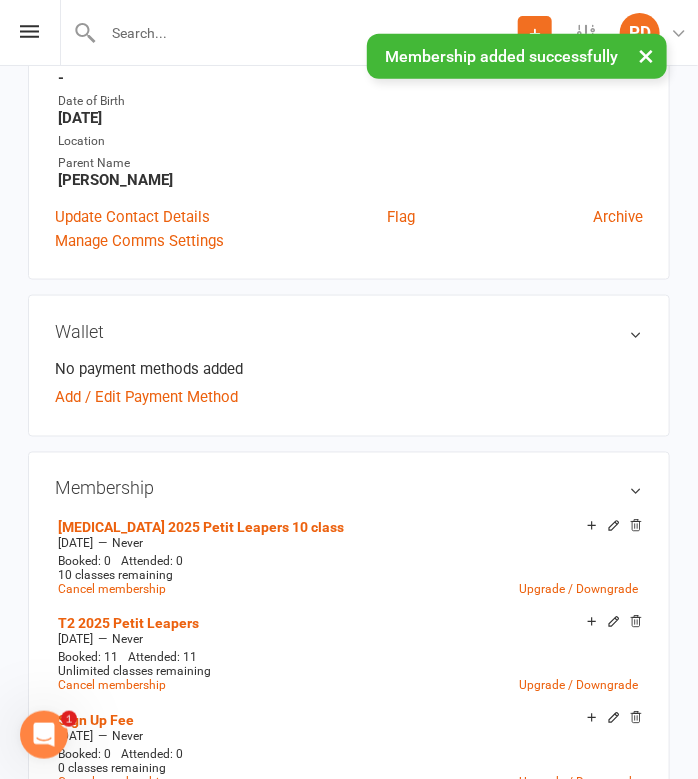 scroll, scrollTop: 0, scrollLeft: 0, axis: both 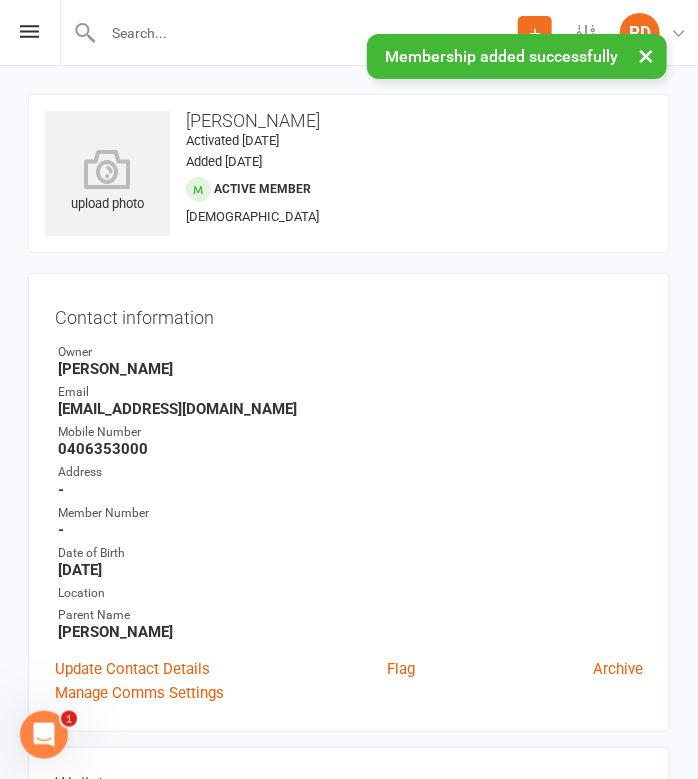 click at bounding box center (307, 33) 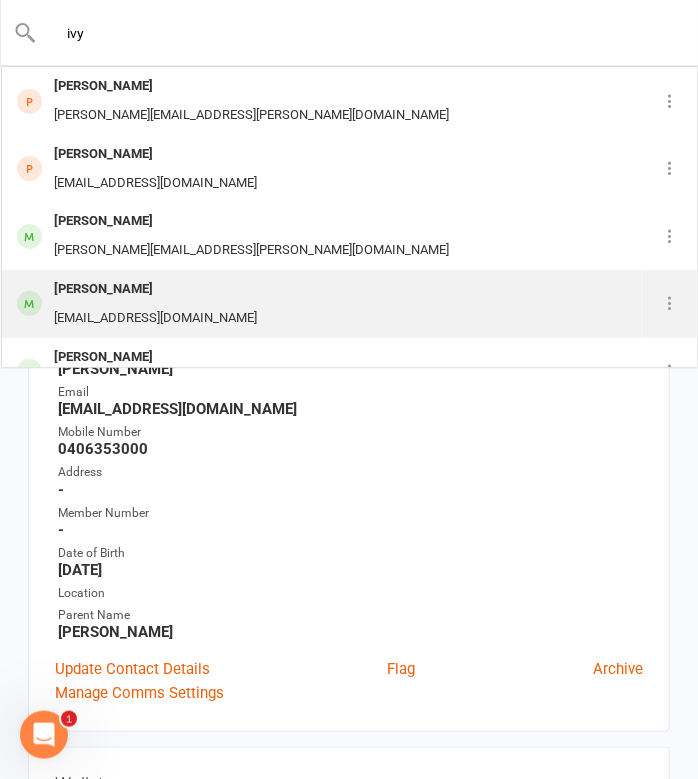 type on "ivy" 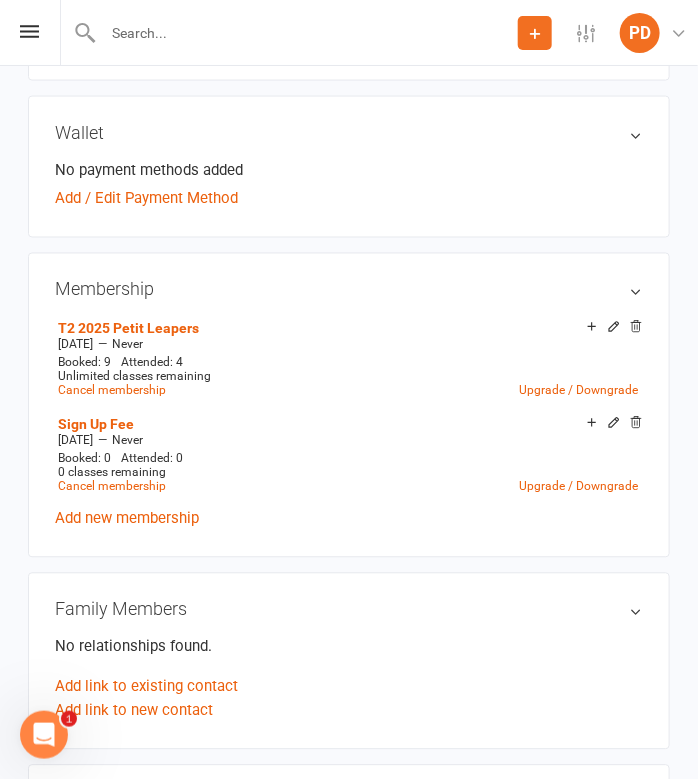 scroll, scrollTop: 652, scrollLeft: 0, axis: vertical 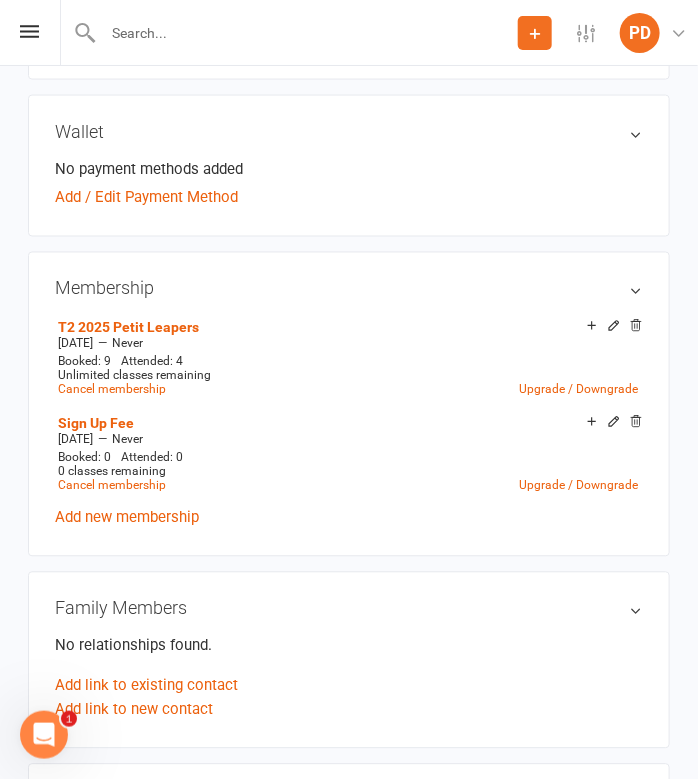 click on "T2 2025 Petit Leapers [DATE] — Never Booked: 9 Attended: 4 Unlimited classes remaining   Cancel membership Upgrade / Downgrade     Sign Up Fee [DATE] — Never Booked: 0 Attended: 0 0 classes remaining    Cancel membership Upgrade / Downgrade Add new membership" at bounding box center [349, 422] 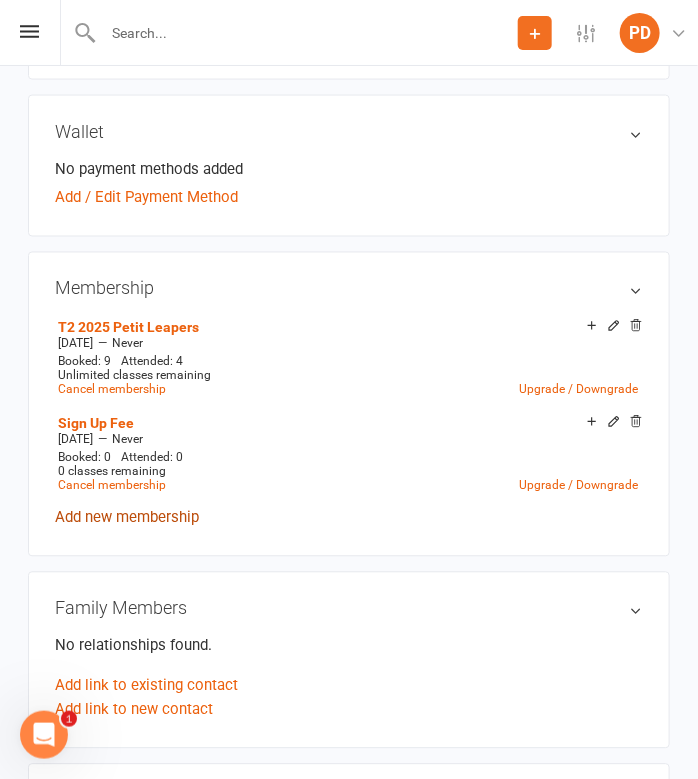 click on "Add new membership" at bounding box center (127, 518) 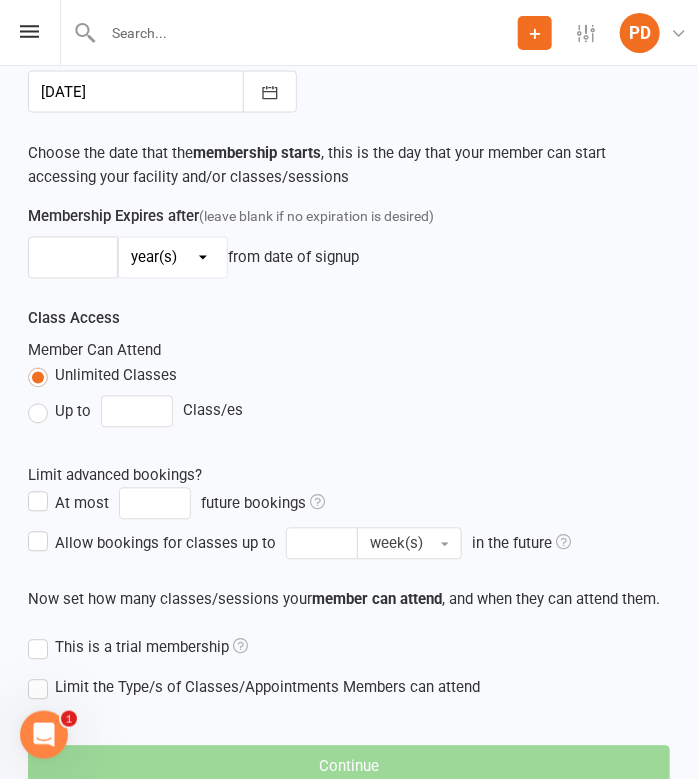 scroll, scrollTop: 0, scrollLeft: 0, axis: both 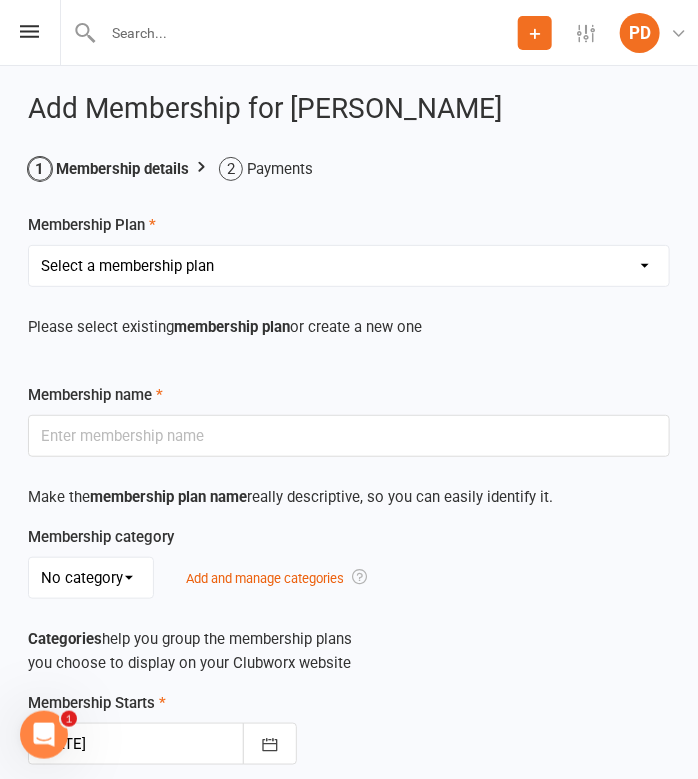 click on "Select a membership plan Create new Membership Plan Term 1 [PERSON_NAME] & Bubba 2023 - Existing (10 weeks) Term 1 Petit Leapers - Existing (10 week) Term 1 Grand Leapers - Existing (10 week) Term 1 Petit Leapers- Existing (9 week) Term 1 [PERSON_NAME] & Bubba 2023 Existing (9 week) Term 1 Grand Leapers- Existing (9 week pack) Term 1 Grand Leapers ACRO- Existing (9 week) Petit Leapers ACRO Existing (9 weeks) Sign Up Fee Sign Up Fee (2nd Member) Grand Leapers- monthly pack Term 2 [PERSON_NAME] & Bubba 2023 - Existing 9 week Term 2 Petit Leapers- Existing (9 week) Term 2 Grand Leapers- Existing (9 week pack) Term 2 ACRO Petit Leapers- Existing (9 week) Term 2  Grand Leapers ACRO- Existing (9 week pack) Term 2 Petit Leapers - Existing (10 week) Term 2 [PERSON_NAME] & Bubba 2023 - (10 week) Term 2  Grand Leapers- Existing (10 week pack) Term 2 Grand Leapers- Existing (10 week pack) Term 2 ACRO Grand Leapers- Existing (10 week) Term 2 [PERSON_NAME] & Bubba 2023 (3 week) Term 3  Grand Leapers 2023 - 10 week Term 3 Grand Leapers Acrobatics 2023 - 10 week" at bounding box center [349, 266] 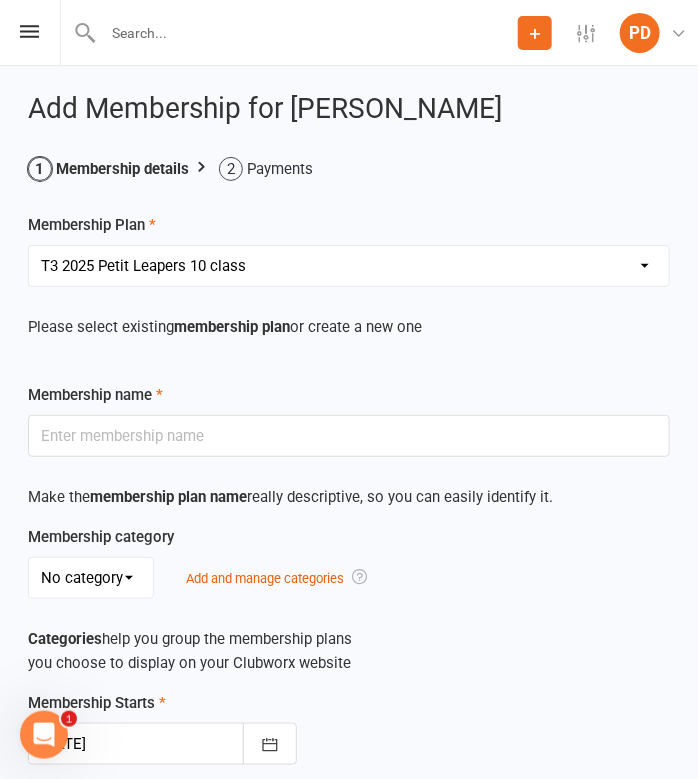 click on "Select a membership plan Create new Membership Plan Term 1 [PERSON_NAME] & Bubba 2023 - Existing (10 weeks) Term 1 Petit Leapers - Existing (10 week) Term 1 Grand Leapers - Existing (10 week) Term 1 Petit Leapers- Existing (9 week) Term 1 [PERSON_NAME] & Bubba 2023 Existing (9 week) Term 1 Grand Leapers- Existing (9 week pack) Term 1 Grand Leapers ACRO- Existing (9 week) Petit Leapers ACRO Existing (9 weeks) Sign Up Fee Sign Up Fee (2nd Member) Grand Leapers- monthly pack Term 2 [PERSON_NAME] & Bubba 2023 - Existing 9 week Term 2 Petit Leapers- Existing (9 week) Term 2 Grand Leapers- Existing (9 week pack) Term 2 ACRO Petit Leapers- Existing (9 week) Term 2  Grand Leapers ACRO- Existing (9 week pack) Term 2 Petit Leapers - Existing (10 week) Term 2 [PERSON_NAME] & Bubba 2023 - (10 week) Term 2  Grand Leapers- Existing (10 week pack) Term 2 Grand Leapers- Existing (10 week pack) Term 2 ACRO Grand Leapers- Existing (10 week) Term 2 [PERSON_NAME] & Bubba 2023 (3 week) Term 3  Grand Leapers 2023 - 10 week Term 3 Grand Leapers Acrobatics 2023 - 10 week" at bounding box center (349, 266) 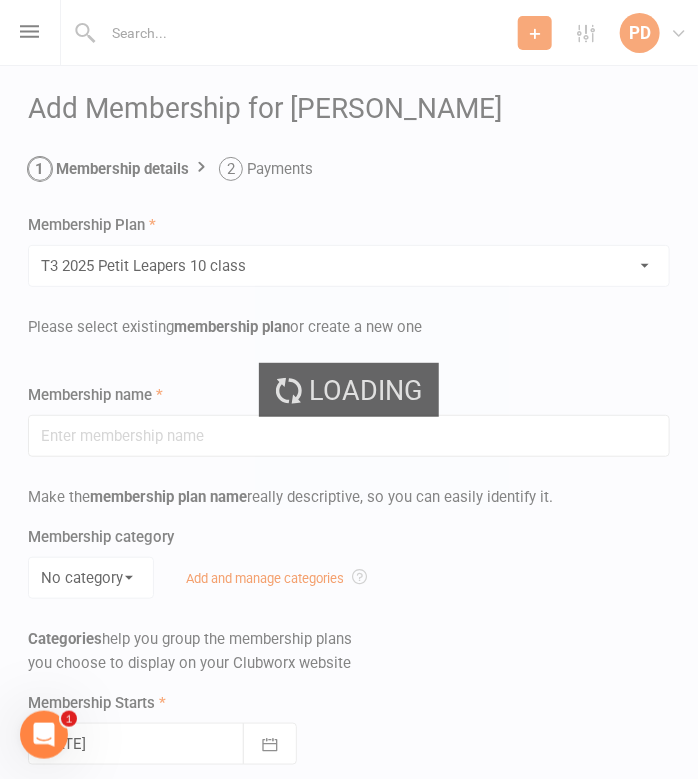 type on "[MEDICAL_DATA] 2025 Petit Leapers 10 class" 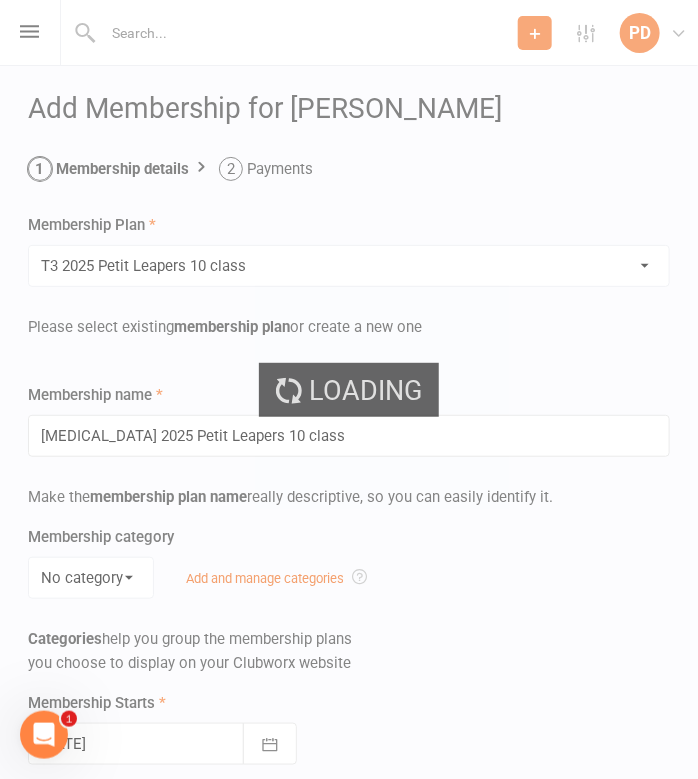 type on "10" 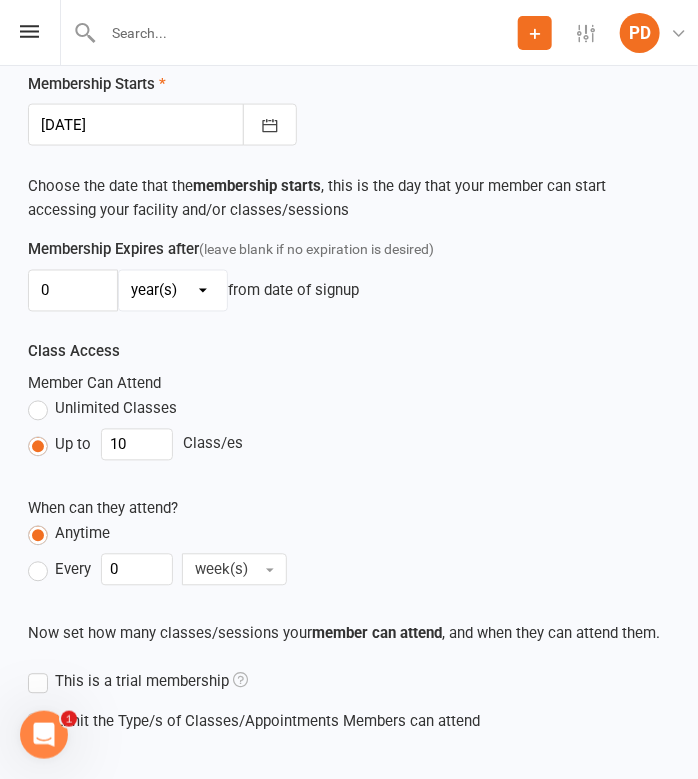 scroll, scrollTop: 768, scrollLeft: 0, axis: vertical 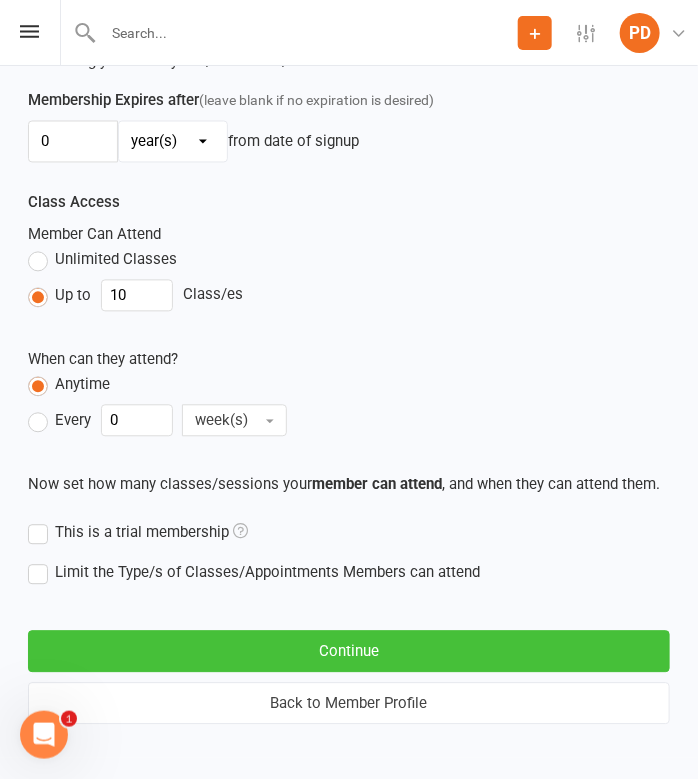 click on "Continue" at bounding box center (349, 652) 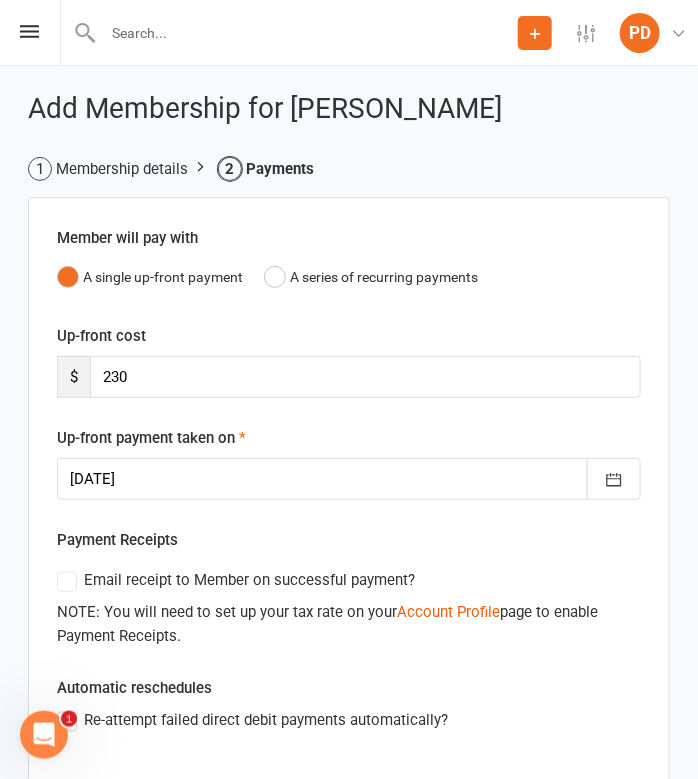 scroll, scrollTop: 452, scrollLeft: 0, axis: vertical 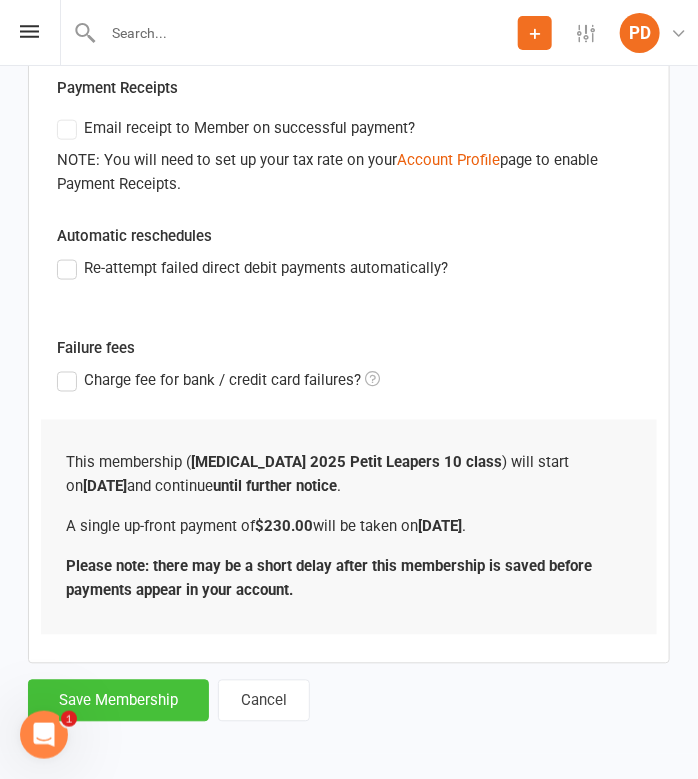 click on "Save Membership" at bounding box center [118, 701] 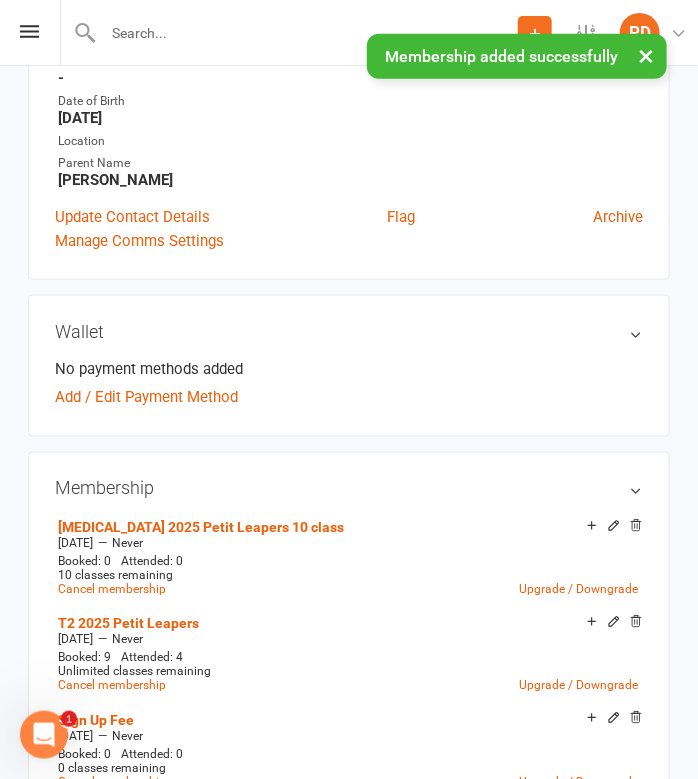 scroll, scrollTop: 0, scrollLeft: 0, axis: both 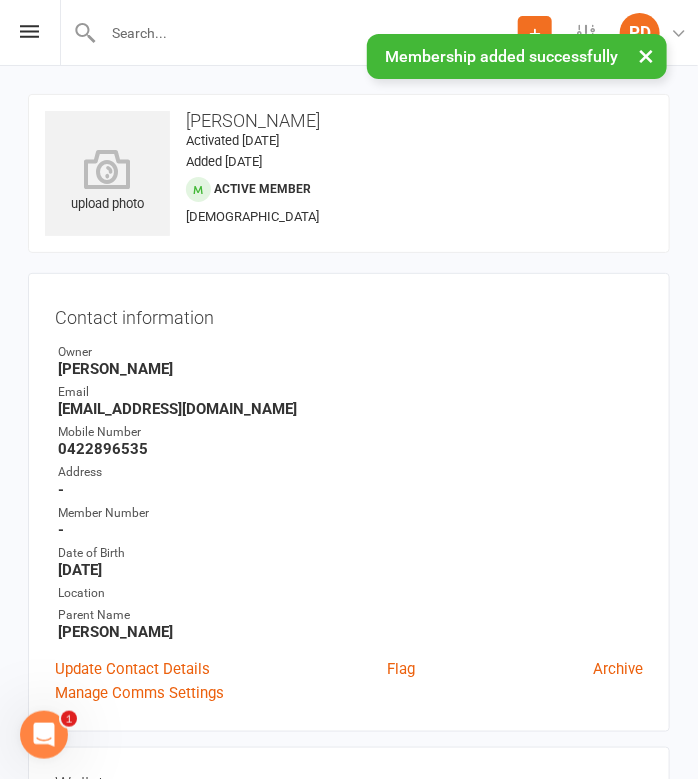 click at bounding box center [307, 33] 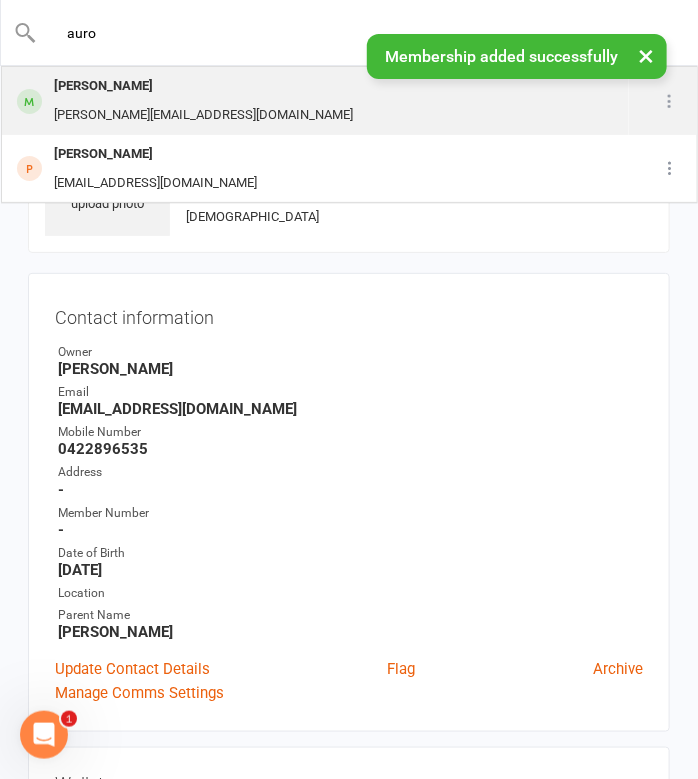 type on "auro" 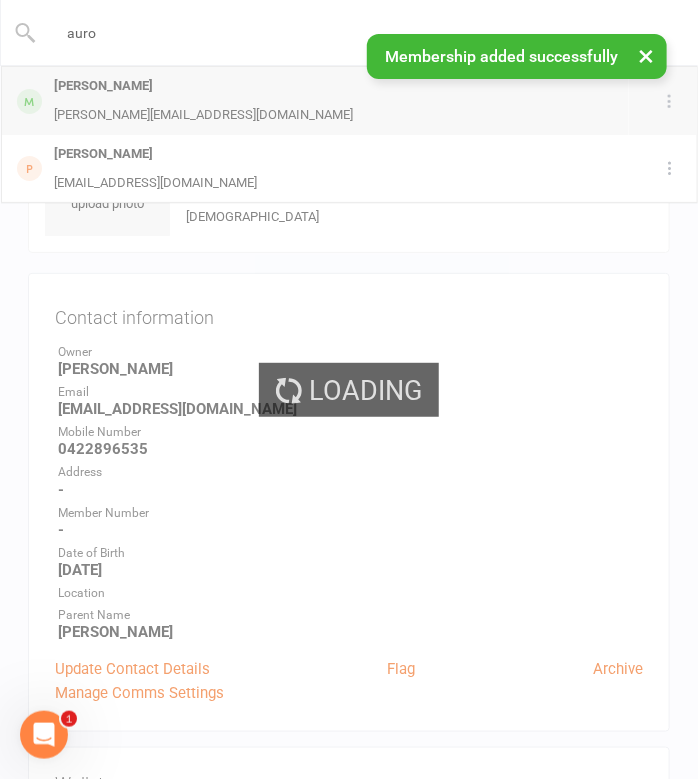 type 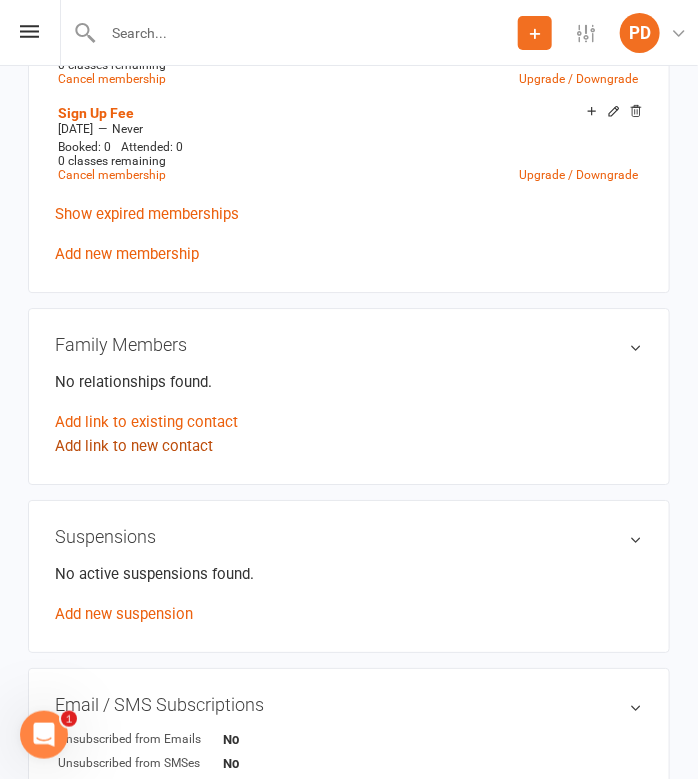 scroll, scrollTop: 1246, scrollLeft: 0, axis: vertical 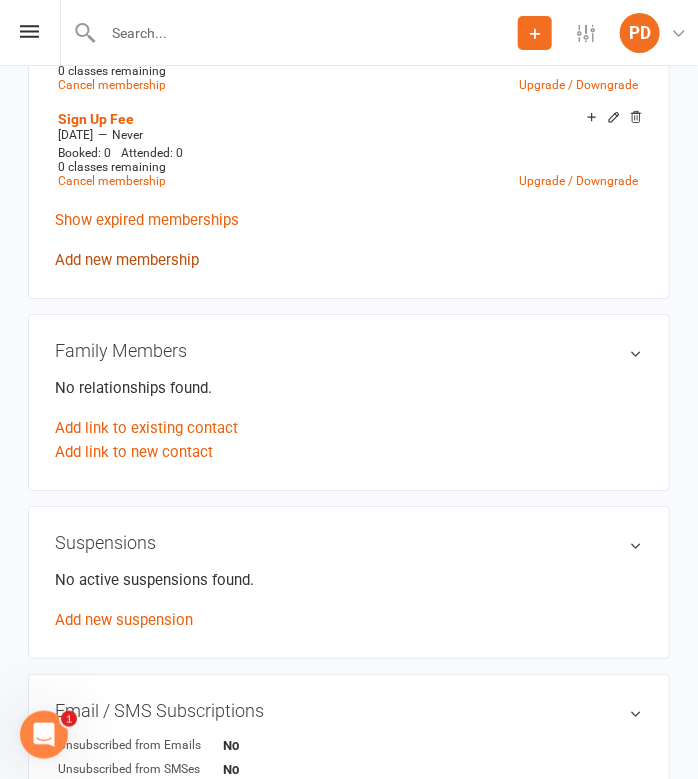 click on "Add new membership" at bounding box center [127, 260] 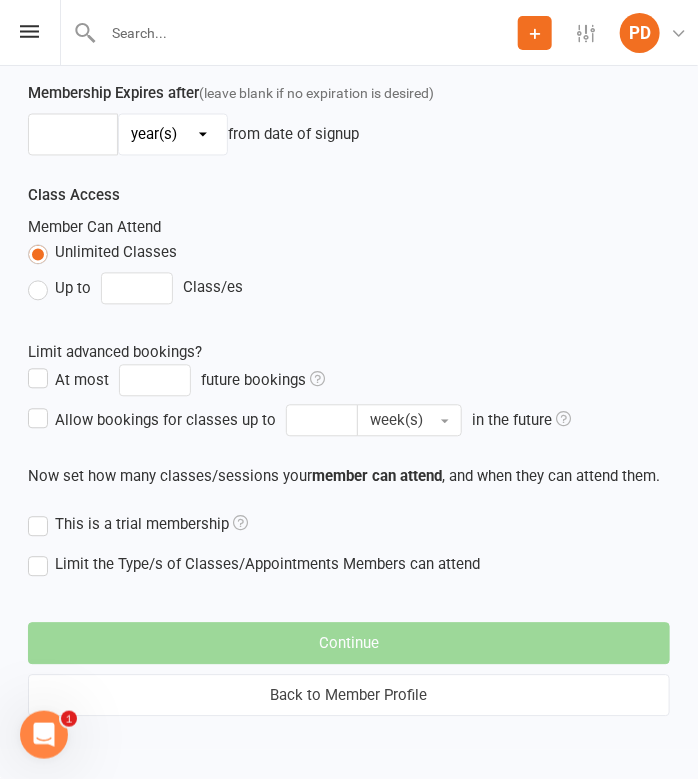 scroll, scrollTop: 0, scrollLeft: 0, axis: both 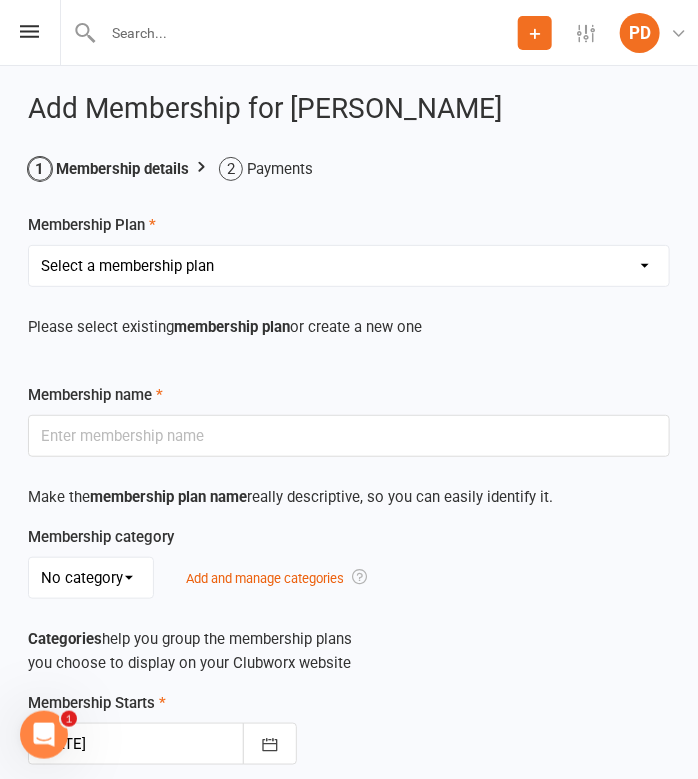 click on "Select a membership plan Create new Membership Plan Term 1 [PERSON_NAME] & Bubba 2023 - Existing (10 weeks) Term 1 Petit Leapers - Existing (10 week) Term 1 Grand Leapers - Existing (10 week) Term 1 Petit Leapers- Existing (9 week) Term 1 [PERSON_NAME] & Bubba 2023 Existing (9 week) Term 1 Grand Leapers- Existing (9 week pack) Term 1 Grand Leapers ACRO- Existing (9 week) Petit Leapers ACRO Existing (9 weeks) Sign Up Fee Sign Up Fee (2nd Member) Grand Leapers- monthly pack Term 2 [PERSON_NAME] & Bubba 2023 - Existing 9 week Term 2 Petit Leapers- Existing (9 week) Term 2 Grand Leapers- Existing (9 week pack) Term 2 ACRO Petit Leapers- Existing (9 week) Term 2  Grand Leapers ACRO- Existing (9 week pack) Term 2 Petit Leapers - Existing (10 week) Term 2 [PERSON_NAME] & Bubba 2023 - (10 week) Term 2  Grand Leapers- Existing (10 week pack) Term 2 Grand Leapers- Existing (10 week pack) Term 2 ACRO Grand Leapers- Existing (10 week) Term 2 [PERSON_NAME] & Bubba 2023 (3 week) Term 3  Grand Leapers 2023 - 10 week Term 3 Grand Leapers Acrobatics 2023 - 10 week" at bounding box center (349, 266) 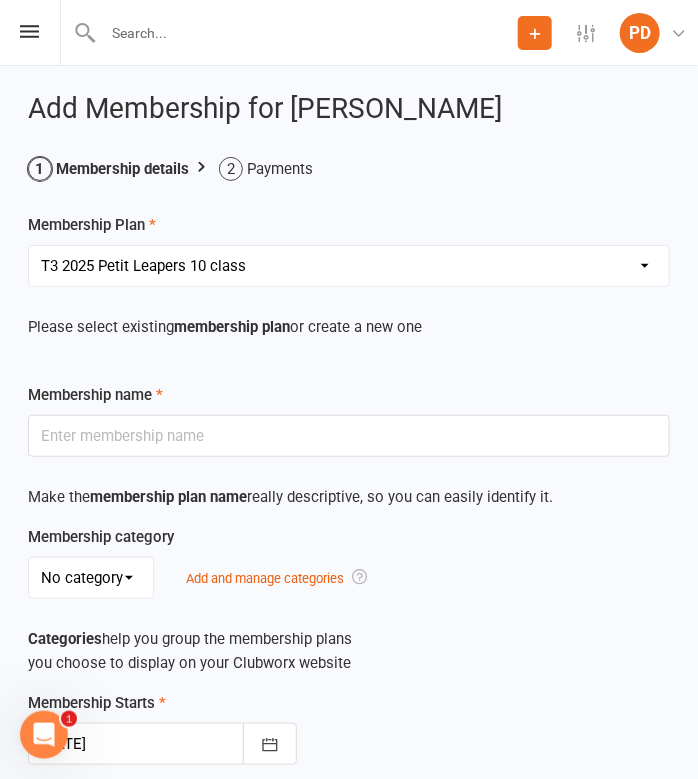 click on "Select a membership plan Create new Membership Plan Term 1 [PERSON_NAME] & Bubba 2023 - Existing (10 weeks) Term 1 Petit Leapers - Existing (10 week) Term 1 Grand Leapers - Existing (10 week) Term 1 Petit Leapers- Existing (9 week) Term 1 [PERSON_NAME] & Bubba 2023 Existing (9 week) Term 1 Grand Leapers- Existing (9 week pack) Term 1 Grand Leapers ACRO- Existing (9 week) Petit Leapers ACRO Existing (9 weeks) Sign Up Fee Sign Up Fee (2nd Member) Grand Leapers- monthly pack Term 2 [PERSON_NAME] & Bubba 2023 - Existing 9 week Term 2 Petit Leapers- Existing (9 week) Term 2 Grand Leapers- Existing (9 week pack) Term 2 ACRO Petit Leapers- Existing (9 week) Term 2  Grand Leapers ACRO- Existing (9 week pack) Term 2 Petit Leapers - Existing (10 week) Term 2 [PERSON_NAME] & Bubba 2023 - (10 week) Term 2  Grand Leapers- Existing (10 week pack) Term 2 Grand Leapers- Existing (10 week pack) Term 2 ACRO Grand Leapers- Existing (10 week) Term 2 [PERSON_NAME] & Bubba 2023 (3 week) Term 3  Grand Leapers 2023 - 10 week Term 3 Grand Leapers Acrobatics 2023 - 10 week" at bounding box center [349, 266] 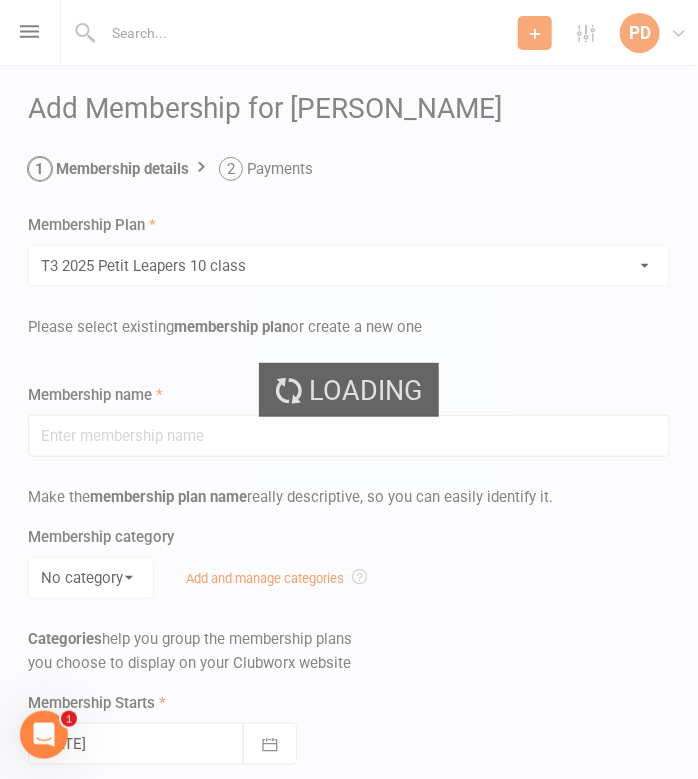 type on "[MEDICAL_DATA] 2025 Petit Leapers 10 class" 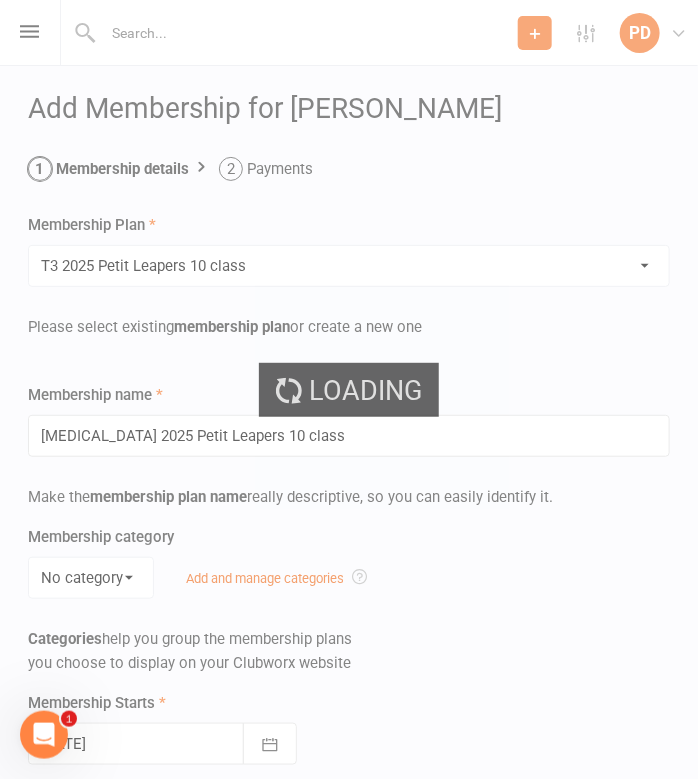 type on "10" 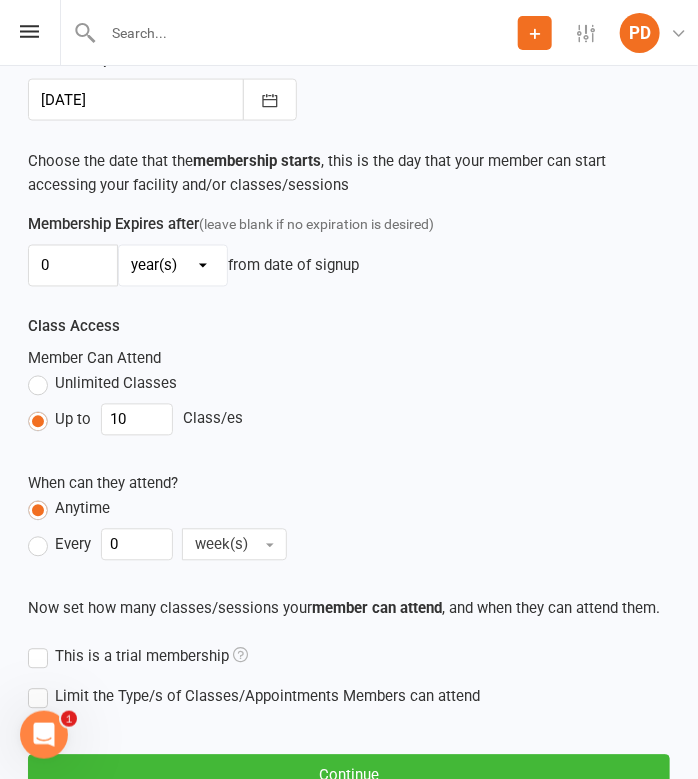 scroll, scrollTop: 646, scrollLeft: 0, axis: vertical 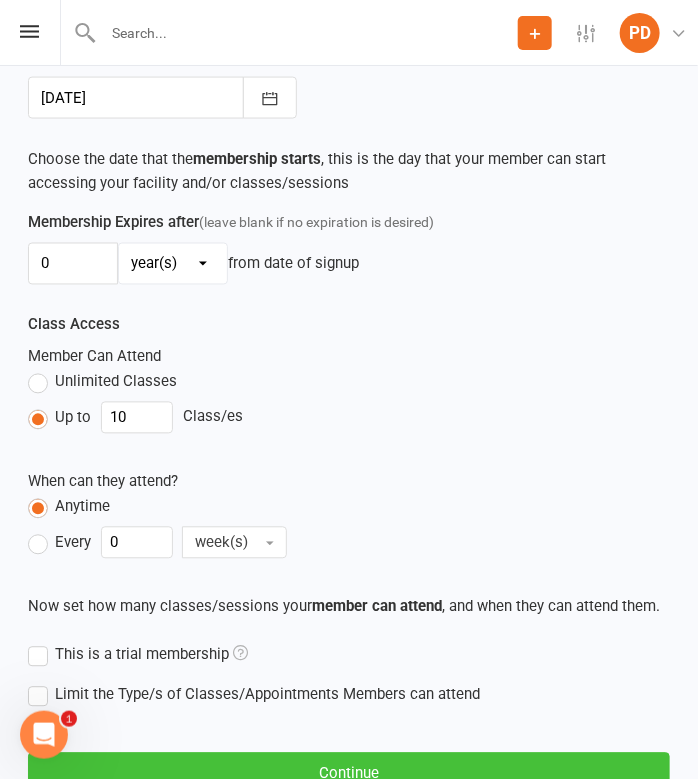 click on "Continue" at bounding box center (349, 774) 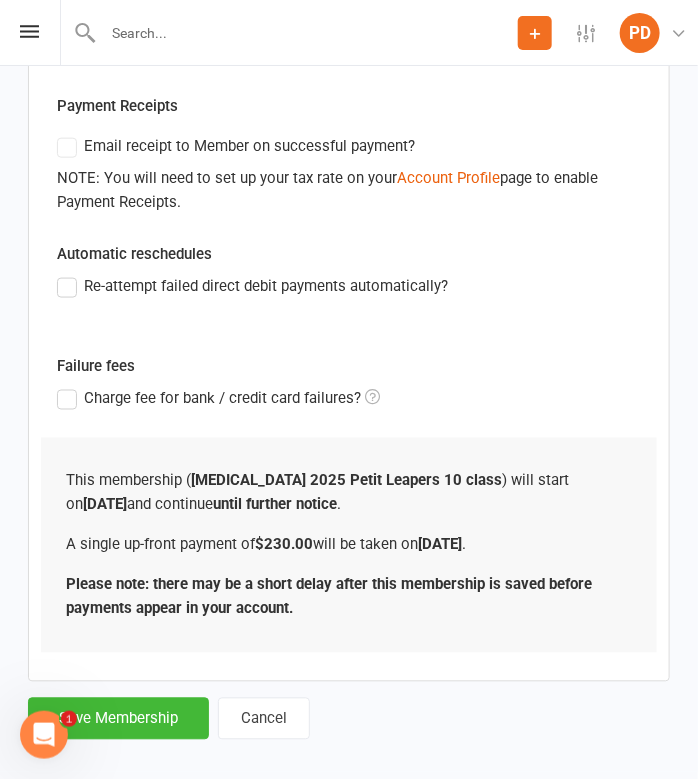 scroll, scrollTop: 435, scrollLeft: 0, axis: vertical 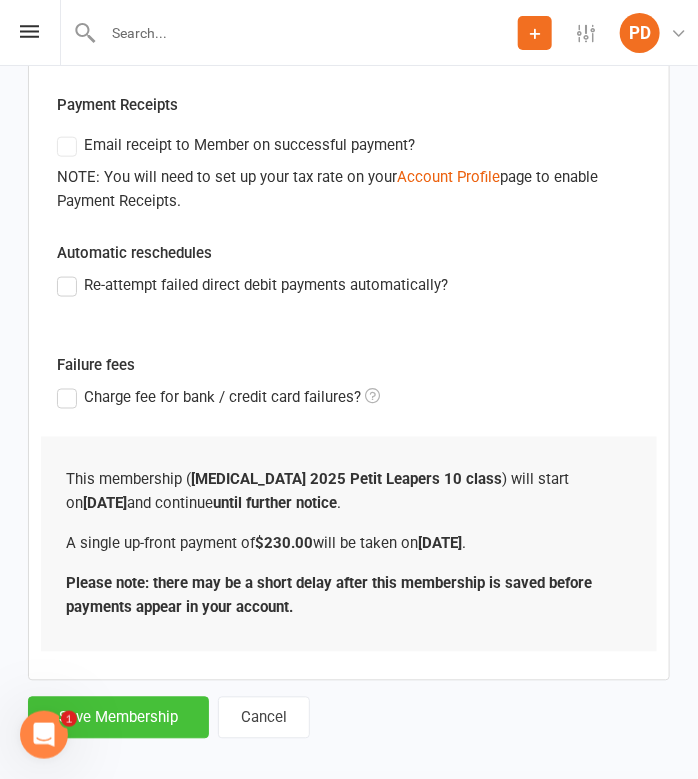 click on "Save Membership" at bounding box center (118, 718) 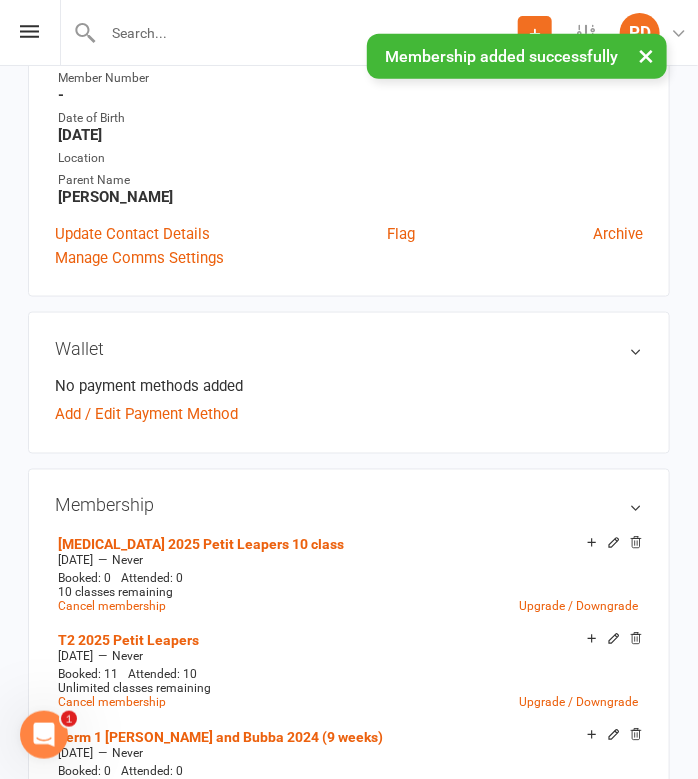 scroll, scrollTop: 0, scrollLeft: 0, axis: both 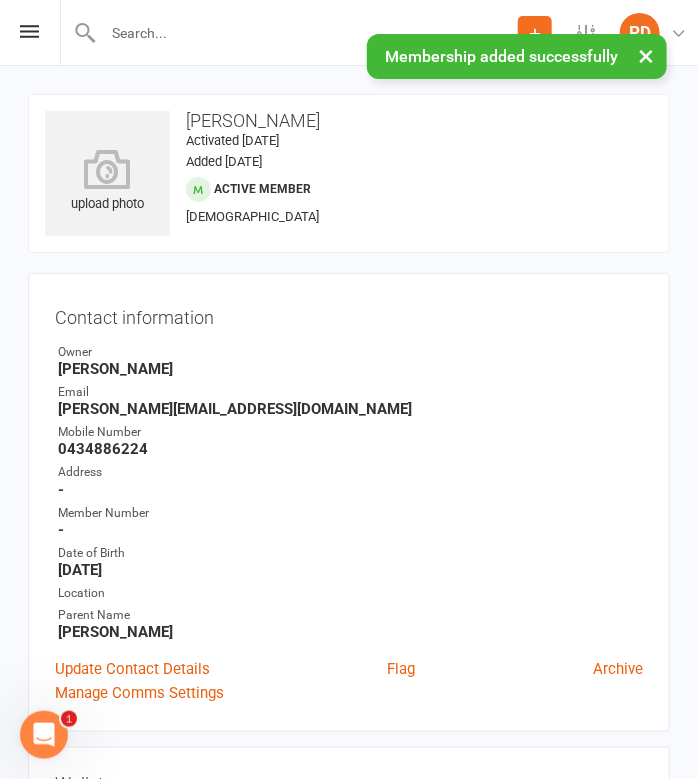 click on "× Membership added successfully" at bounding box center (336, 34) 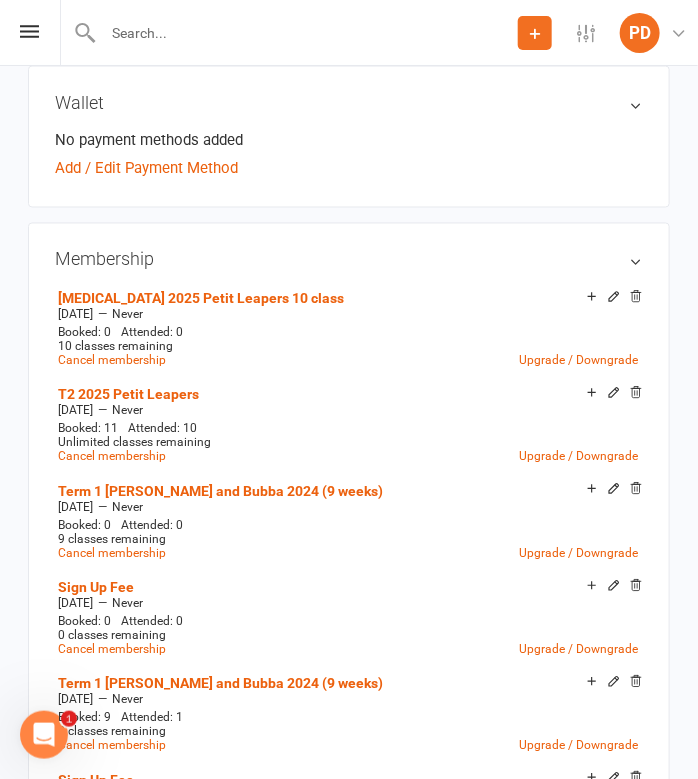 click at bounding box center (307, 33) 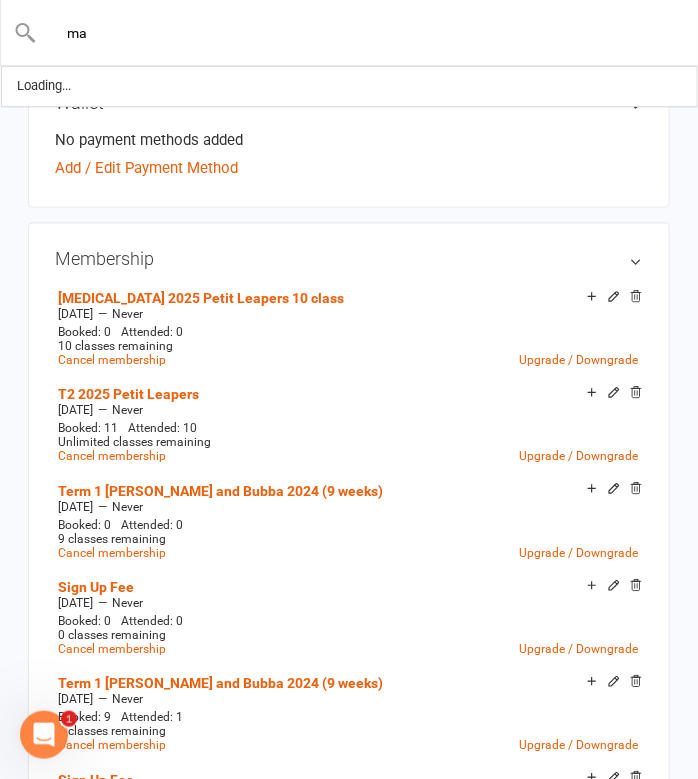 type on "m" 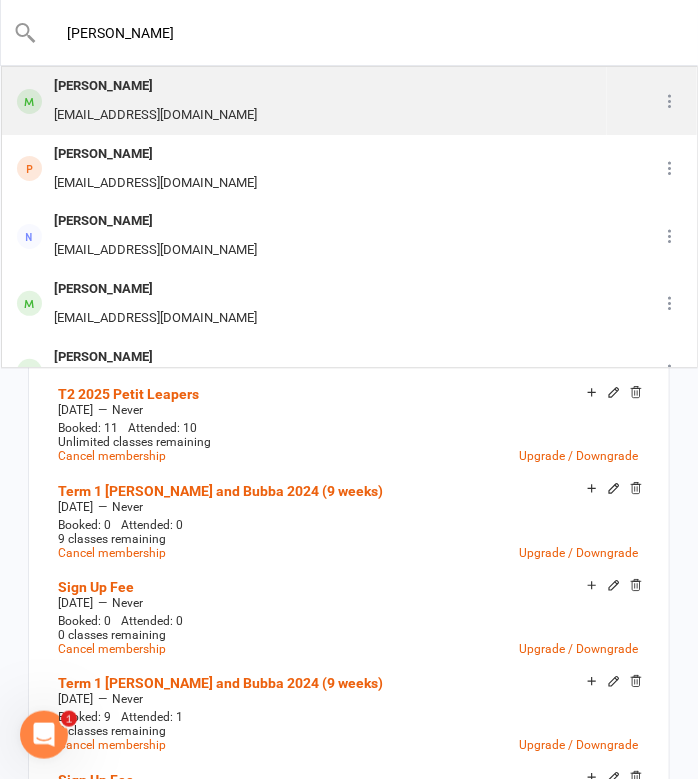 type on "[PERSON_NAME]" 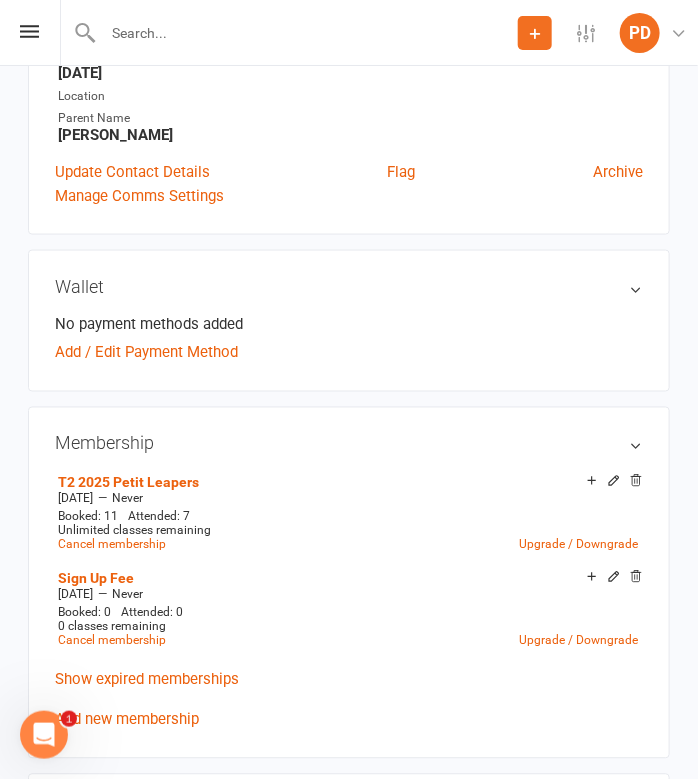 scroll, scrollTop: 591, scrollLeft: 0, axis: vertical 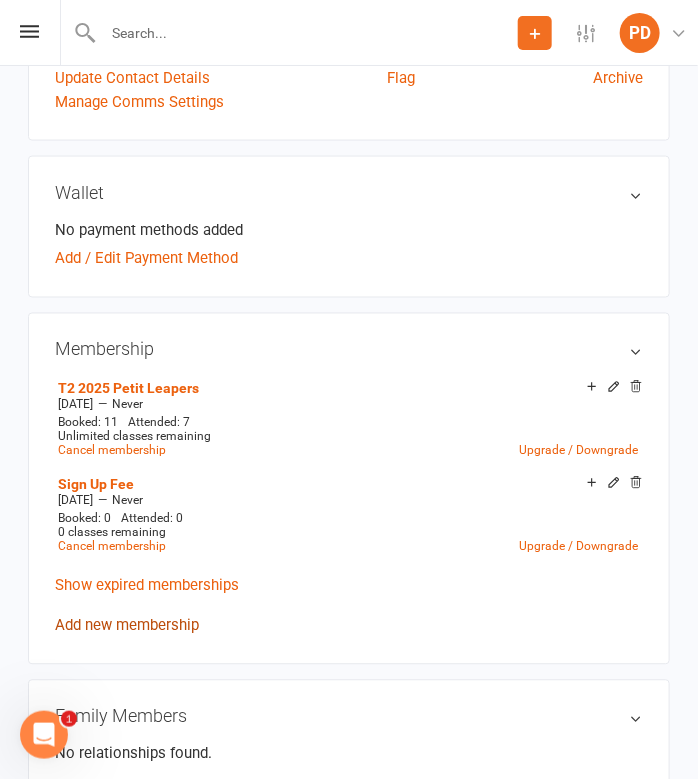 click on "Add new membership" at bounding box center [127, 626] 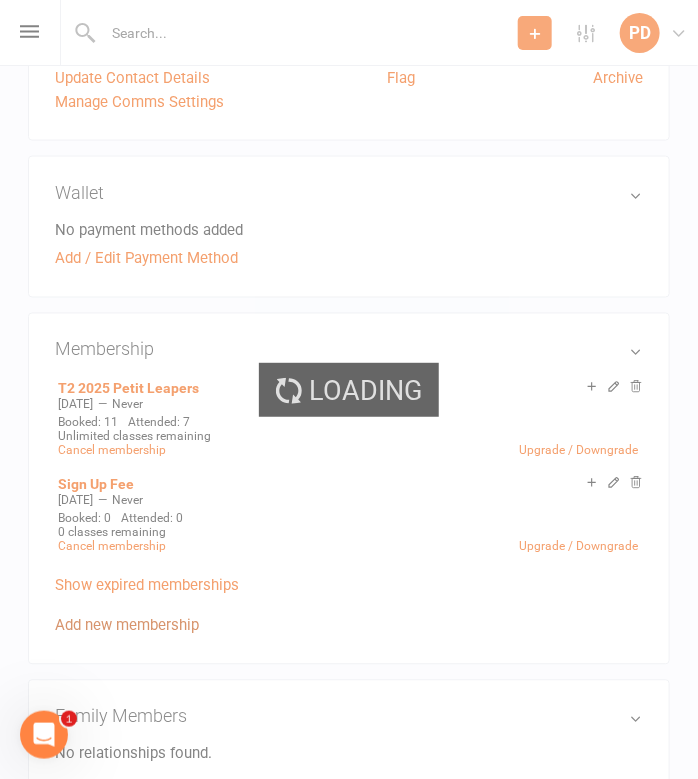 scroll, scrollTop: 0, scrollLeft: 0, axis: both 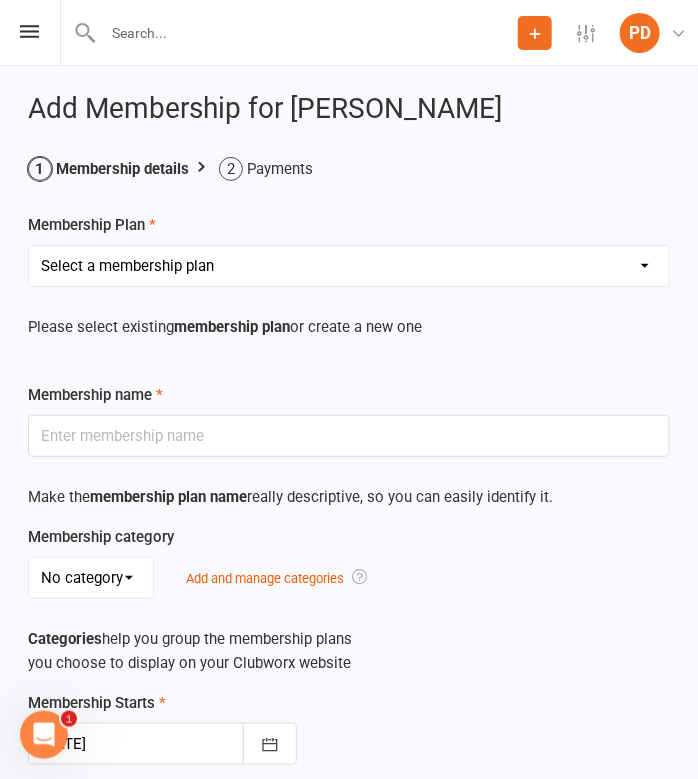 click on "Select a membership plan Create new Membership Plan Term 1 [PERSON_NAME] & Bubba 2023 - Existing (10 weeks) Term 1 Petit Leapers - Existing (10 week) Term 1 Grand Leapers - Existing (10 week) Term 1 Petit Leapers- Existing (9 week) Term 1 [PERSON_NAME] & Bubba 2023 Existing (9 week) Term 1 Grand Leapers- Existing (9 week pack) Term 1 Grand Leapers ACRO- Existing (9 week) Petit Leapers ACRO Existing (9 weeks) Sign Up Fee Sign Up Fee (2nd Member) Grand Leapers- monthly pack Term 2 [PERSON_NAME] & Bubba 2023 - Existing 9 week Term 2 Petit Leapers- Existing (9 week) Term 2 Grand Leapers- Existing (9 week pack) Term 2 ACRO Petit Leapers- Existing (9 week) Term 2  Grand Leapers ACRO- Existing (9 week pack) Term 2 Petit Leapers - Existing (10 week) Term 2 [PERSON_NAME] & Bubba 2023 - (10 week) Term 2  Grand Leapers- Existing (10 week pack) Term 2 Grand Leapers- Existing (10 week pack) Term 2 ACRO Grand Leapers- Existing (10 week) Term 2 [PERSON_NAME] & Bubba 2023 (3 week) Term 3  Grand Leapers 2023 - 10 week Term 3 Grand Leapers Acrobatics 2023 - 10 week" at bounding box center [349, 266] 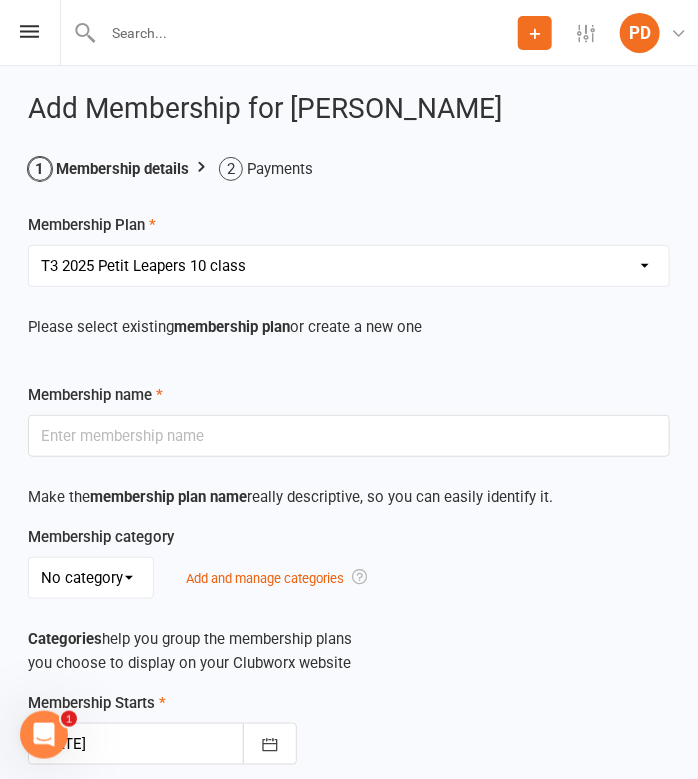 click on "Select a membership plan Create new Membership Plan Term 1 [PERSON_NAME] & Bubba 2023 - Existing (10 weeks) Term 1 Petit Leapers - Existing (10 week) Term 1 Grand Leapers - Existing (10 week) Term 1 Petit Leapers- Existing (9 week) Term 1 [PERSON_NAME] & Bubba 2023 Existing (9 week) Term 1 Grand Leapers- Existing (9 week pack) Term 1 Grand Leapers ACRO- Existing (9 week) Petit Leapers ACRO Existing (9 weeks) Sign Up Fee Sign Up Fee (2nd Member) Grand Leapers- monthly pack Term 2 [PERSON_NAME] & Bubba 2023 - Existing 9 week Term 2 Petit Leapers- Existing (9 week) Term 2 Grand Leapers- Existing (9 week pack) Term 2 ACRO Petit Leapers- Existing (9 week) Term 2  Grand Leapers ACRO- Existing (9 week pack) Term 2 Petit Leapers - Existing (10 week) Term 2 [PERSON_NAME] & Bubba 2023 - (10 week) Term 2  Grand Leapers- Existing (10 week pack) Term 2 Grand Leapers- Existing (10 week pack) Term 2 ACRO Grand Leapers- Existing (10 week) Term 2 [PERSON_NAME] & Bubba 2023 (3 week) Term 3  Grand Leapers 2023 - 10 week Term 3 Grand Leapers Acrobatics 2023 - 10 week" at bounding box center [349, 266] 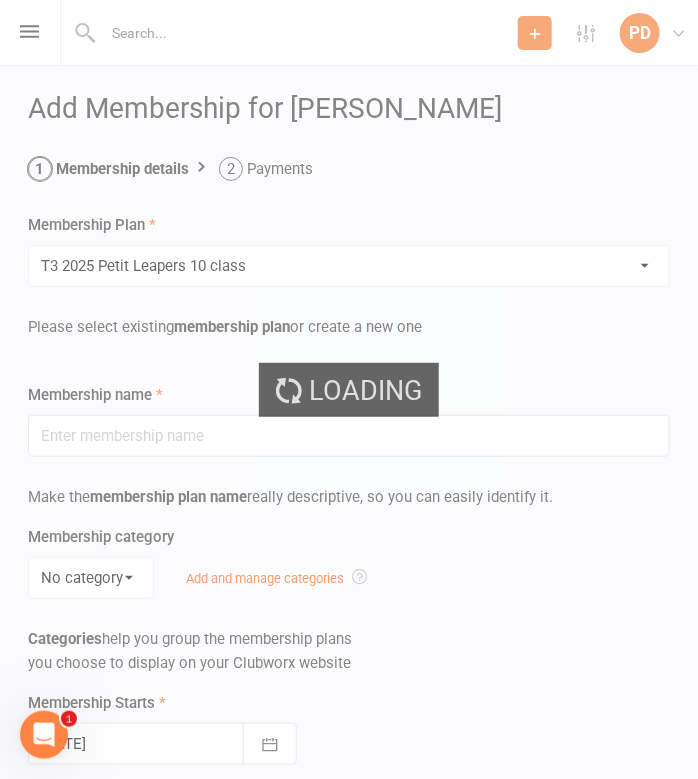 type on "[MEDICAL_DATA] 2025 Petit Leapers 10 class" 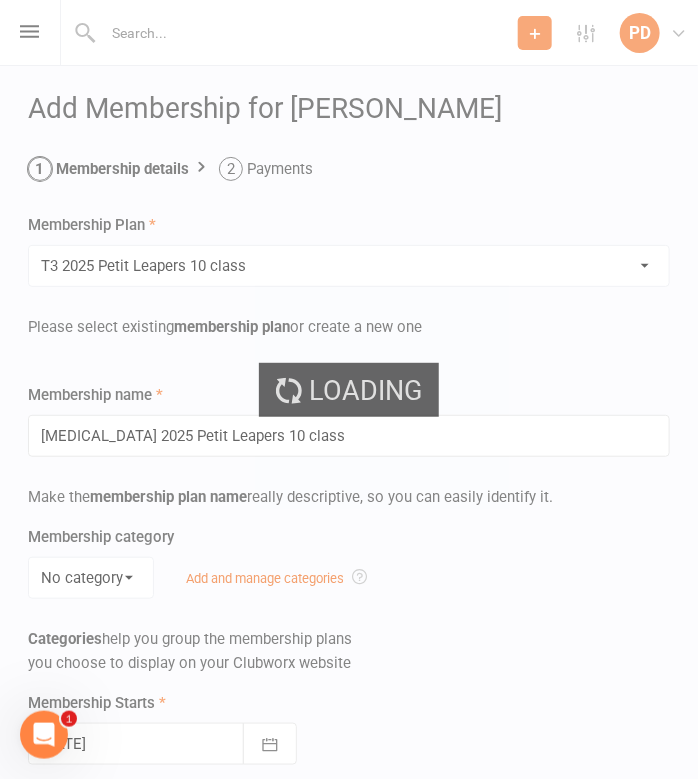 type on "0" 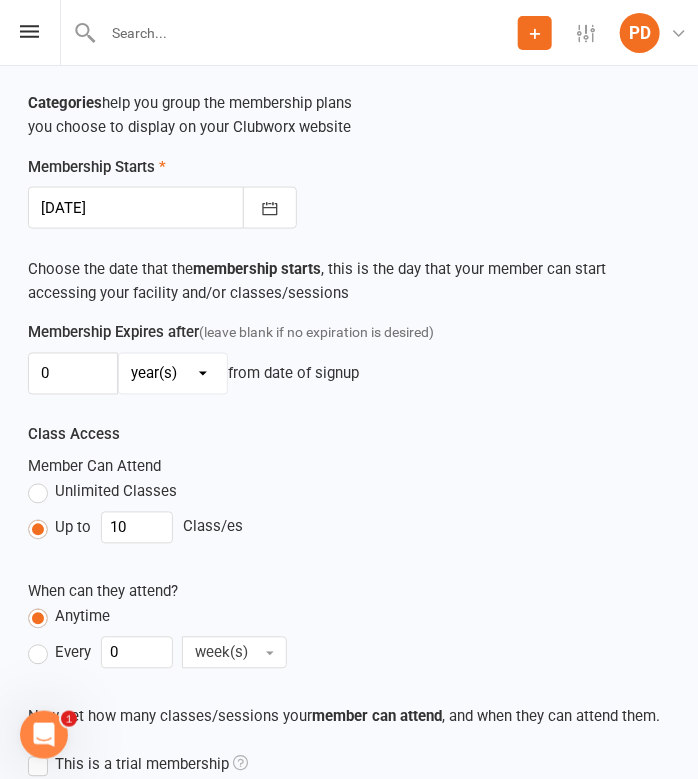 scroll, scrollTop: 768, scrollLeft: 0, axis: vertical 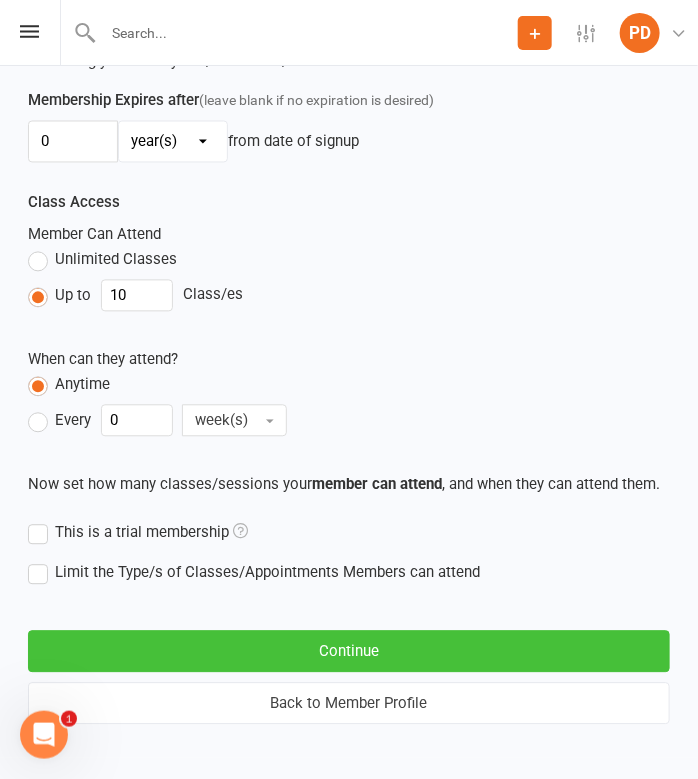 click on "Continue" at bounding box center [349, 652] 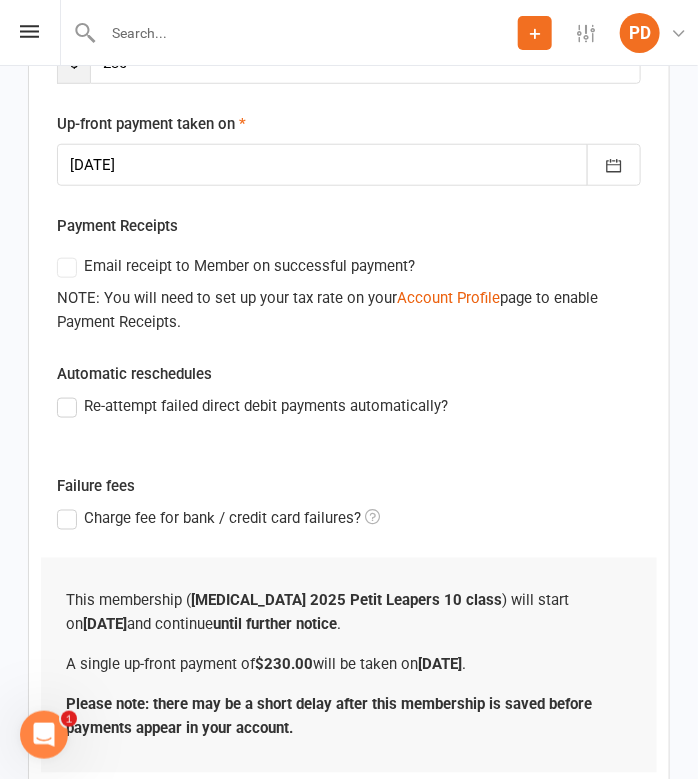 scroll, scrollTop: 452, scrollLeft: 0, axis: vertical 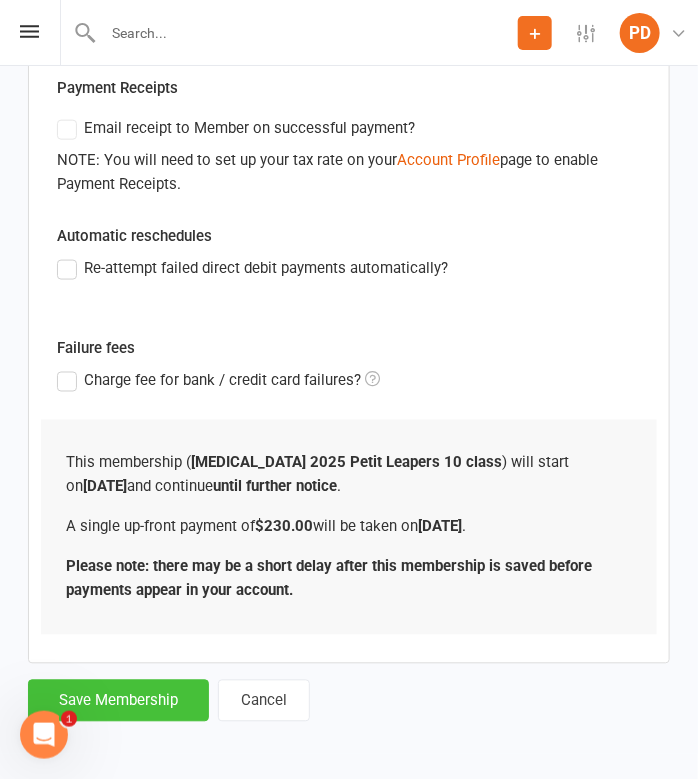 click on "Save Membership" at bounding box center (118, 701) 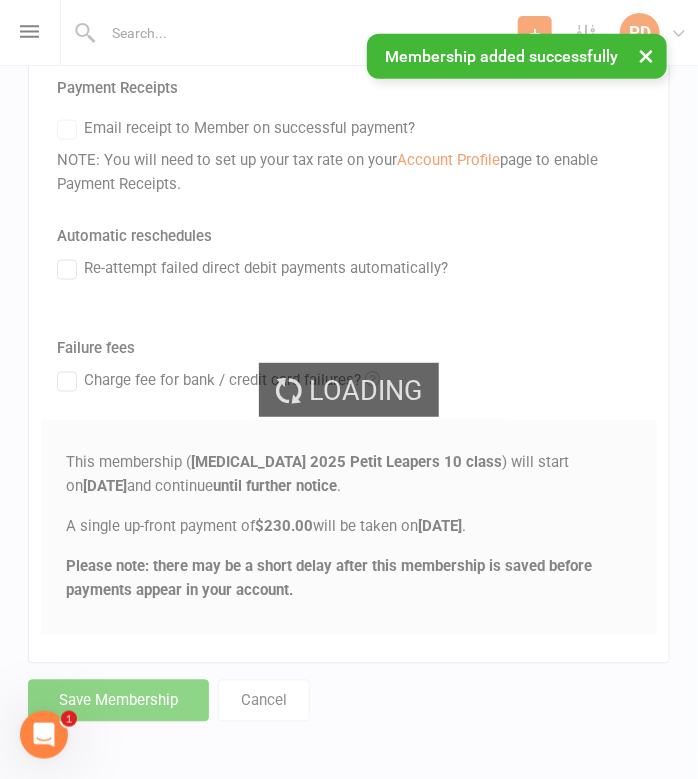 scroll, scrollTop: 0, scrollLeft: 0, axis: both 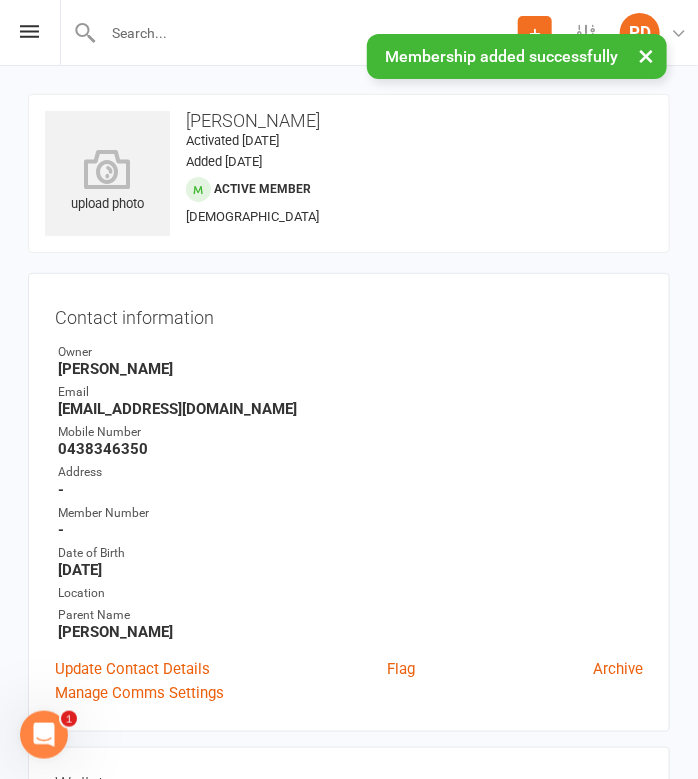 click on "× Membership added successfully" at bounding box center [336, 34] 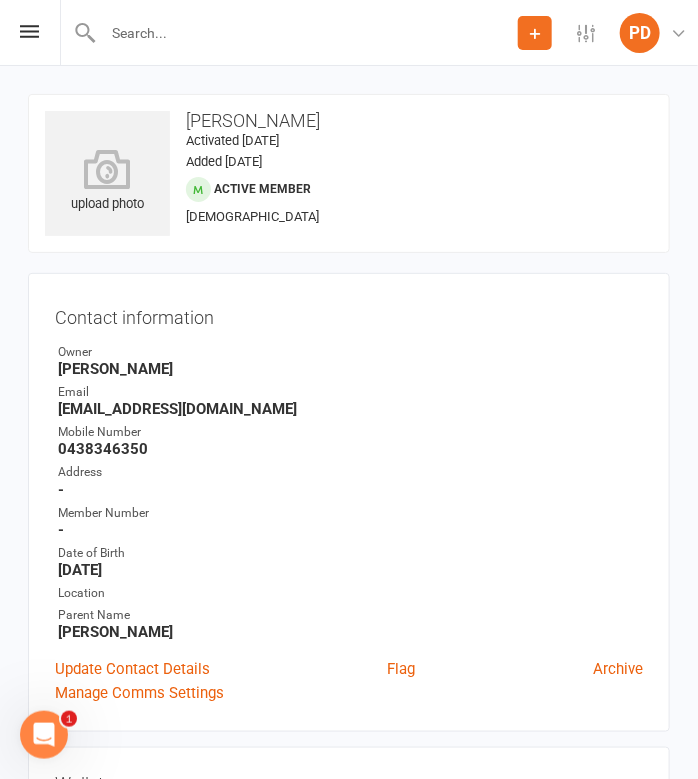 click at bounding box center [307, 33] 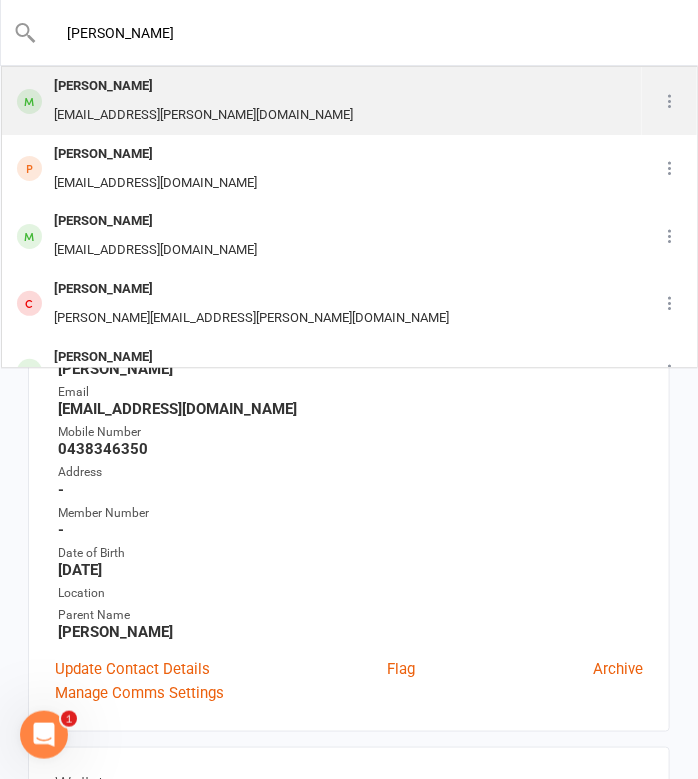 type on "[PERSON_NAME]" 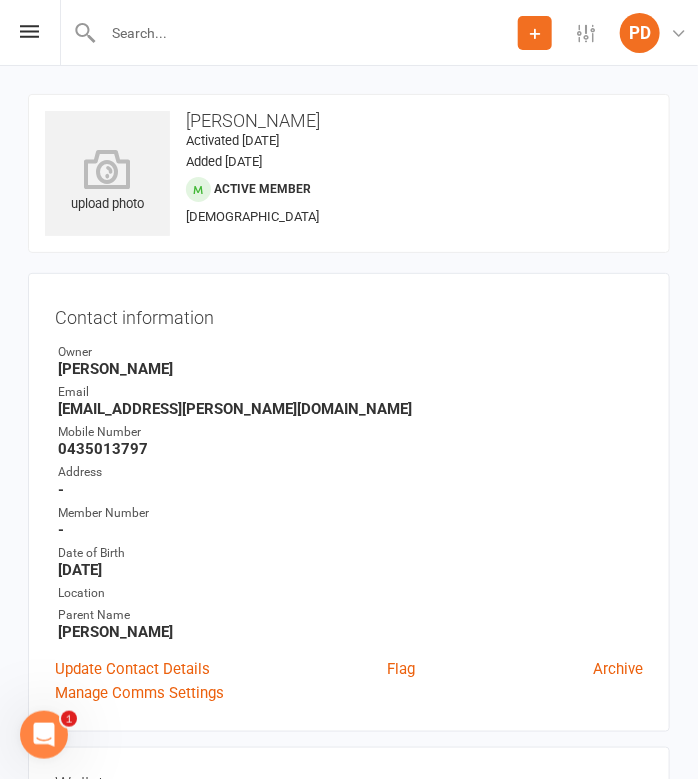 scroll, scrollTop: 728, scrollLeft: 0, axis: vertical 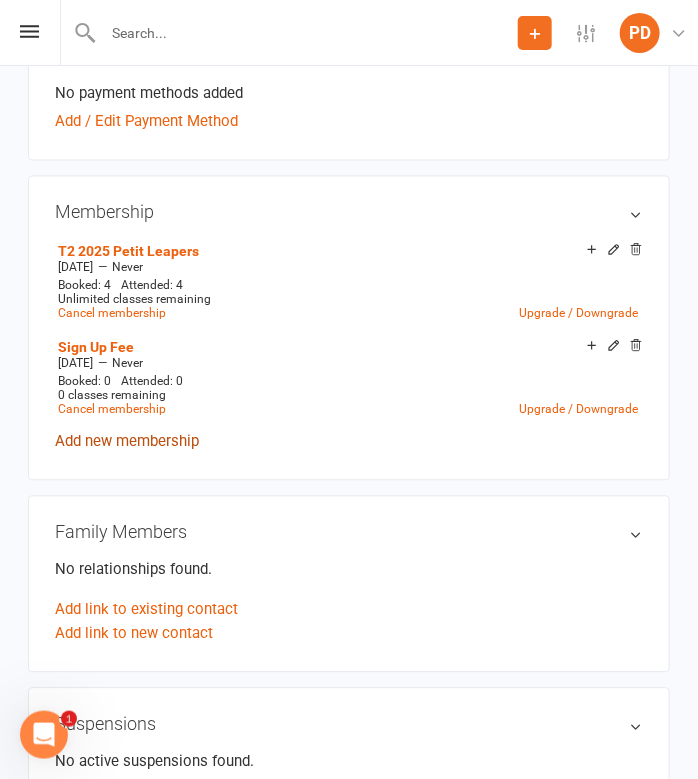 click on "Add new membership" at bounding box center (127, 442) 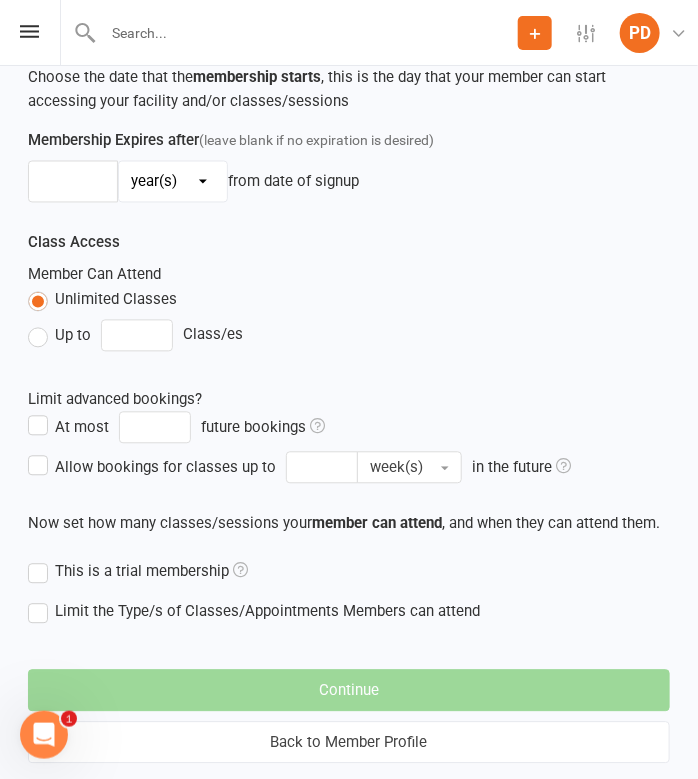 scroll, scrollTop: 0, scrollLeft: 0, axis: both 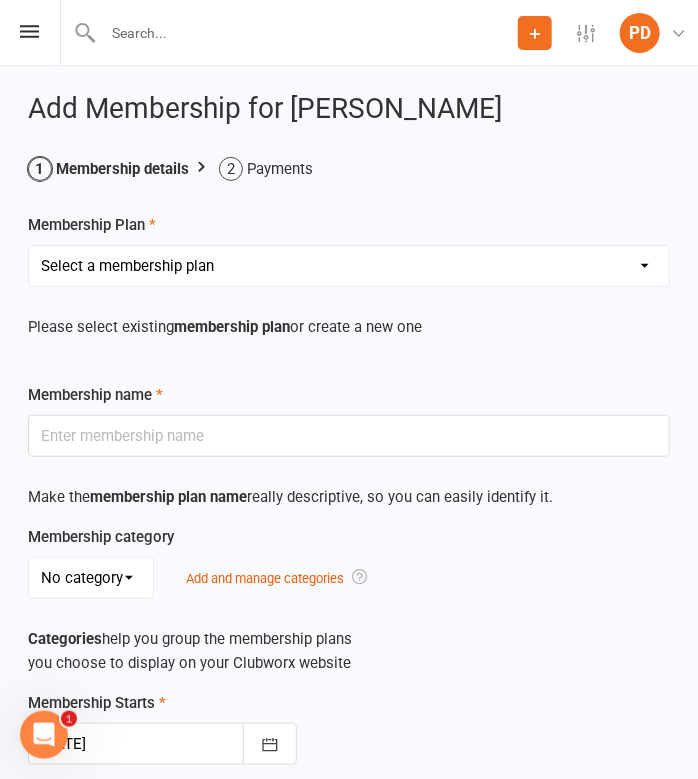click on "Select a membership plan Create new Membership Plan Term 1 [PERSON_NAME] & Bubba 2023 - Existing (10 weeks) Term 1 Petit Leapers - Existing (10 week) Term 1 Grand Leapers - Existing (10 week) Term 1 Petit Leapers- Existing (9 week) Term 1 [PERSON_NAME] & Bubba 2023 Existing (9 week) Term 1 Grand Leapers- Existing (9 week pack) Term 1 Grand Leapers ACRO- Existing (9 week) Petit Leapers ACRO Existing (9 weeks) Sign Up Fee Sign Up Fee (2nd Member) Grand Leapers- monthly pack Term 2 [PERSON_NAME] & Bubba 2023 - Existing 9 week Term 2 Petit Leapers- Existing (9 week) Term 2 Grand Leapers- Existing (9 week pack) Term 2 ACRO Petit Leapers- Existing (9 week) Term 2  Grand Leapers ACRO- Existing (9 week pack) Term 2 Petit Leapers - Existing (10 week) Term 2 [PERSON_NAME] & Bubba 2023 - (10 week) Term 2  Grand Leapers- Existing (10 week pack) Term 2 Grand Leapers- Existing (10 week pack) Term 2 ACRO Grand Leapers- Existing (10 week) Term 2 [PERSON_NAME] & Bubba 2023 (3 week) Term 3  Grand Leapers 2023 - 10 week Term 3 Grand Leapers Acrobatics 2023 - 10 week" at bounding box center (349, 266) 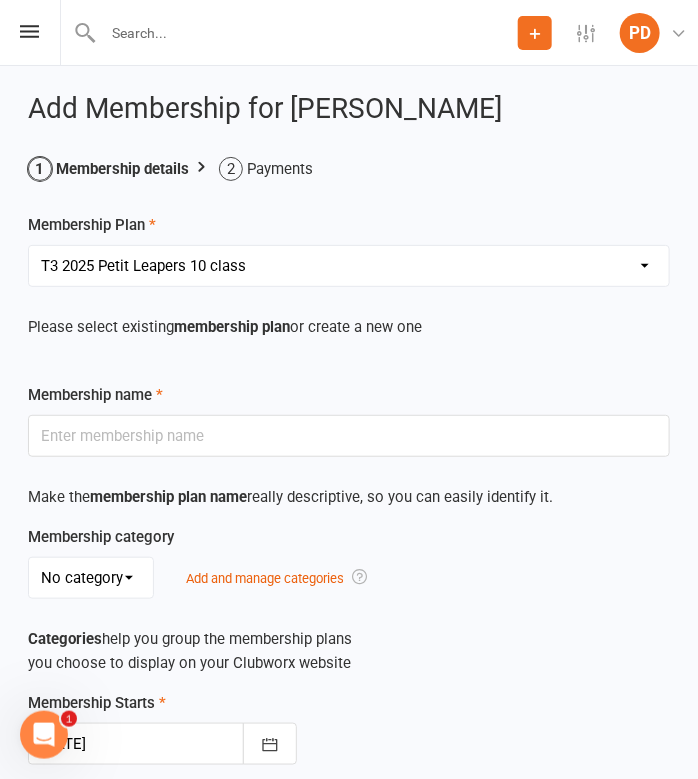 click on "Select a membership plan Create new Membership Plan Term 1 [PERSON_NAME] & Bubba 2023 - Existing (10 weeks) Term 1 Petit Leapers - Existing (10 week) Term 1 Grand Leapers - Existing (10 week) Term 1 Petit Leapers- Existing (9 week) Term 1 [PERSON_NAME] & Bubba 2023 Existing (9 week) Term 1 Grand Leapers- Existing (9 week pack) Term 1 Grand Leapers ACRO- Existing (9 week) Petit Leapers ACRO Existing (9 weeks) Sign Up Fee Sign Up Fee (2nd Member) Grand Leapers- monthly pack Term 2 [PERSON_NAME] & Bubba 2023 - Existing 9 week Term 2 Petit Leapers- Existing (9 week) Term 2 Grand Leapers- Existing (9 week pack) Term 2 ACRO Petit Leapers- Existing (9 week) Term 2  Grand Leapers ACRO- Existing (9 week pack) Term 2 Petit Leapers - Existing (10 week) Term 2 [PERSON_NAME] & Bubba 2023 - (10 week) Term 2  Grand Leapers- Existing (10 week pack) Term 2 Grand Leapers- Existing (10 week pack) Term 2 ACRO Grand Leapers- Existing (10 week) Term 2 [PERSON_NAME] & Bubba 2023 (3 week) Term 3  Grand Leapers 2023 - 10 week Term 3 Grand Leapers Acrobatics 2023 - 10 week" at bounding box center [349, 266] 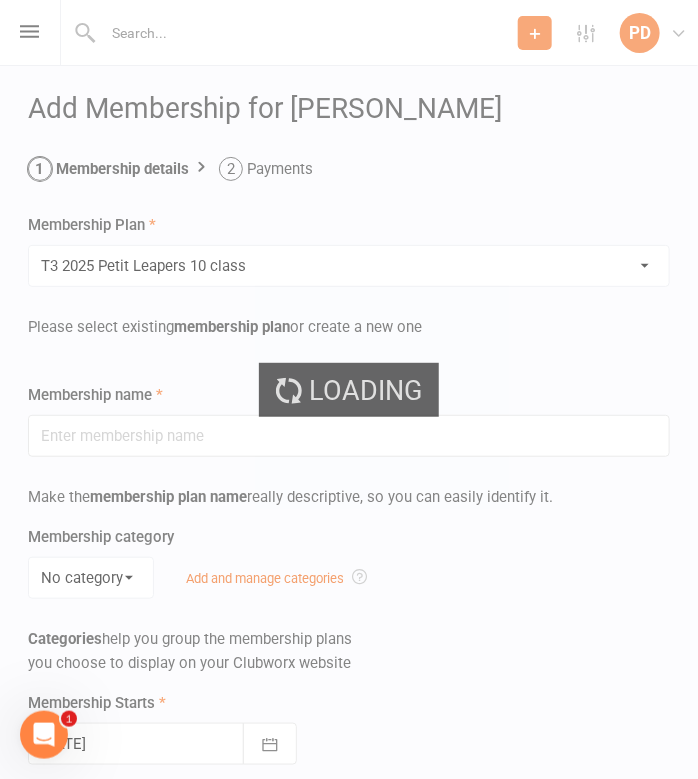 type on "[MEDICAL_DATA] 2025 Petit Leapers 10 class" 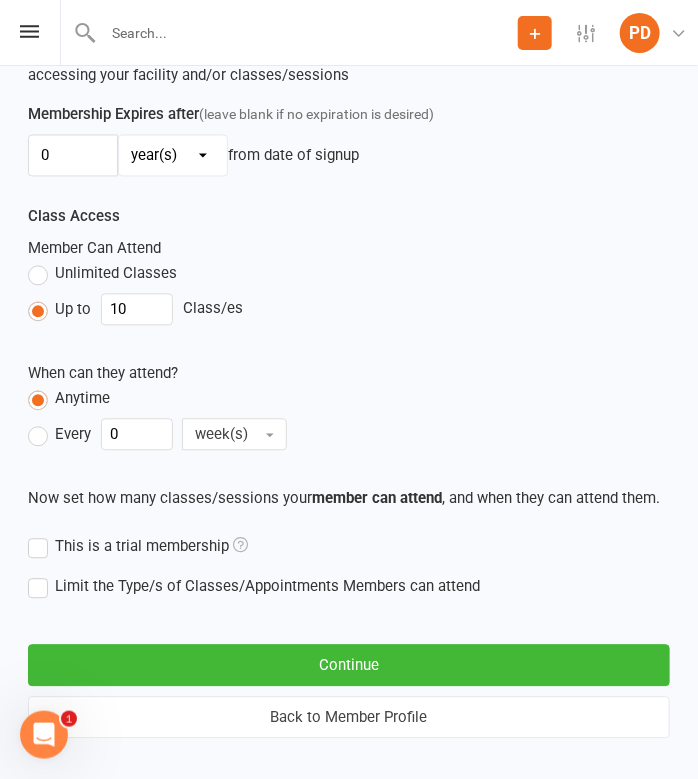 scroll, scrollTop: 768, scrollLeft: 0, axis: vertical 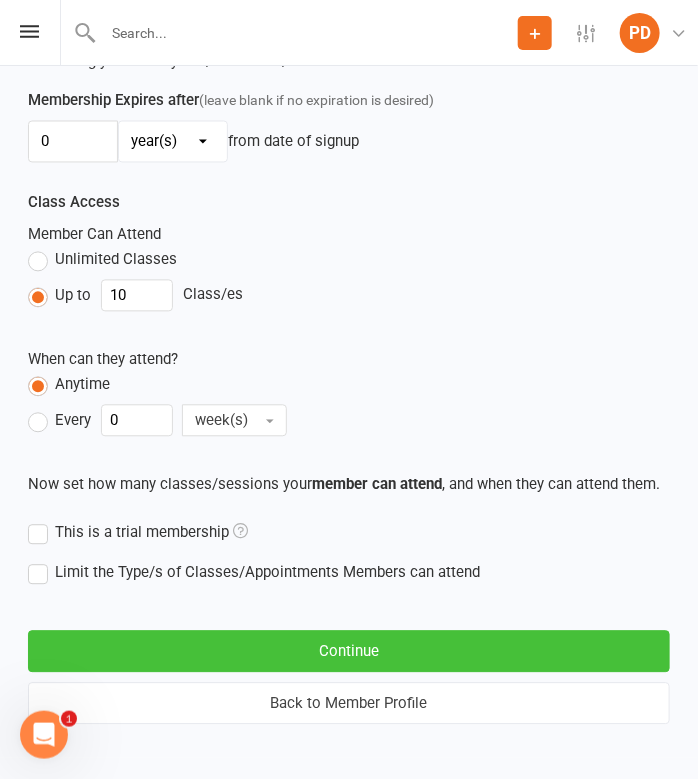 click on "Continue" at bounding box center (349, 652) 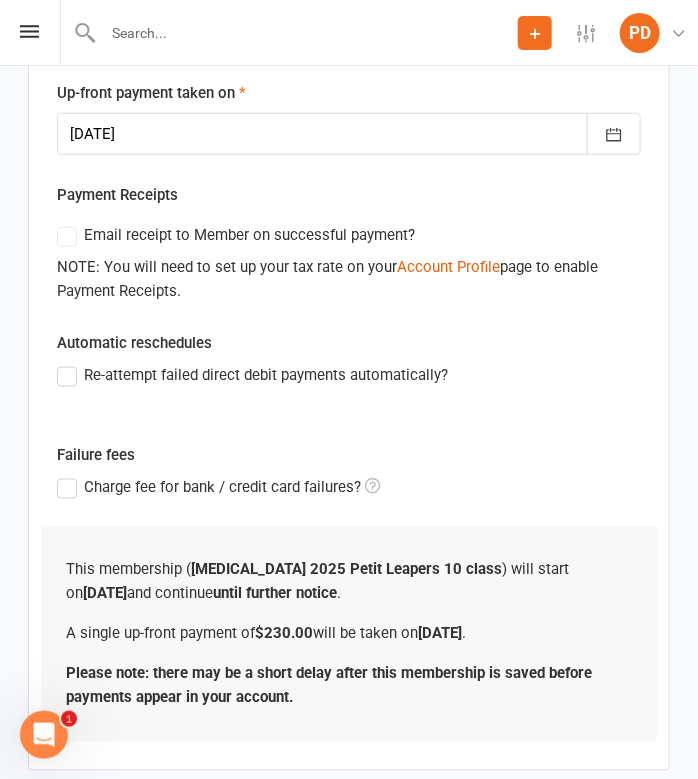 scroll, scrollTop: 452, scrollLeft: 0, axis: vertical 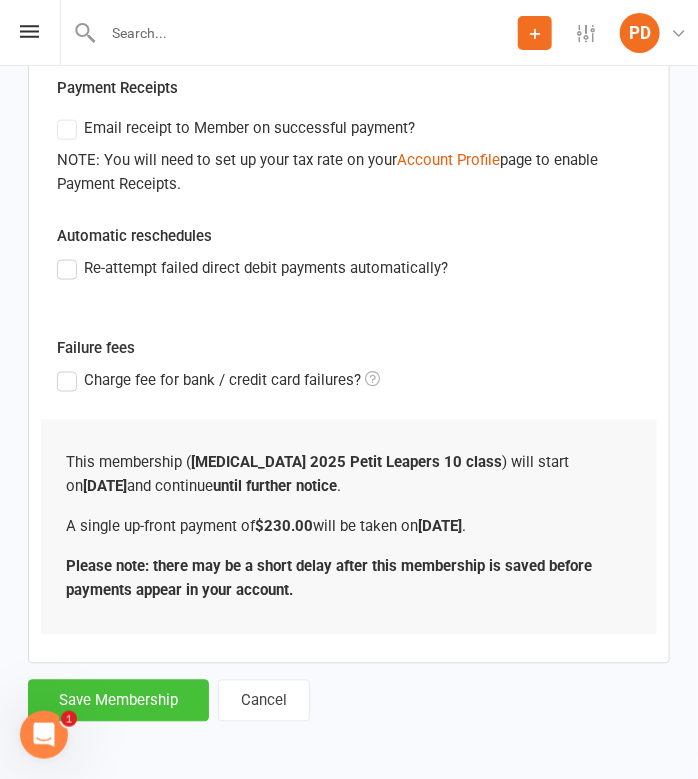 click on "Save Membership" at bounding box center (118, 701) 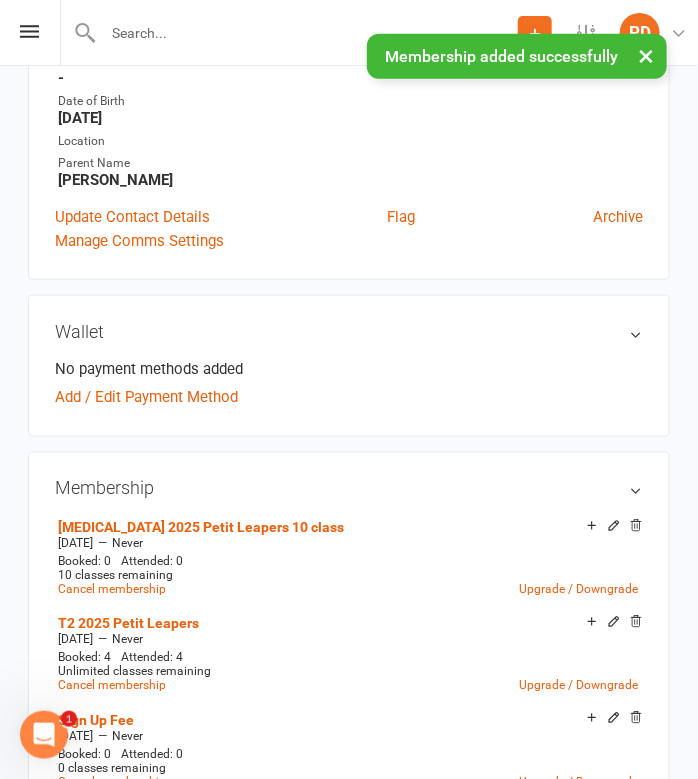scroll, scrollTop: 0, scrollLeft: 0, axis: both 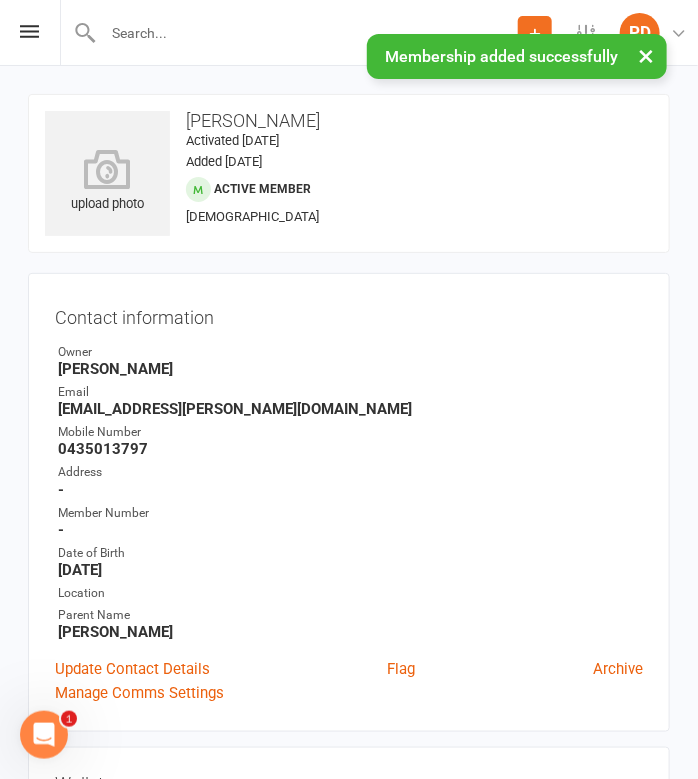 click on "× Membership added successfully" at bounding box center [336, 34] 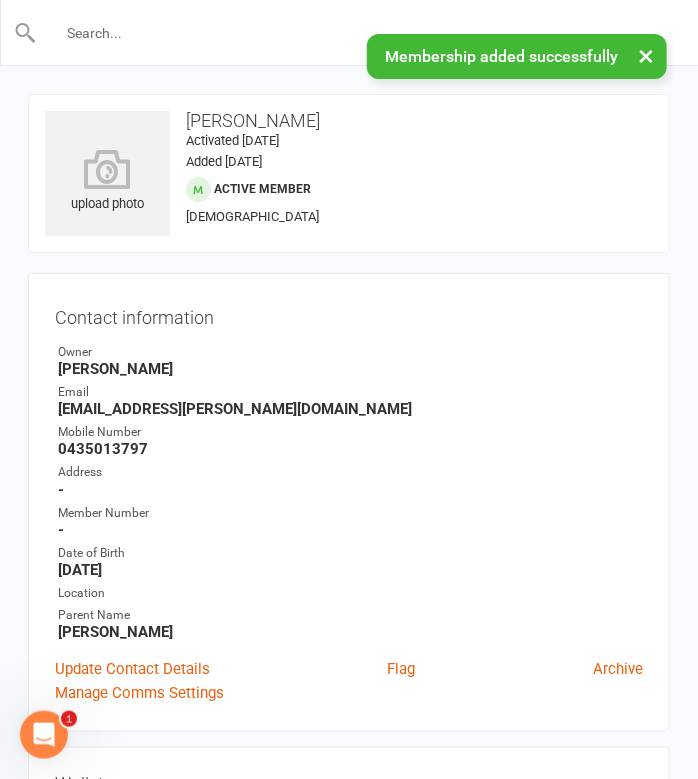 click at bounding box center (350, 33) 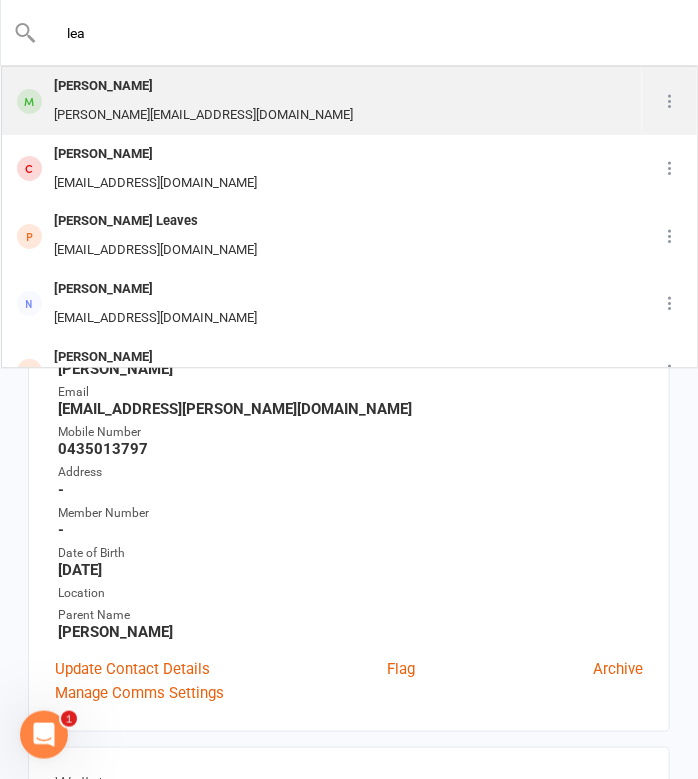 type on "lea" 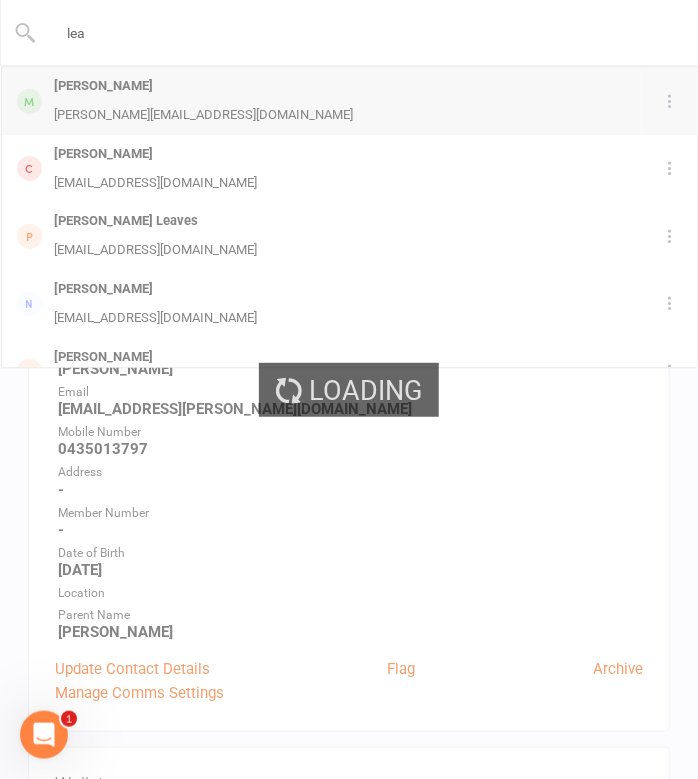 type 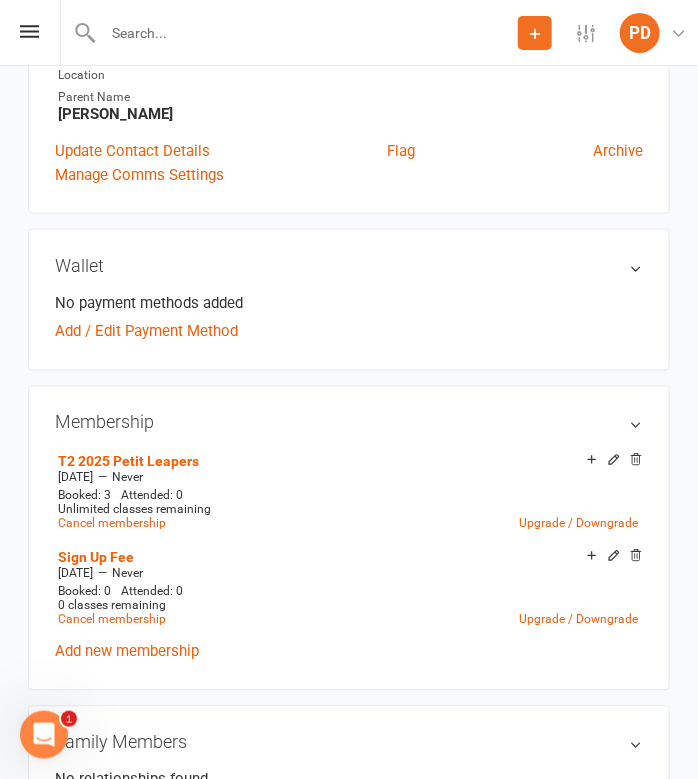 scroll, scrollTop: 521, scrollLeft: 0, axis: vertical 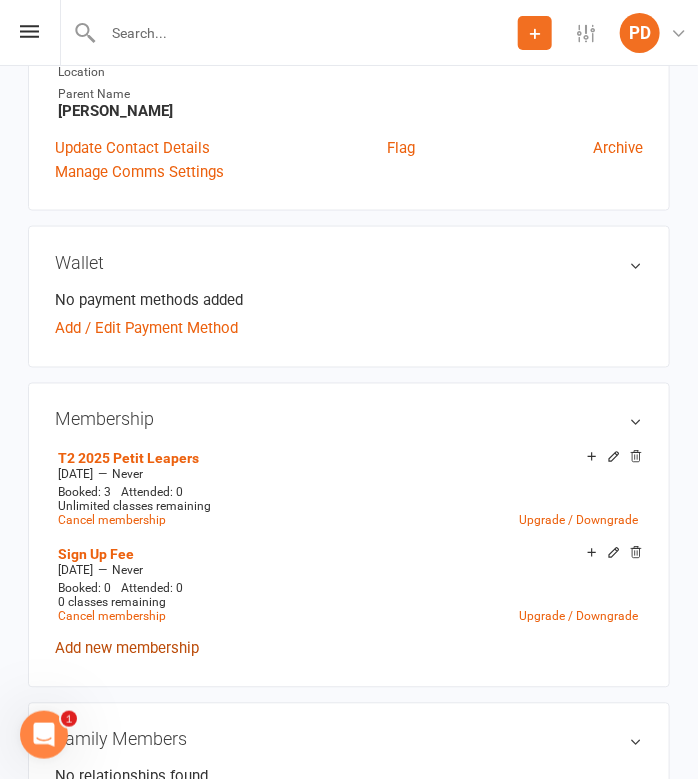 click on "Add new membership" at bounding box center (127, 649) 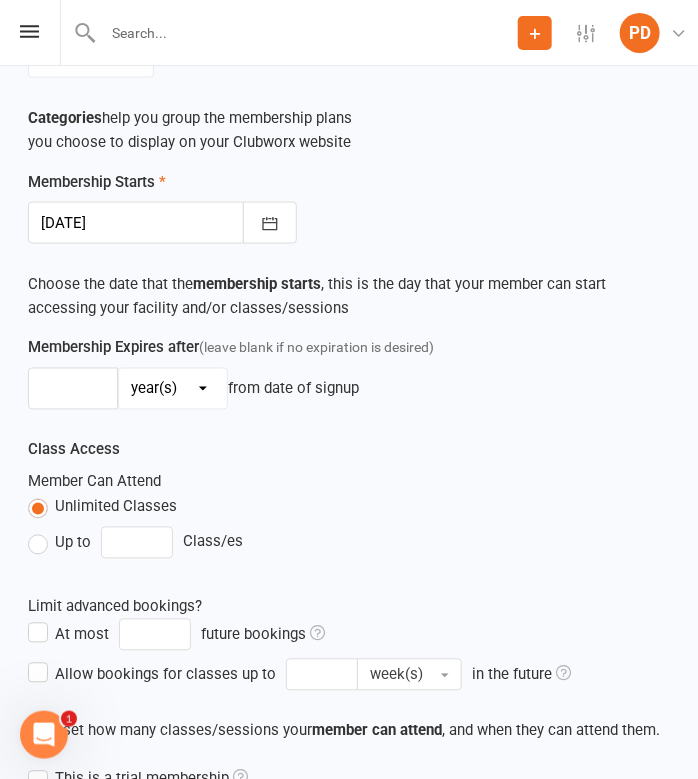 scroll, scrollTop: 0, scrollLeft: 0, axis: both 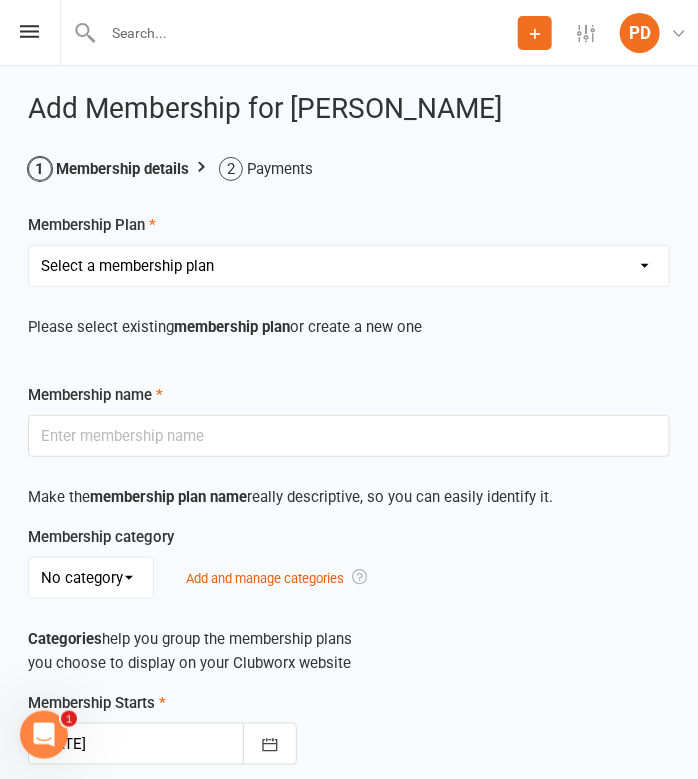 click on "Select a membership plan Create new Membership Plan Term 1 [PERSON_NAME] & Bubba 2023 - Existing (10 weeks) Term 1 Petit Leapers - Existing (10 week) Term 1 Grand Leapers - Existing (10 week) Term 1 Petit Leapers- Existing (9 week) Term 1 [PERSON_NAME] & Bubba 2023 Existing (9 week) Term 1 Grand Leapers- Existing (9 week pack) Term 1 Grand Leapers ACRO- Existing (9 week) Petit Leapers ACRO Existing (9 weeks) Sign Up Fee Sign Up Fee (2nd Member) Grand Leapers- monthly pack Term 2 [PERSON_NAME] & Bubba 2023 - Existing 9 week Term 2 Petit Leapers- Existing (9 week) Term 2 Grand Leapers- Existing (9 week pack) Term 2 ACRO Petit Leapers- Existing (9 week) Term 2  Grand Leapers ACRO- Existing (9 week pack) Term 2 Petit Leapers - Existing (10 week) Term 2 [PERSON_NAME] & Bubba 2023 - (10 week) Term 2  Grand Leapers- Existing (10 week pack) Term 2 Grand Leapers- Existing (10 week pack) Term 2 ACRO Grand Leapers- Existing (10 week) Term 2 [PERSON_NAME] & Bubba 2023 (3 week) Term 3  Grand Leapers 2023 - 10 week Term 3 Grand Leapers Acrobatics 2023 - 10 week" at bounding box center [349, 266] 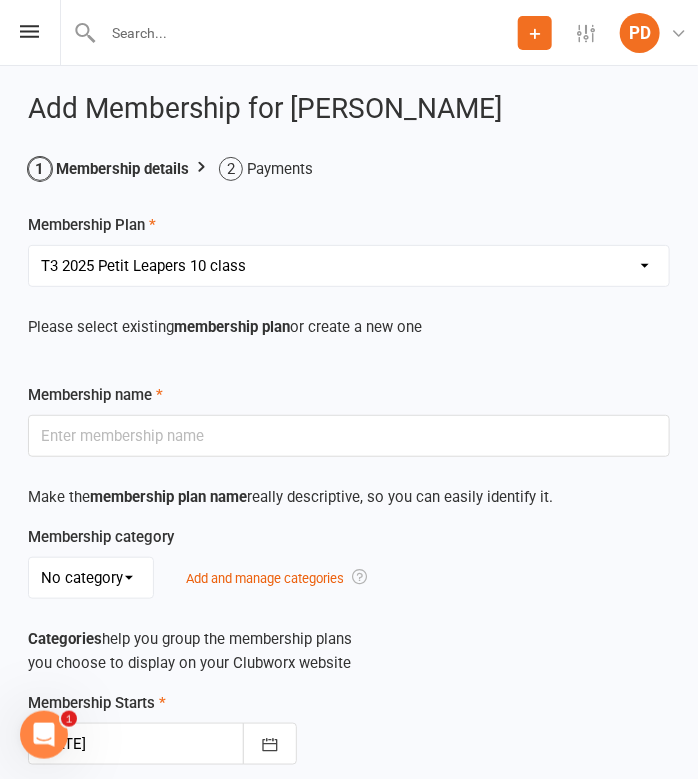 click on "Select a membership plan Create new Membership Plan Term 1 [PERSON_NAME] & Bubba 2023 - Existing (10 weeks) Term 1 Petit Leapers - Existing (10 week) Term 1 Grand Leapers - Existing (10 week) Term 1 Petit Leapers- Existing (9 week) Term 1 [PERSON_NAME] & Bubba 2023 Existing (9 week) Term 1 Grand Leapers- Existing (9 week pack) Term 1 Grand Leapers ACRO- Existing (9 week) Petit Leapers ACRO Existing (9 weeks) Sign Up Fee Sign Up Fee (2nd Member) Grand Leapers- monthly pack Term 2 [PERSON_NAME] & Bubba 2023 - Existing 9 week Term 2 Petit Leapers- Existing (9 week) Term 2 Grand Leapers- Existing (9 week pack) Term 2 ACRO Petit Leapers- Existing (9 week) Term 2  Grand Leapers ACRO- Existing (9 week pack) Term 2 Petit Leapers - Existing (10 week) Term 2 [PERSON_NAME] & Bubba 2023 - (10 week) Term 2  Grand Leapers- Existing (10 week pack) Term 2 Grand Leapers- Existing (10 week pack) Term 2 ACRO Grand Leapers- Existing (10 week) Term 2 [PERSON_NAME] & Bubba 2023 (3 week) Term 3  Grand Leapers 2023 - 10 week Term 3 Grand Leapers Acrobatics 2023 - 10 week" at bounding box center (349, 266) 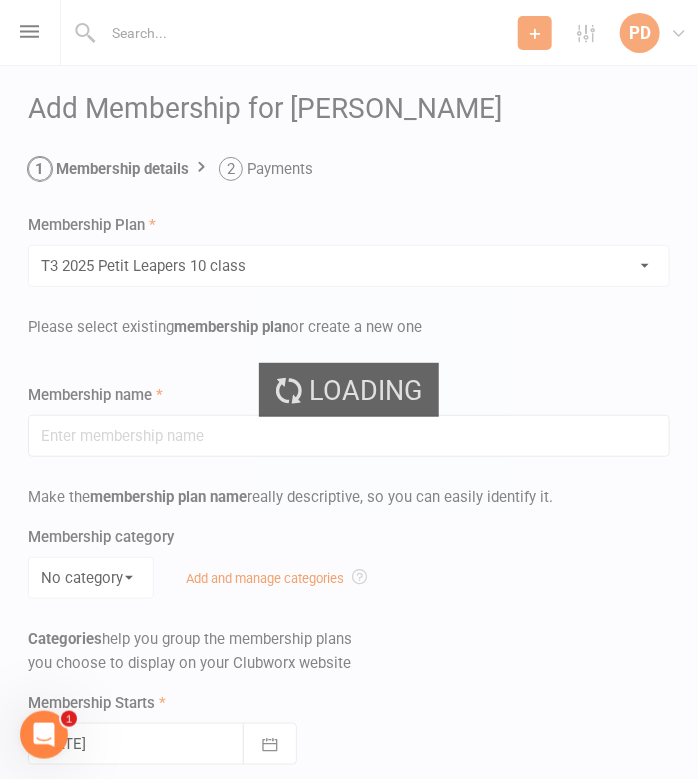 type on "[MEDICAL_DATA] 2025 Petit Leapers 10 class" 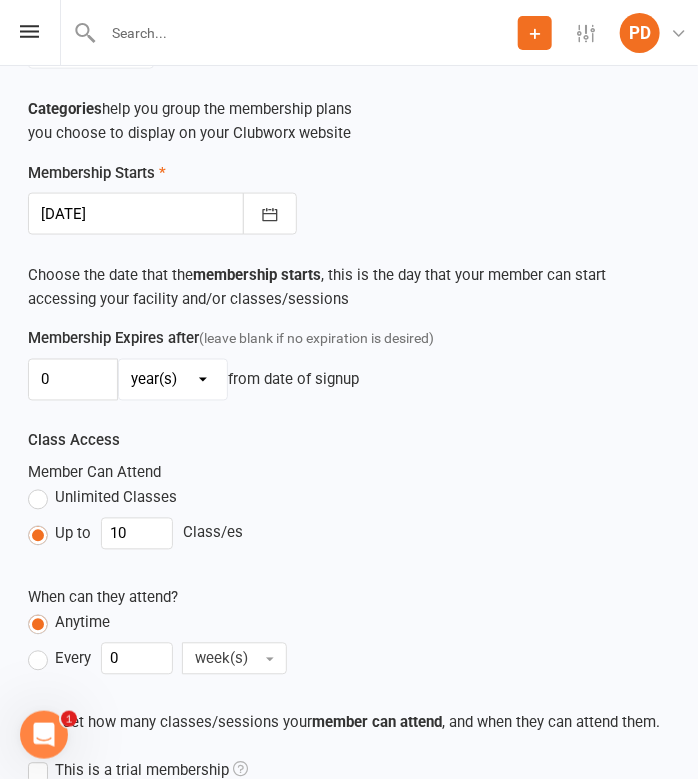 scroll, scrollTop: 768, scrollLeft: 0, axis: vertical 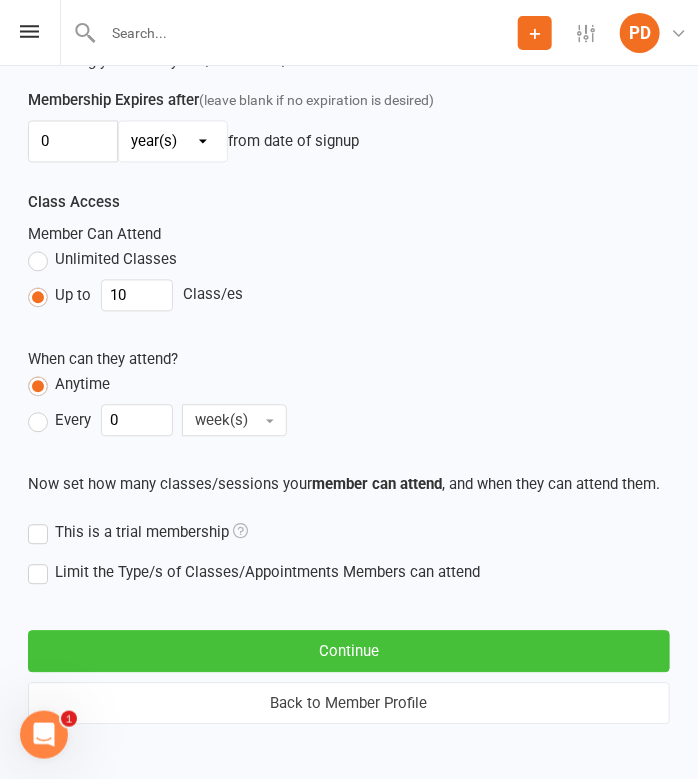 click on "Continue" at bounding box center (349, 652) 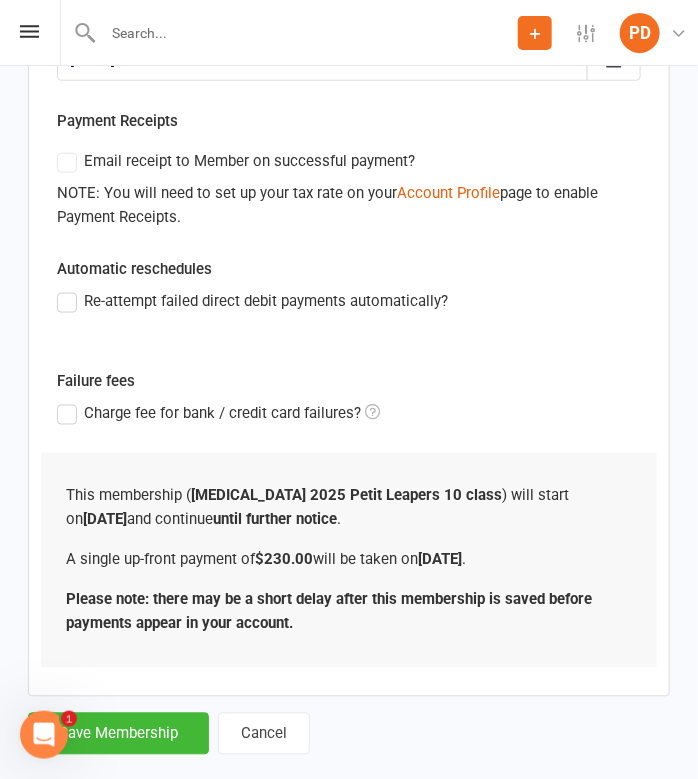 scroll, scrollTop: 452, scrollLeft: 0, axis: vertical 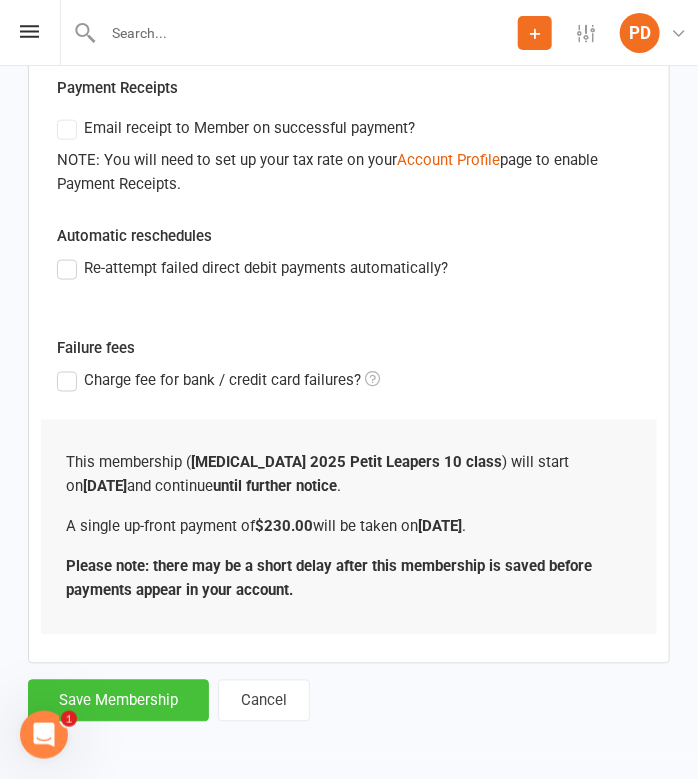 click on "Save Membership" at bounding box center (118, 701) 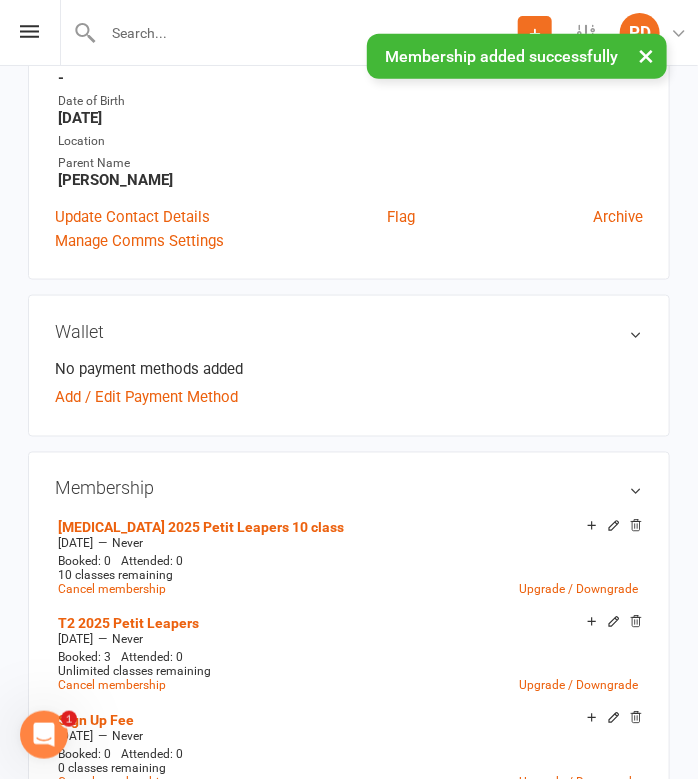 scroll, scrollTop: 0, scrollLeft: 0, axis: both 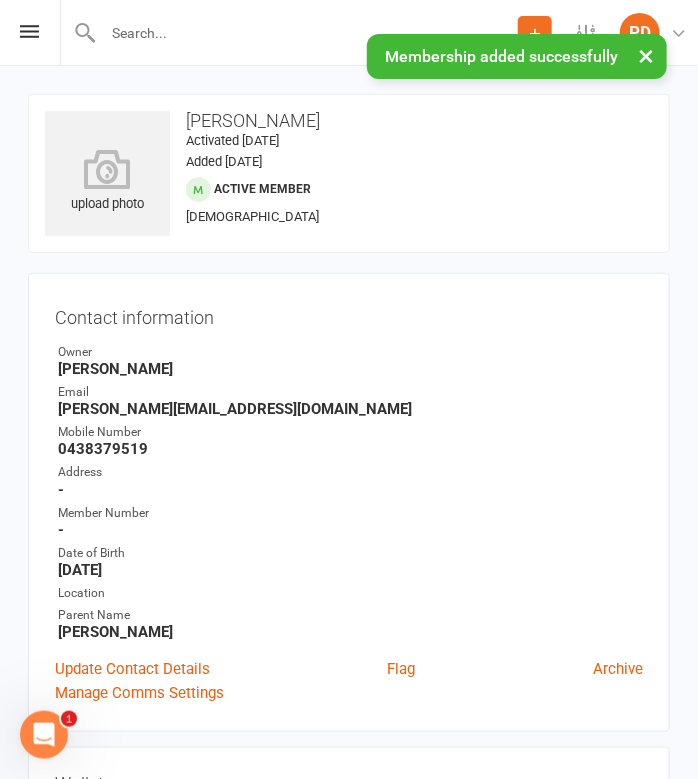 click at bounding box center (307, 33) 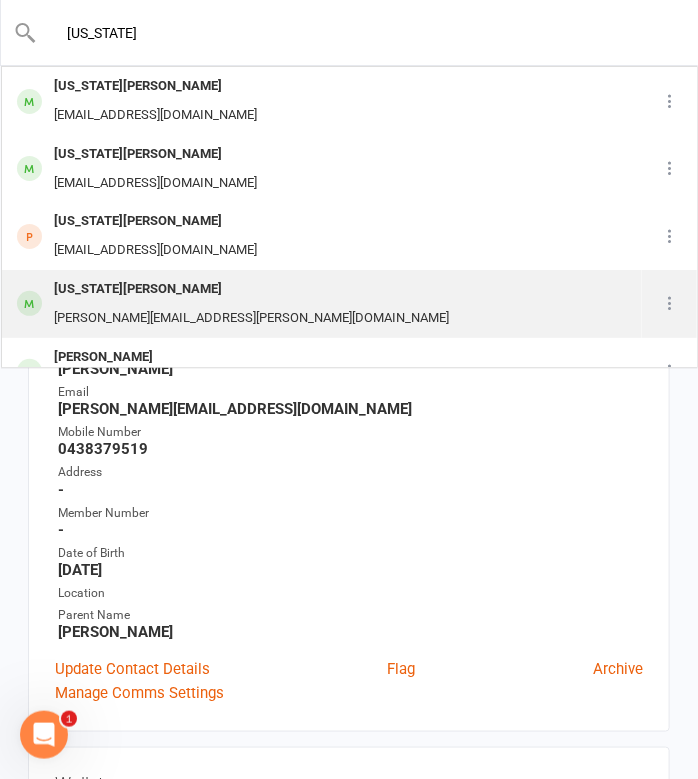 scroll, scrollTop: 204, scrollLeft: 0, axis: vertical 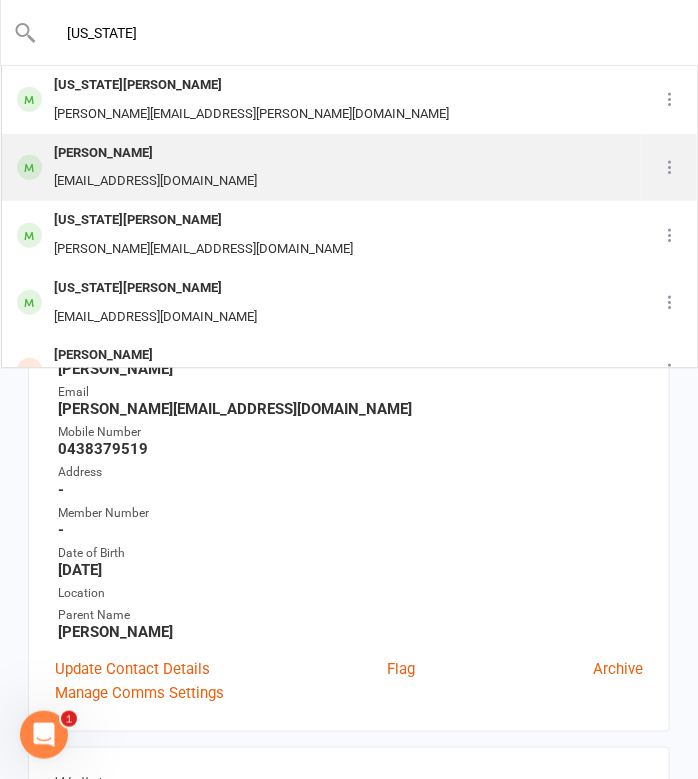 type on "[US_STATE]" 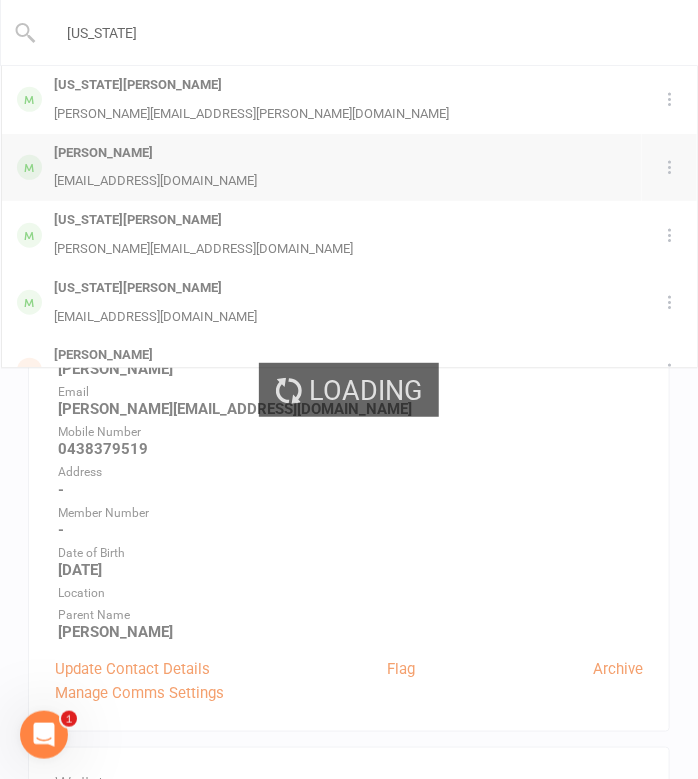 type 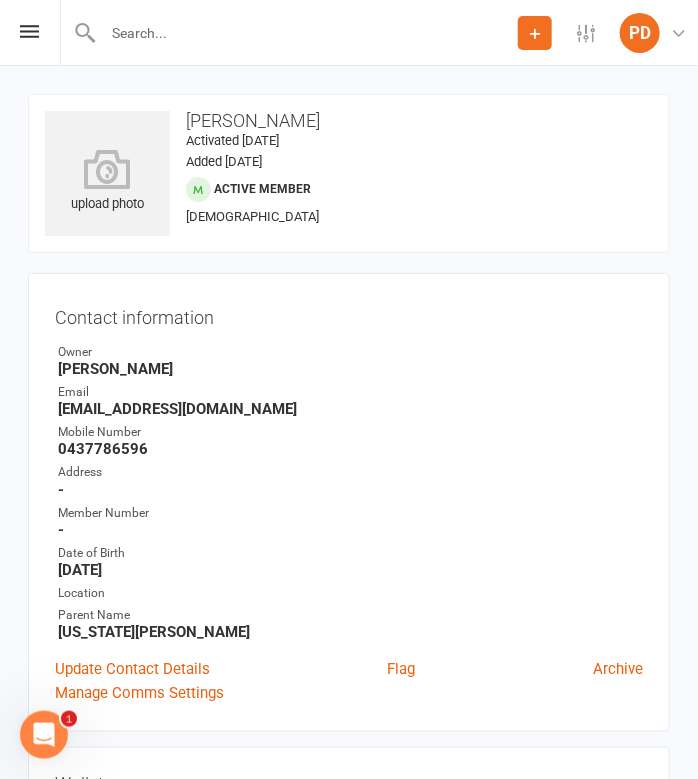 scroll, scrollTop: 651, scrollLeft: 0, axis: vertical 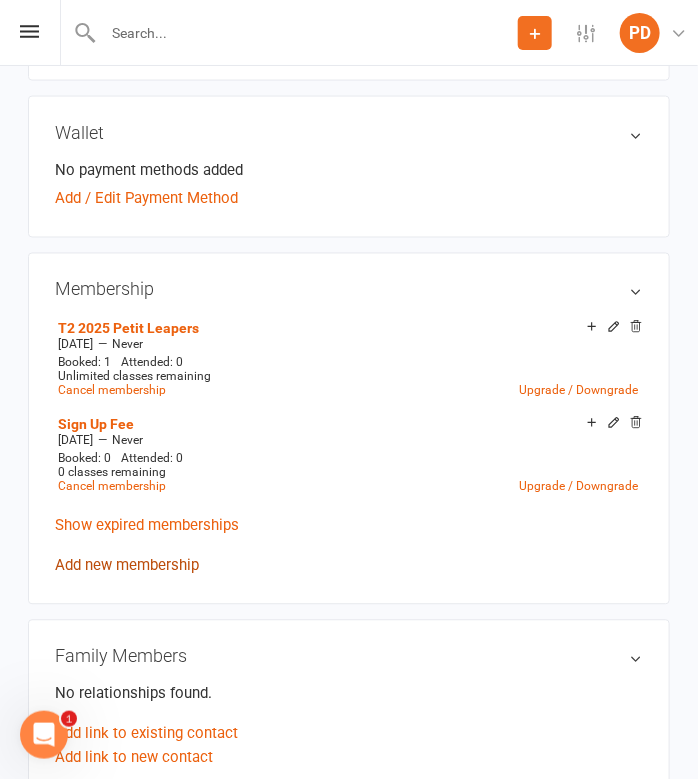 click on "Add new membership" at bounding box center [127, 566] 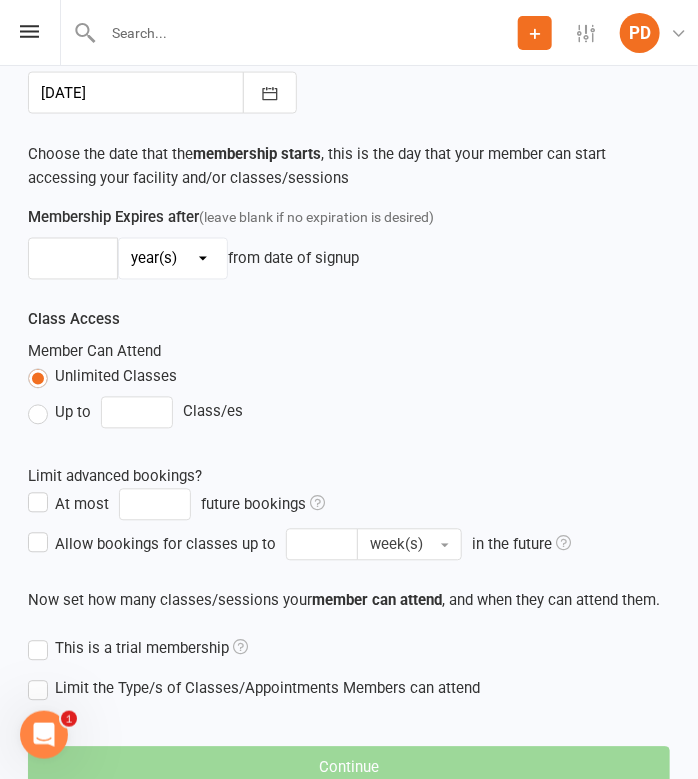 scroll, scrollTop: 0, scrollLeft: 0, axis: both 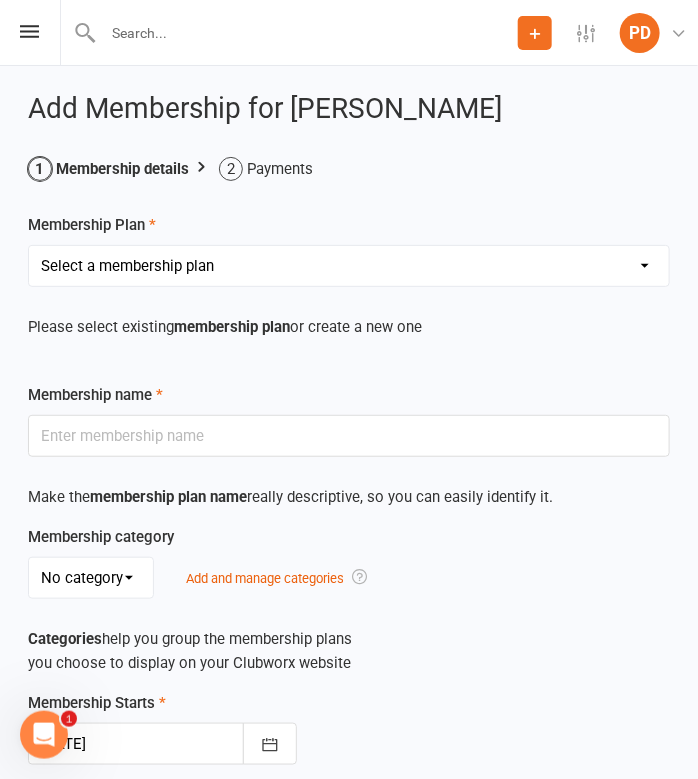 click on "Select a membership plan Create new Membership Plan Term 1 [PERSON_NAME] & Bubba 2023 - Existing (10 weeks) Term 1 Petit Leapers - Existing (10 week) Term 1 Grand Leapers - Existing (10 week) Term 1 Petit Leapers- Existing (9 week) Term 1 [PERSON_NAME] & Bubba 2023 Existing (9 week) Term 1 Grand Leapers- Existing (9 week pack) Term 1 Grand Leapers ACRO- Existing (9 week) Petit Leapers ACRO Existing (9 weeks) Sign Up Fee Sign Up Fee (2nd Member) Grand Leapers- monthly pack Term 2 [PERSON_NAME] & Bubba 2023 - Existing 9 week Term 2 Petit Leapers- Existing (9 week) Term 2 Grand Leapers- Existing (9 week pack) Term 2 ACRO Petit Leapers- Existing (9 week) Term 2  Grand Leapers ACRO- Existing (9 week pack) Term 2 Petit Leapers - Existing (10 week) Term 2 [PERSON_NAME] & Bubba 2023 - (10 week) Term 2  Grand Leapers- Existing (10 week pack) Term 2 Grand Leapers- Existing (10 week pack) Term 2 ACRO Grand Leapers- Existing (10 week) Term 2 [PERSON_NAME] & Bubba 2023 (3 week) Term 3  Grand Leapers 2023 - 10 week Term 3 Grand Leapers Acrobatics 2023 - 10 week" at bounding box center [349, 266] 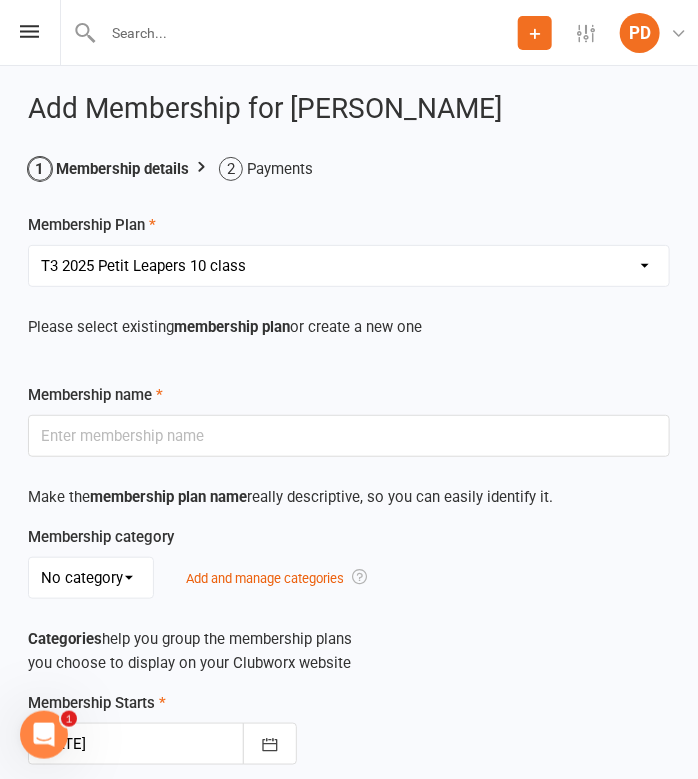 click on "Select a membership plan Create new Membership Plan Term 1 [PERSON_NAME] & Bubba 2023 - Existing (10 weeks) Term 1 Petit Leapers - Existing (10 week) Term 1 Grand Leapers - Existing (10 week) Term 1 Petit Leapers- Existing (9 week) Term 1 [PERSON_NAME] & Bubba 2023 Existing (9 week) Term 1 Grand Leapers- Existing (9 week pack) Term 1 Grand Leapers ACRO- Existing (9 week) Petit Leapers ACRO Existing (9 weeks) Sign Up Fee Sign Up Fee (2nd Member) Grand Leapers- monthly pack Term 2 [PERSON_NAME] & Bubba 2023 - Existing 9 week Term 2 Petit Leapers- Existing (9 week) Term 2 Grand Leapers- Existing (9 week pack) Term 2 ACRO Petit Leapers- Existing (9 week) Term 2  Grand Leapers ACRO- Existing (9 week pack) Term 2 Petit Leapers - Existing (10 week) Term 2 [PERSON_NAME] & Bubba 2023 - (10 week) Term 2  Grand Leapers- Existing (10 week pack) Term 2 Grand Leapers- Existing (10 week pack) Term 2 ACRO Grand Leapers- Existing (10 week) Term 2 [PERSON_NAME] & Bubba 2023 (3 week) Term 3  Grand Leapers 2023 - 10 week Term 3 Grand Leapers Acrobatics 2023 - 10 week" at bounding box center (349, 266) 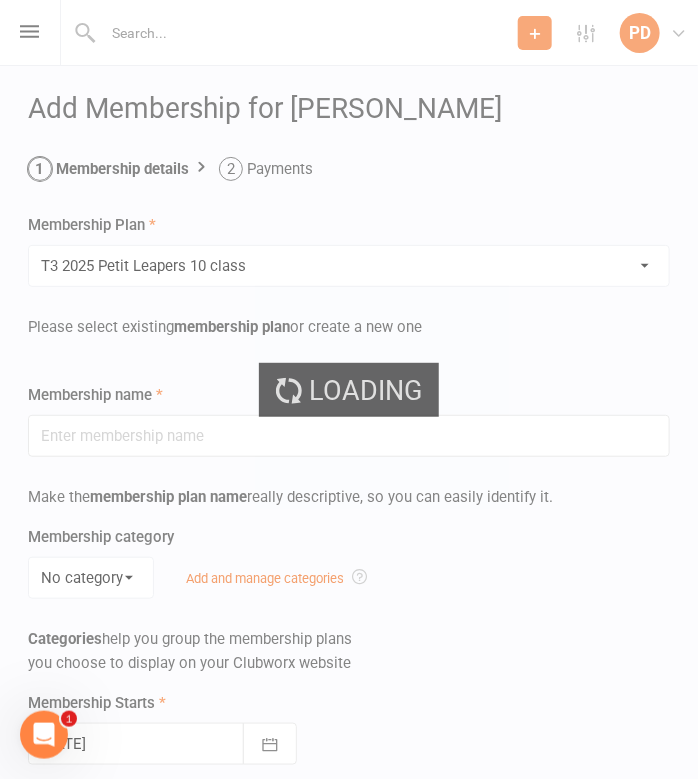 type on "[MEDICAL_DATA] 2025 Petit Leapers 10 class" 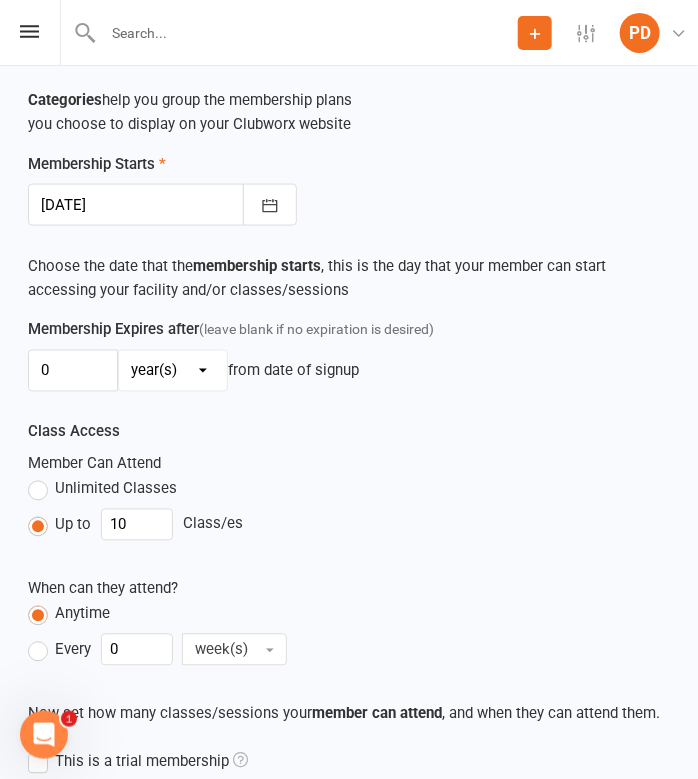 scroll, scrollTop: 768, scrollLeft: 0, axis: vertical 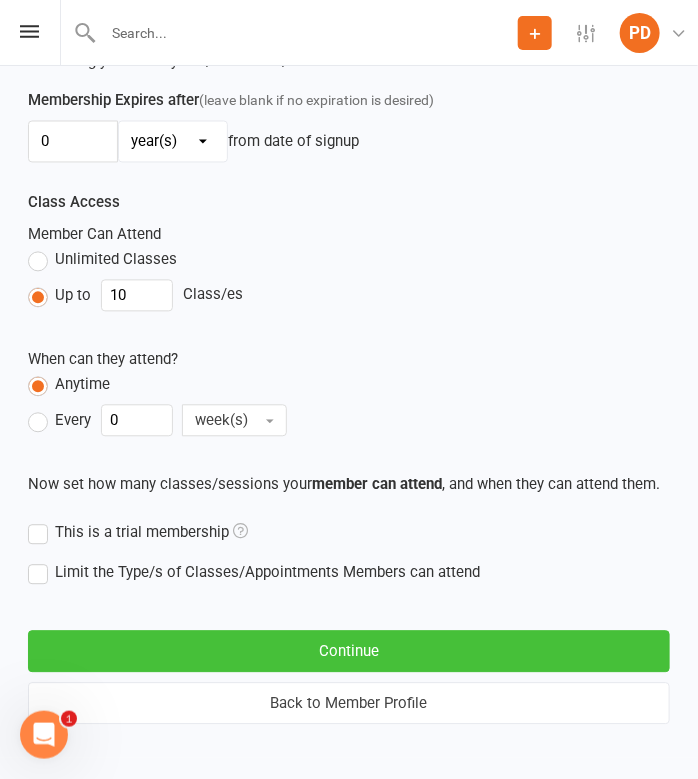 click on "Continue" at bounding box center [349, 652] 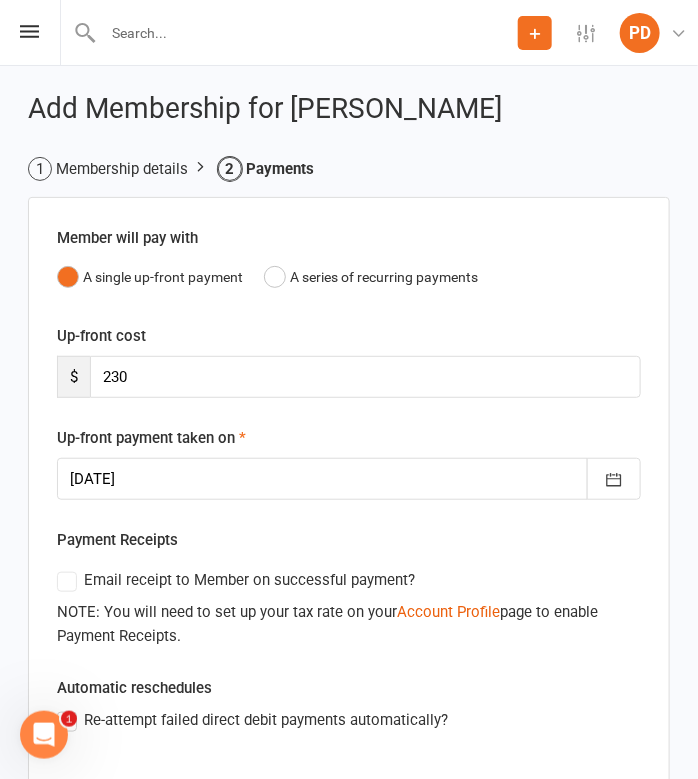 scroll, scrollTop: 452, scrollLeft: 0, axis: vertical 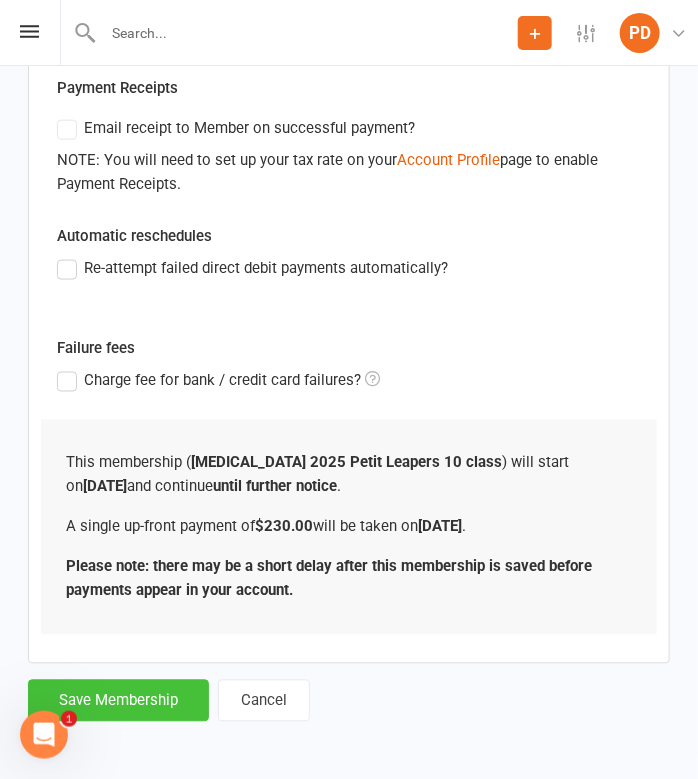 click on "Save Membership" at bounding box center [118, 701] 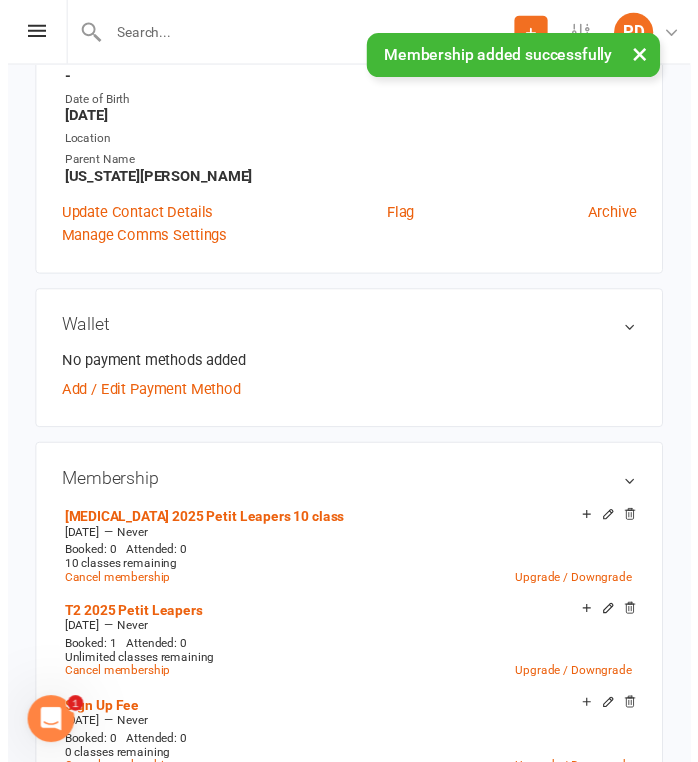 scroll, scrollTop: 0, scrollLeft: 0, axis: both 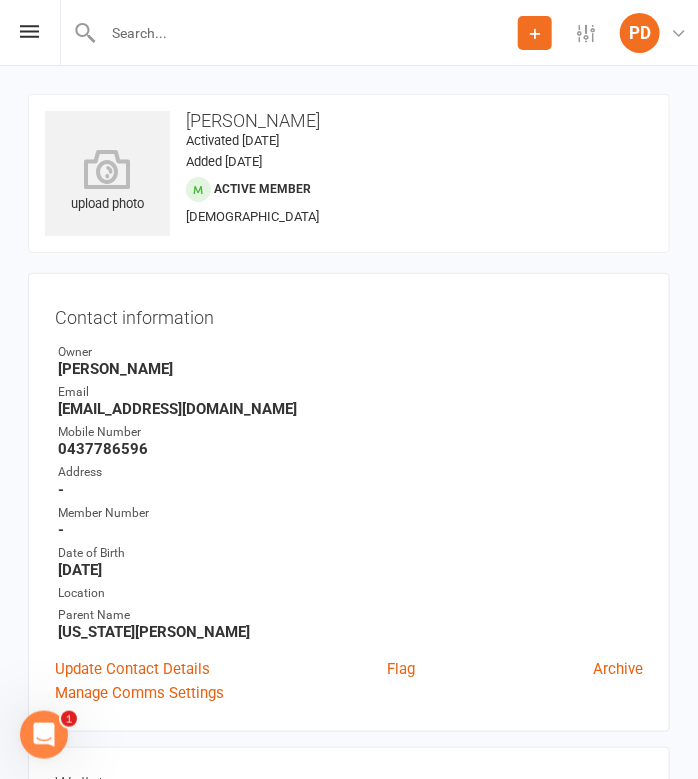 click on "Prospect
Member
Non-attending contact
Class / event
Appointment
Task
Membership plan
Bulk message
Add
Settings Membership Plans Event Templates Appointment Types Mobile App  Website Image Library Customize Contacts Bulk Imports Access Control Users Account Profile Clubworx API PD [PERSON_NAME] Leaps N Beats Dance Pty Ltd My profile My subscription Help Terms & conditions  Privacy policy  Sign out" at bounding box center (349, 33) 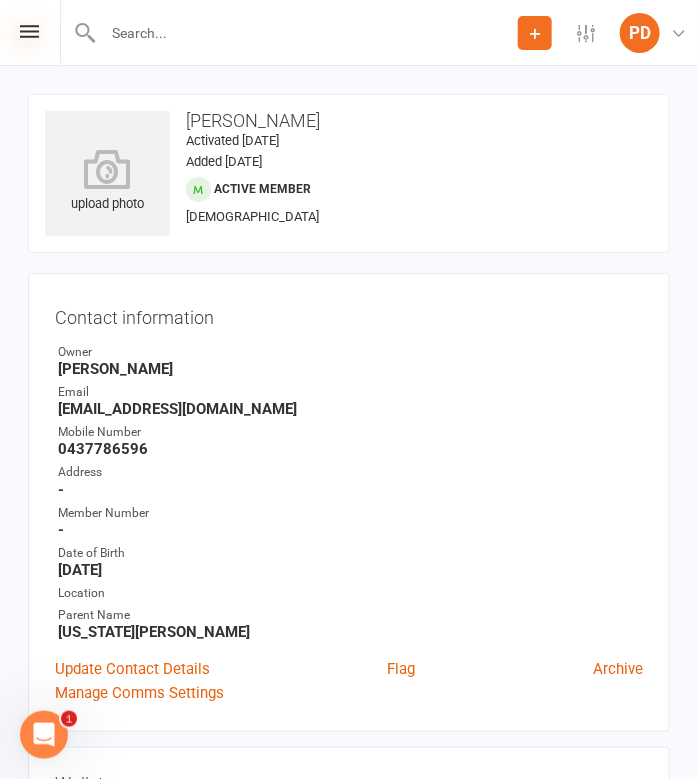 click at bounding box center [29, 31] 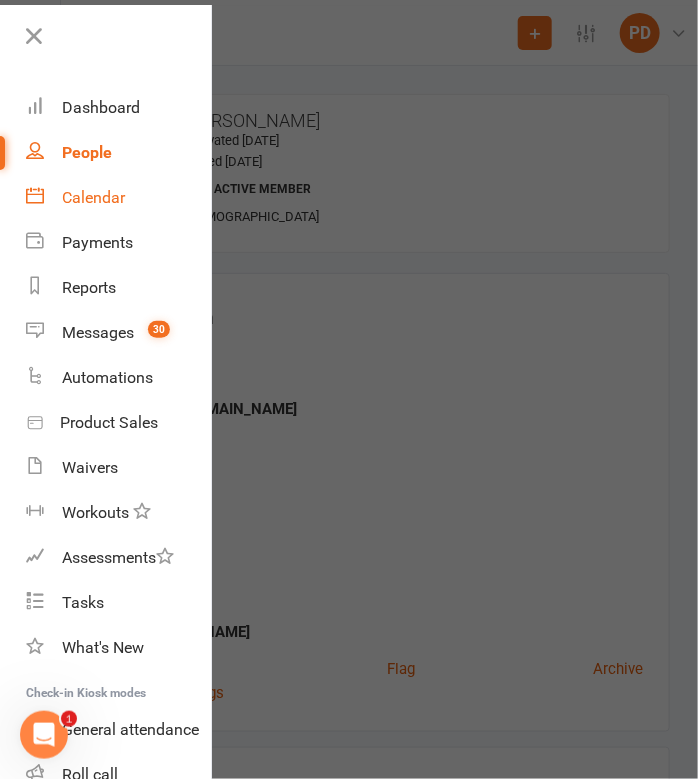 click on "Calendar" at bounding box center [93, 197] 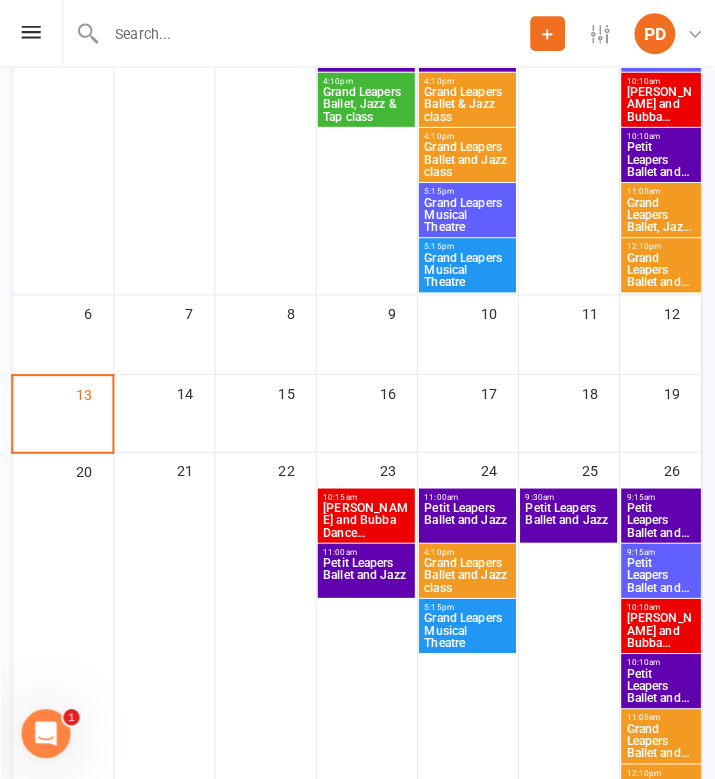scroll, scrollTop: 515, scrollLeft: 1, axis: both 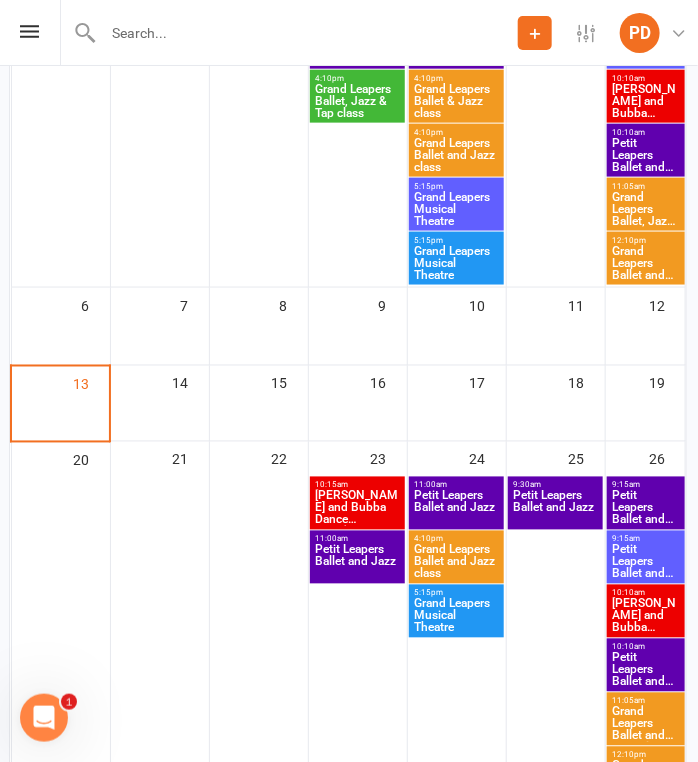click on "Petit Leapers Ballet and Jazz" at bounding box center [645, 508] 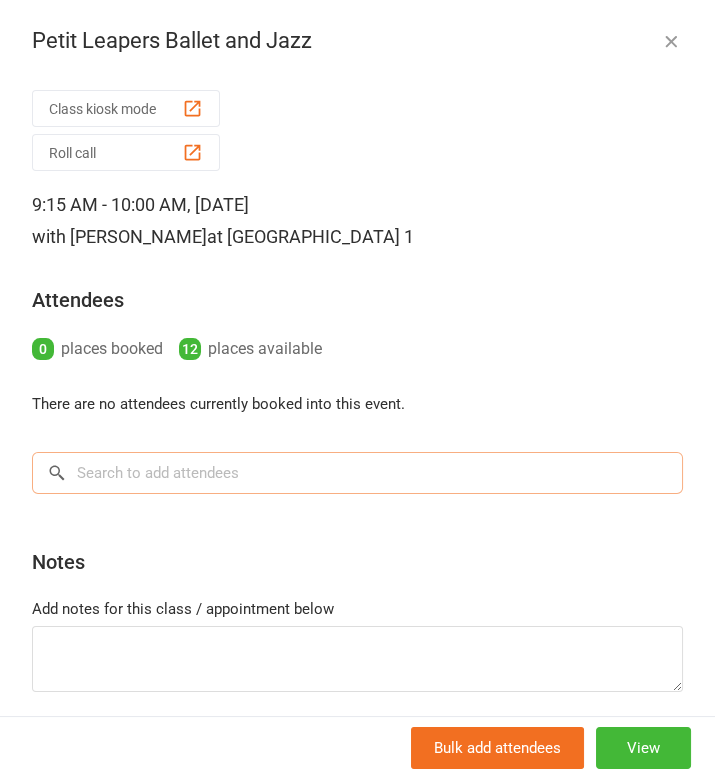 click at bounding box center [357, 473] 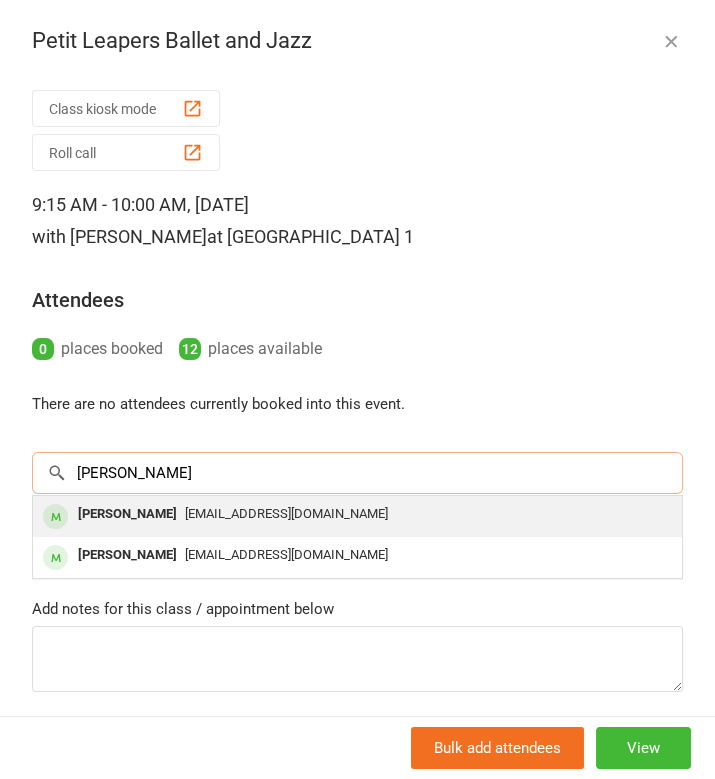 type on "[PERSON_NAME]" 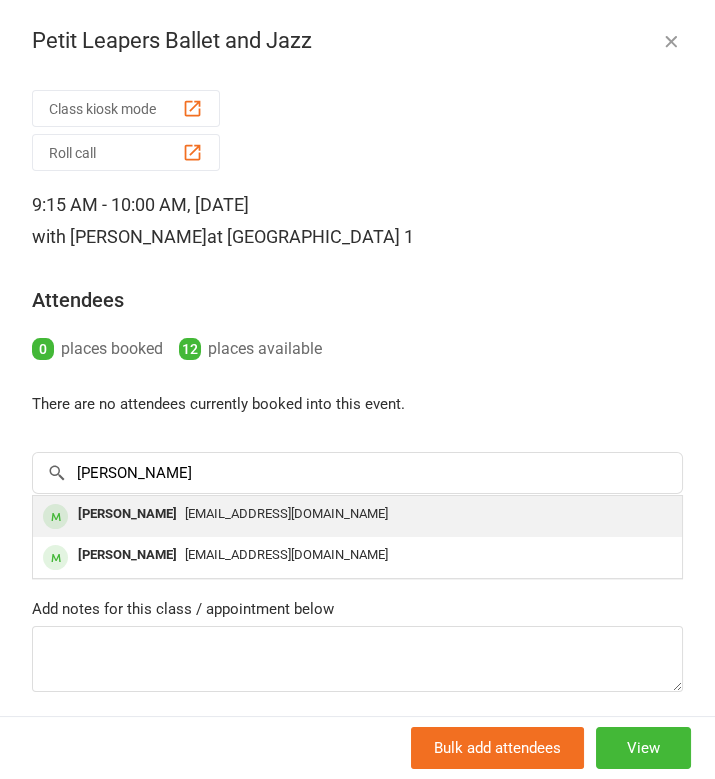 click on "[EMAIL_ADDRESS][DOMAIN_NAME]" at bounding box center (286, 513) 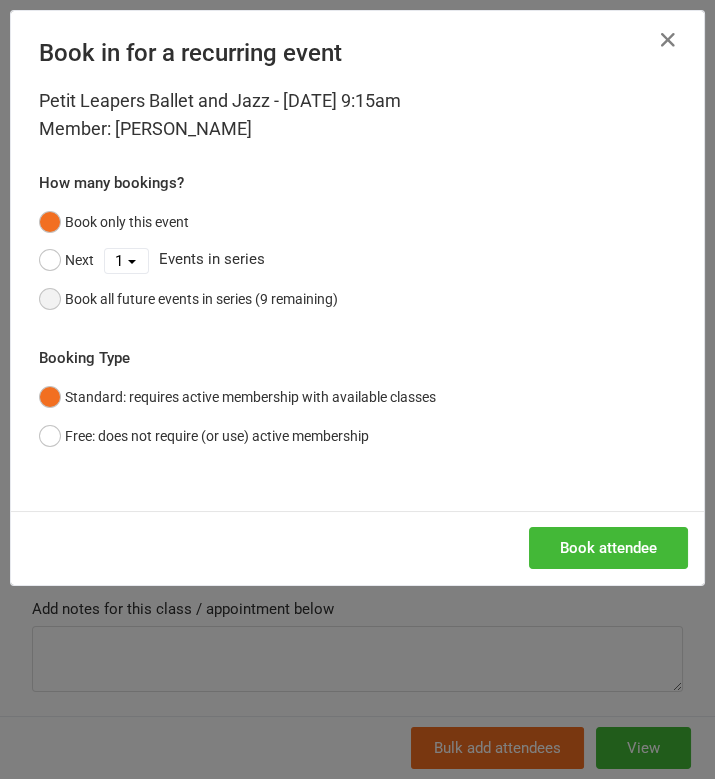 click on "Book all future events in series (9 remaining)" at bounding box center (201, 299) 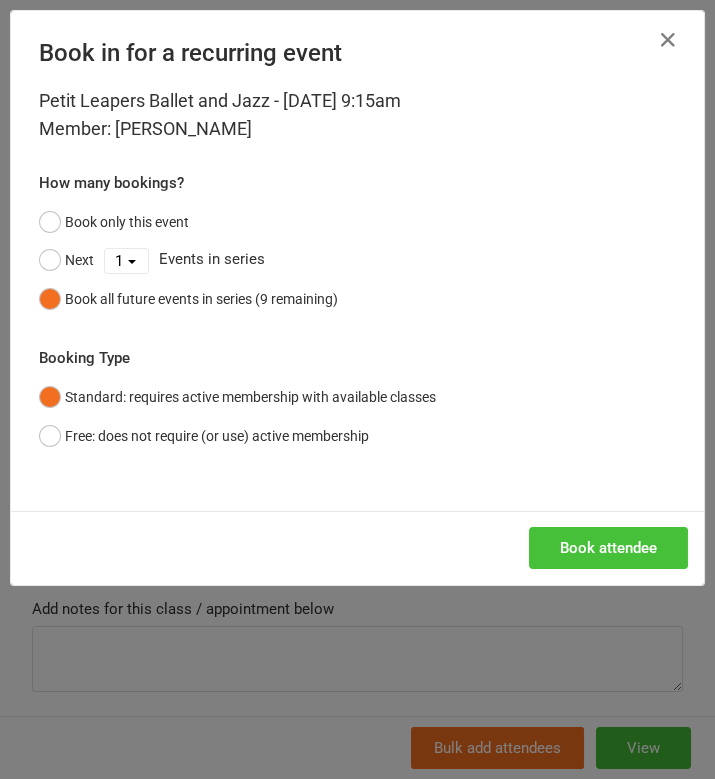 click on "Book attendee" at bounding box center (608, 548) 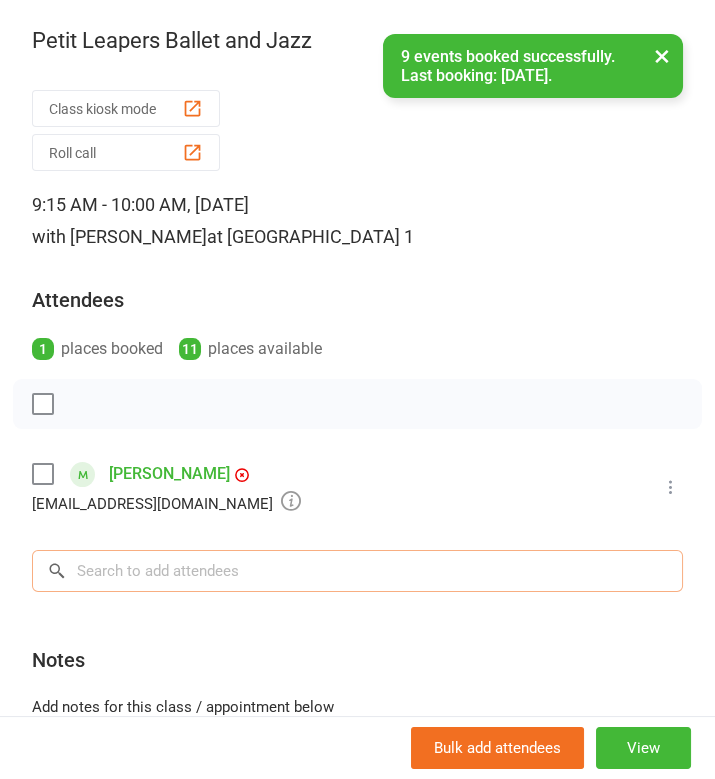 click at bounding box center (357, 571) 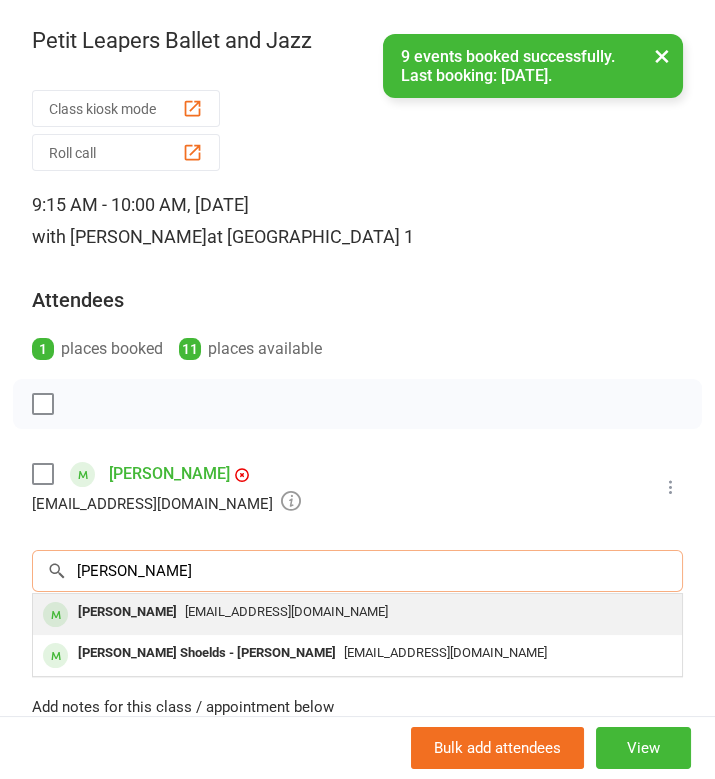 type on "[PERSON_NAME]" 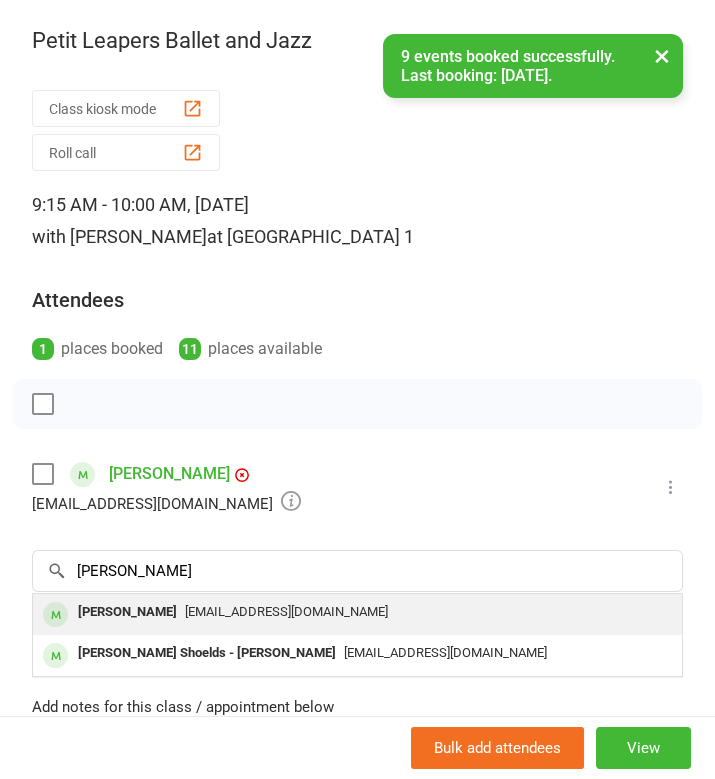 click on "[EMAIL_ADDRESS][DOMAIN_NAME]" at bounding box center [286, 611] 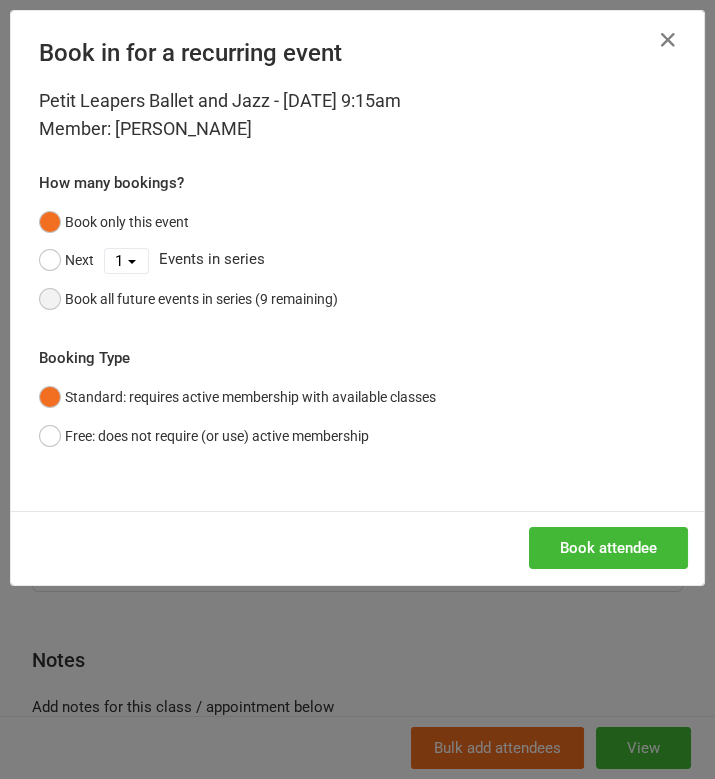 click on "Book all future events in series (9 remaining)" at bounding box center [188, 299] 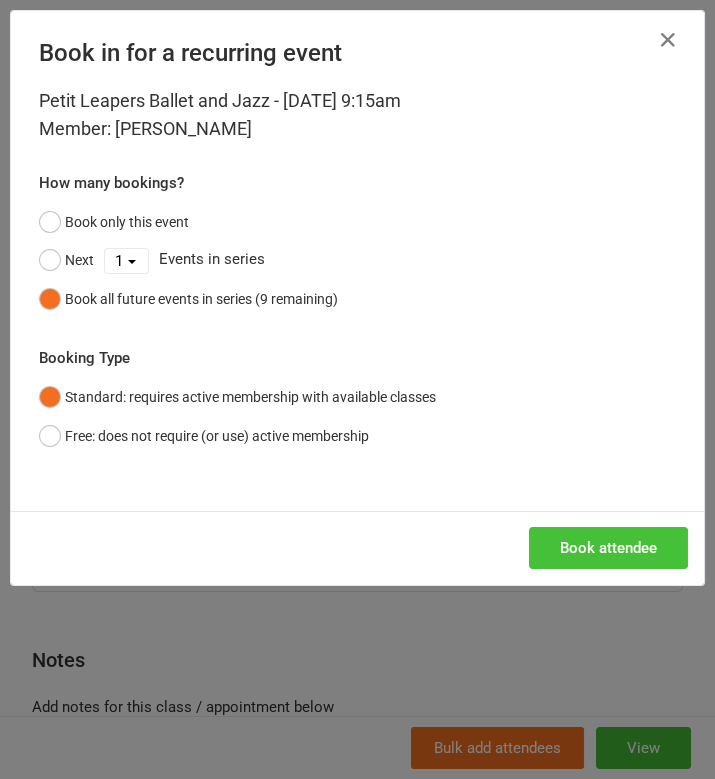 click on "Book attendee" at bounding box center [608, 548] 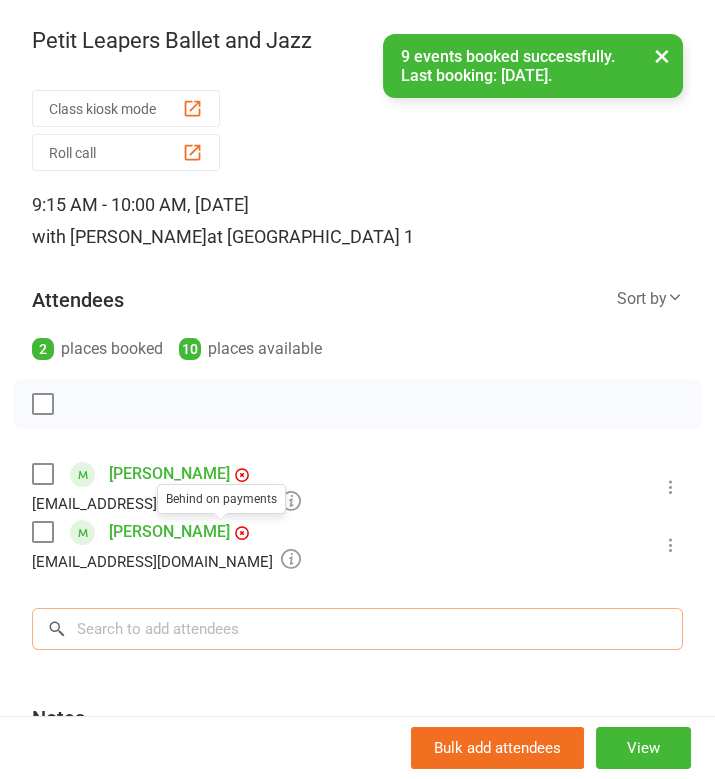 click at bounding box center (357, 629) 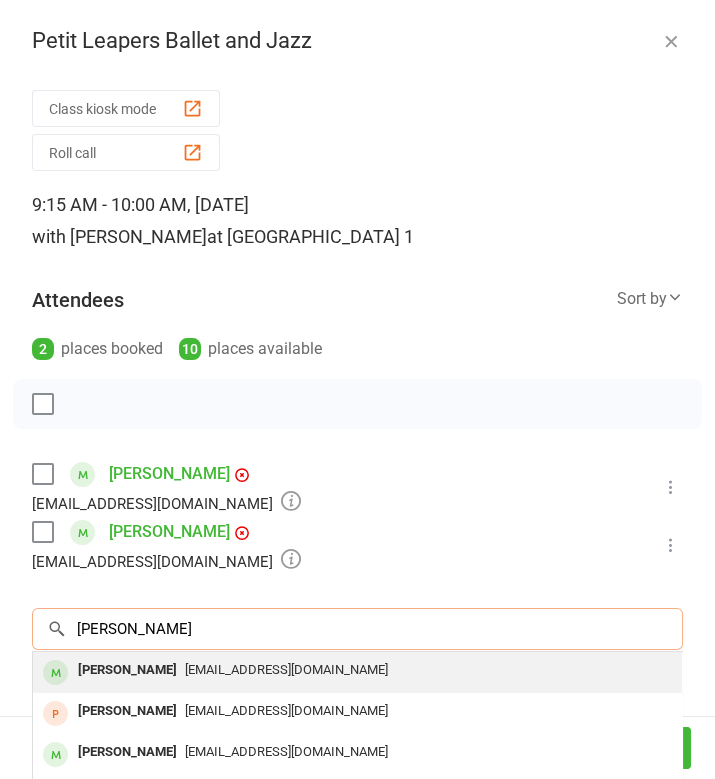type on "[PERSON_NAME]" 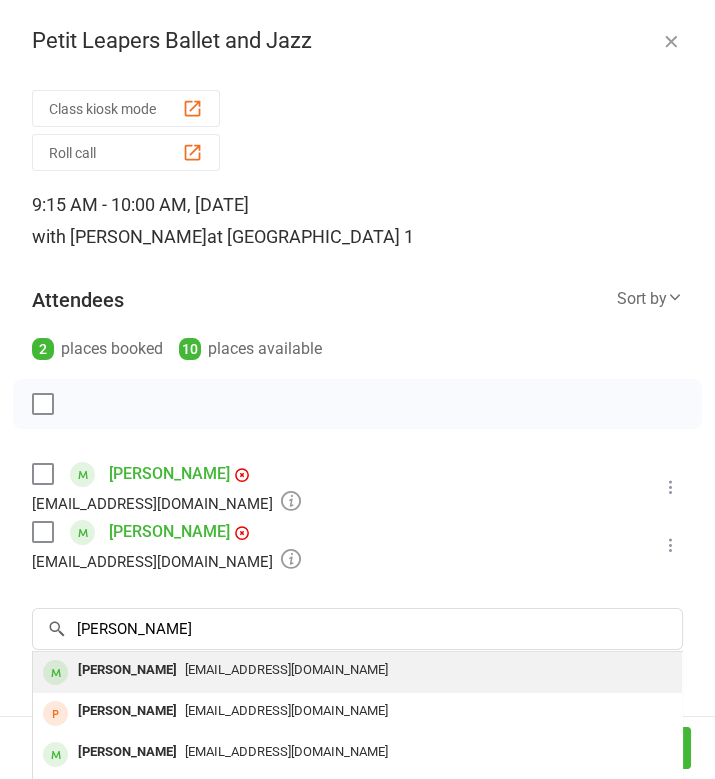 click on "[EMAIL_ADDRESS][DOMAIN_NAME]" at bounding box center (286, 669) 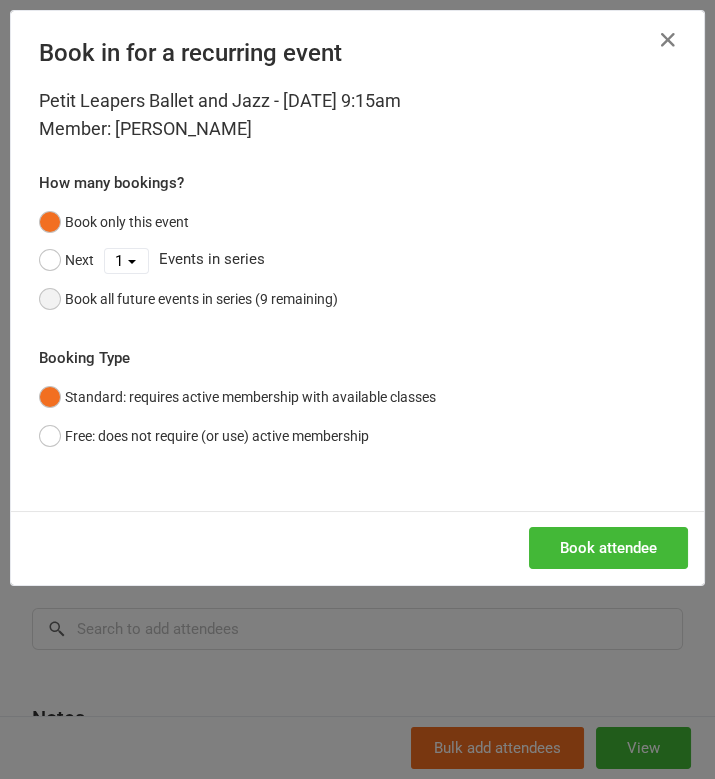 click on "Book all future events in series (9 remaining)" at bounding box center (201, 299) 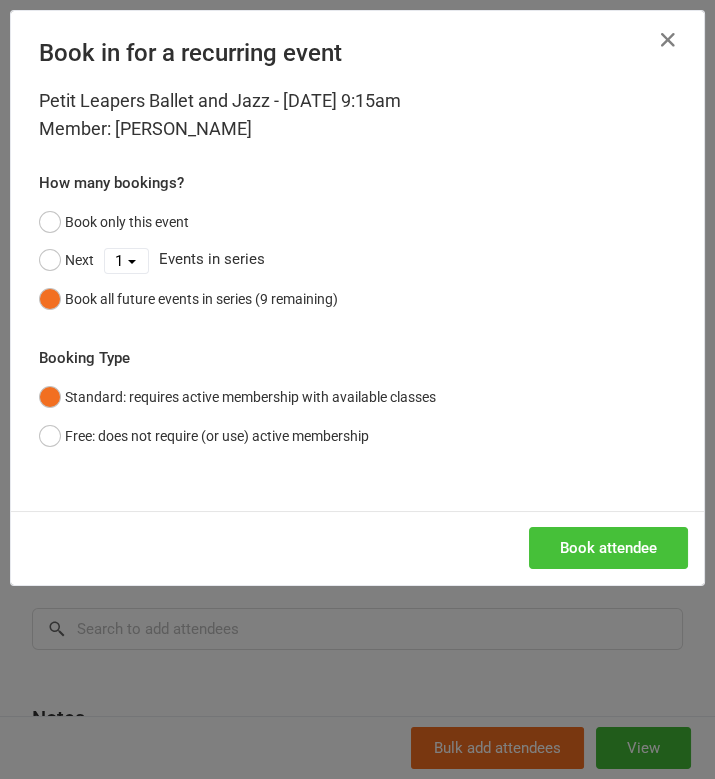 click on "Book attendee" at bounding box center [608, 548] 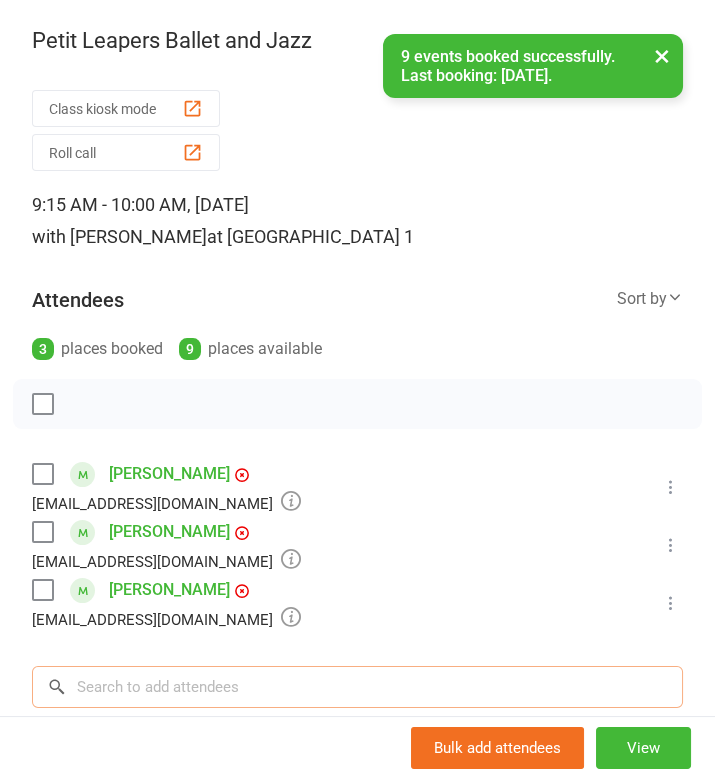 click at bounding box center (357, 687) 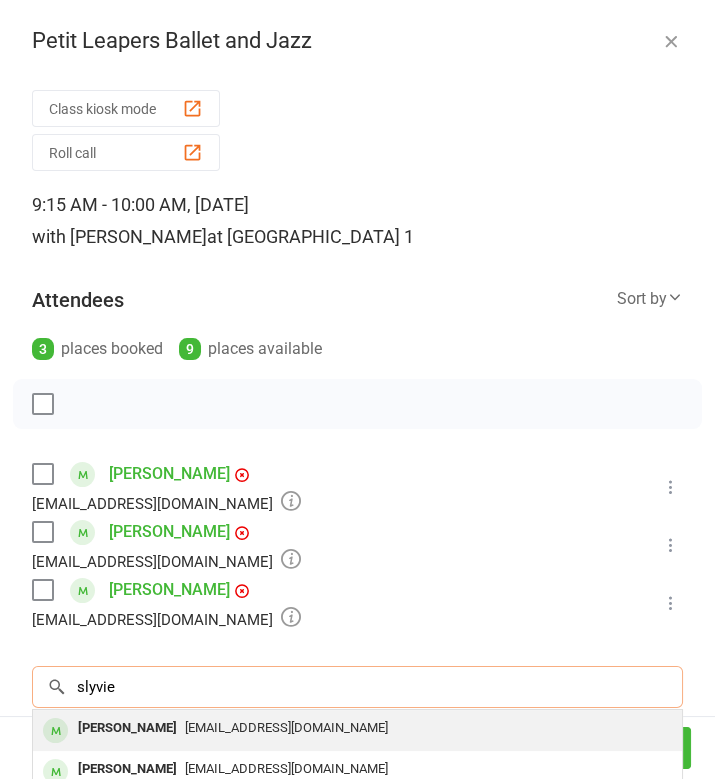 type on "slyvie" 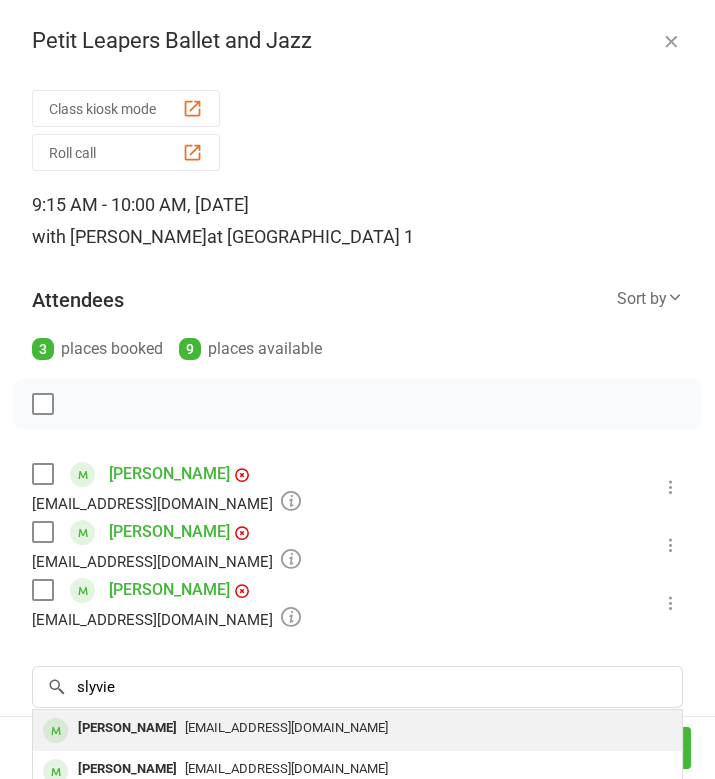 click on "[EMAIL_ADDRESS][DOMAIN_NAME]" at bounding box center [286, 727] 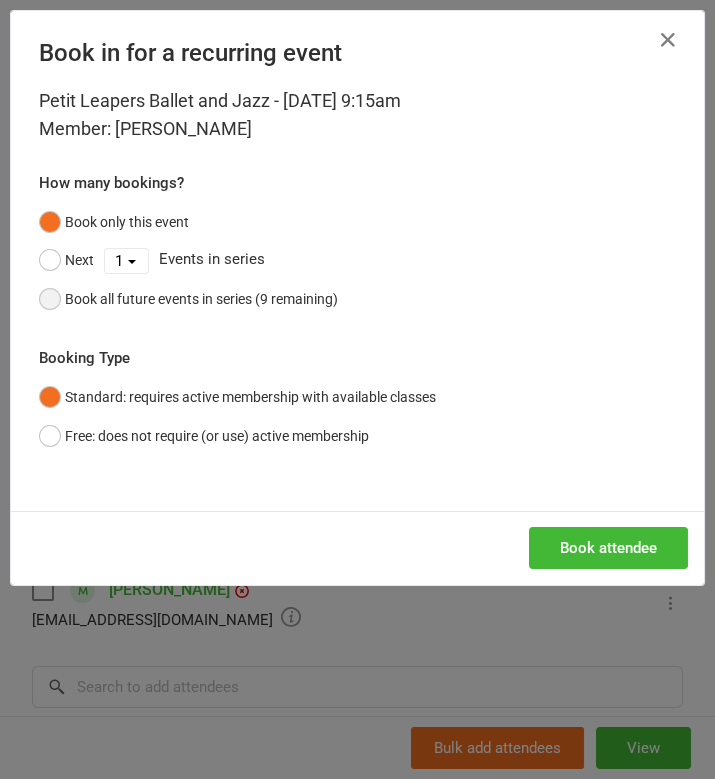 click on "Book all future events in series (9 remaining)" at bounding box center (201, 299) 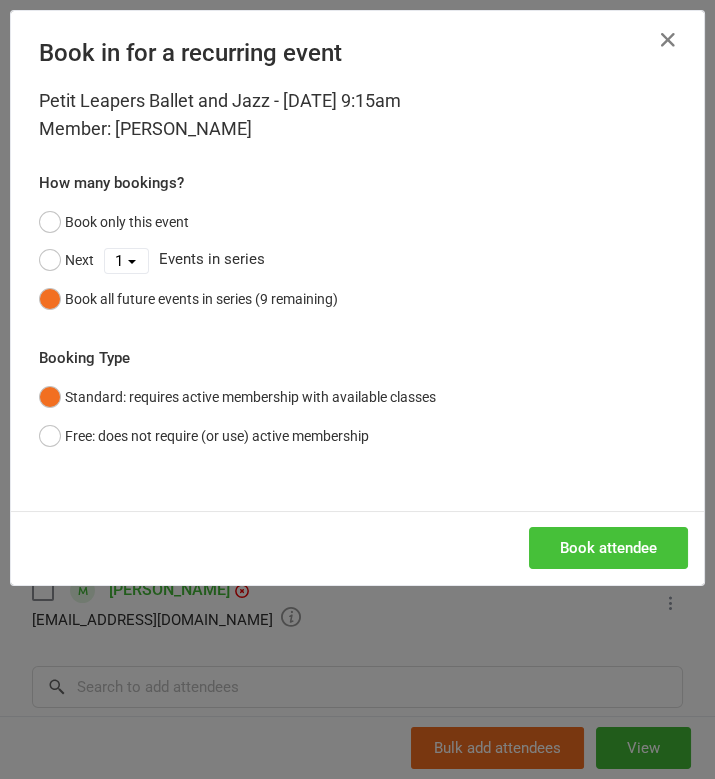 click on "Book attendee" at bounding box center [608, 548] 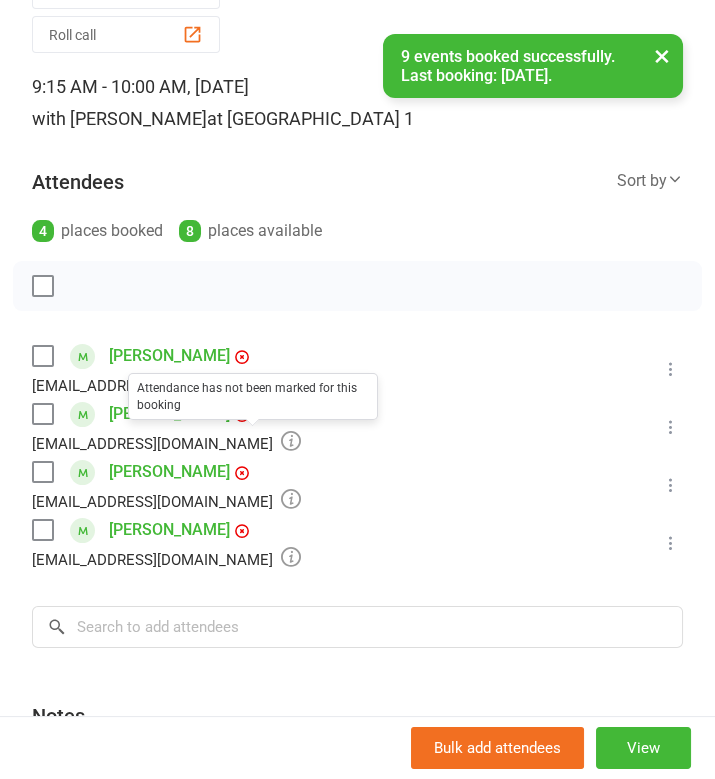 scroll, scrollTop: 124, scrollLeft: 0, axis: vertical 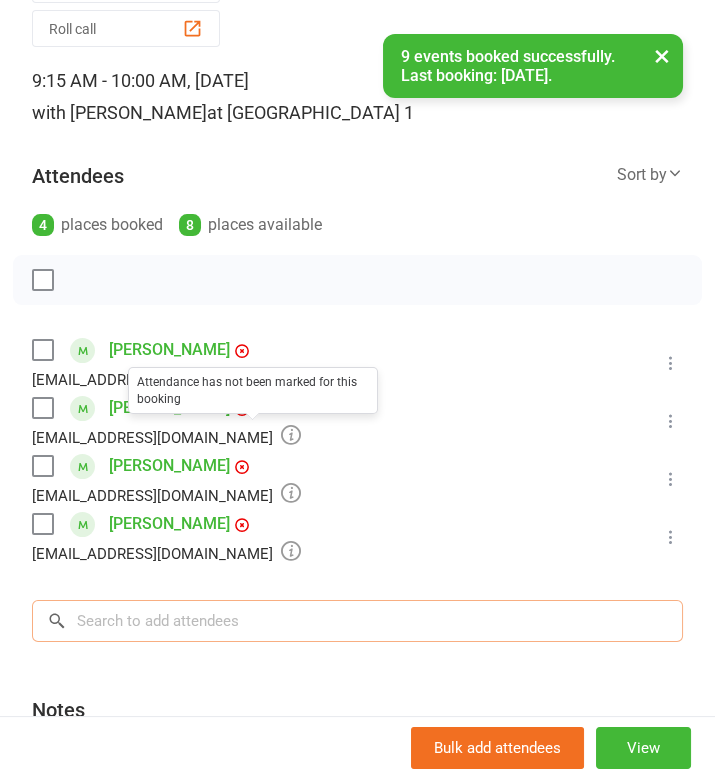 click at bounding box center [357, 621] 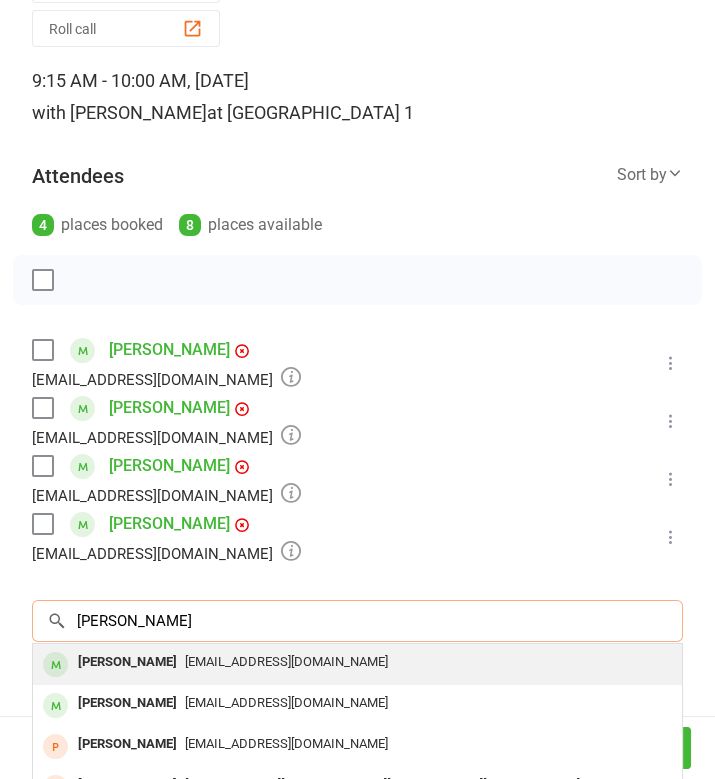 type on "[PERSON_NAME]" 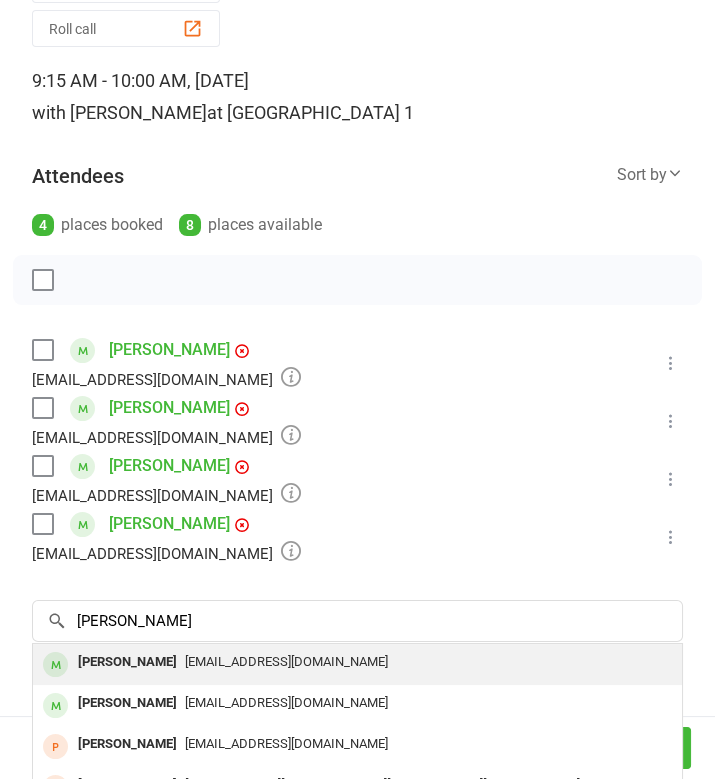 click on "[EMAIL_ADDRESS][DOMAIN_NAME]" at bounding box center [357, 662] 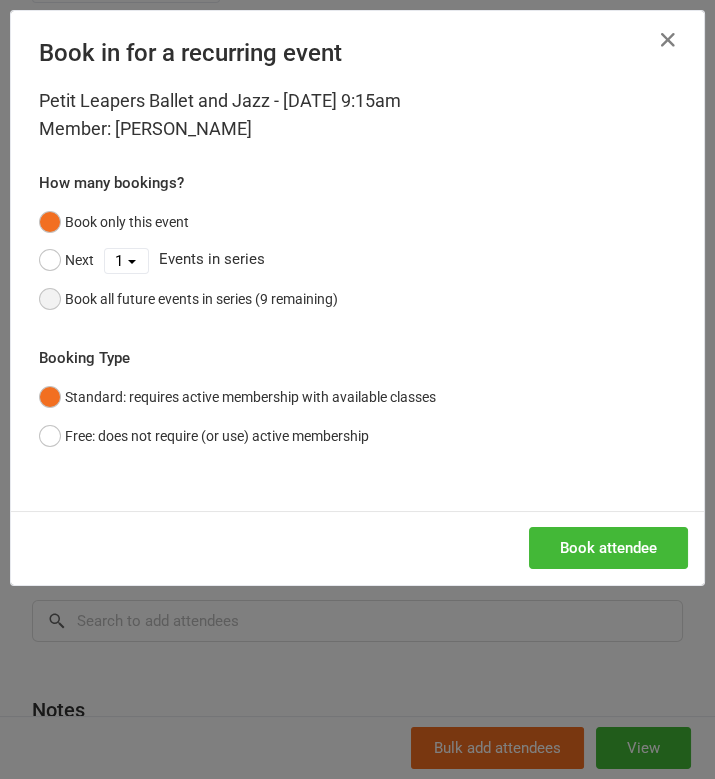 click on "Book all future events in series (9 remaining)" at bounding box center (201, 299) 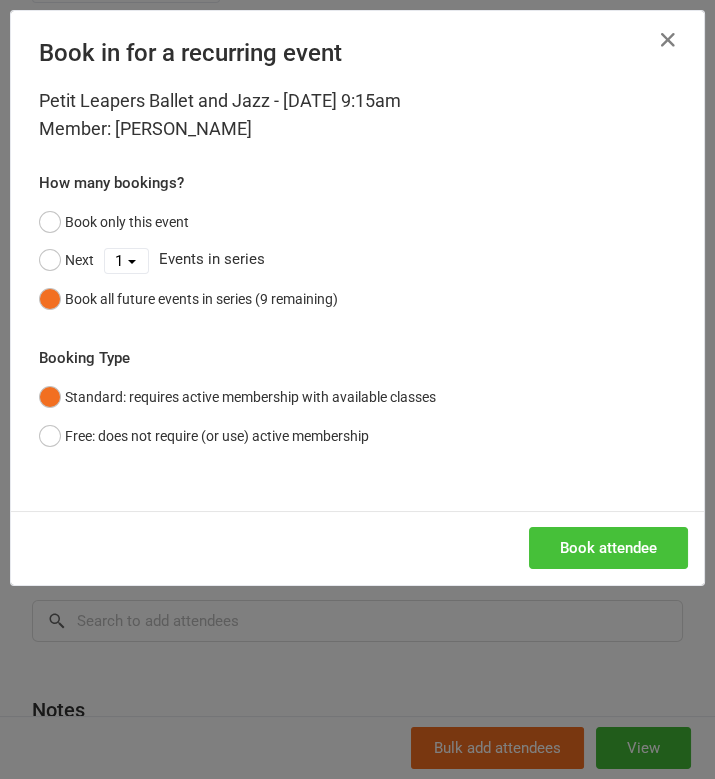 click on "Book attendee" at bounding box center (608, 548) 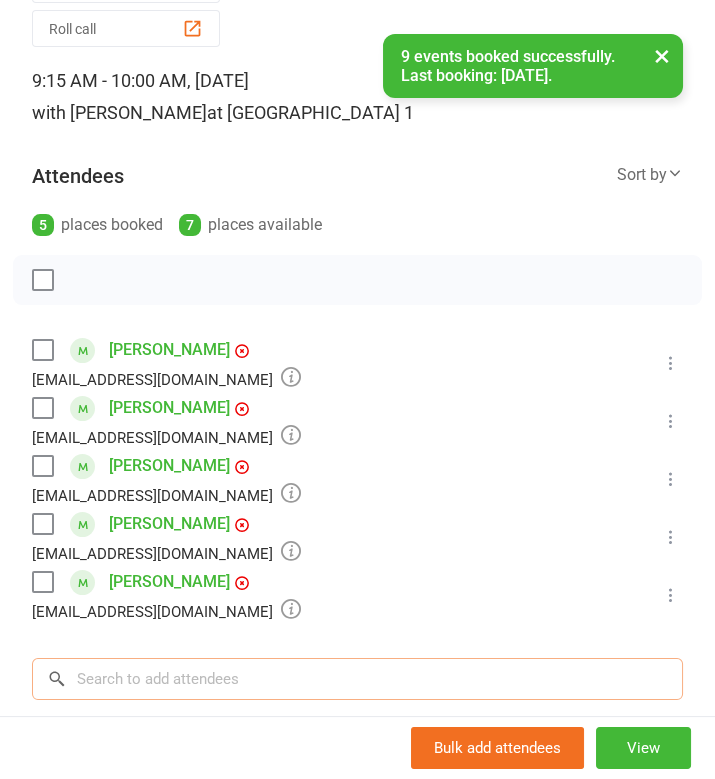 click at bounding box center (357, 679) 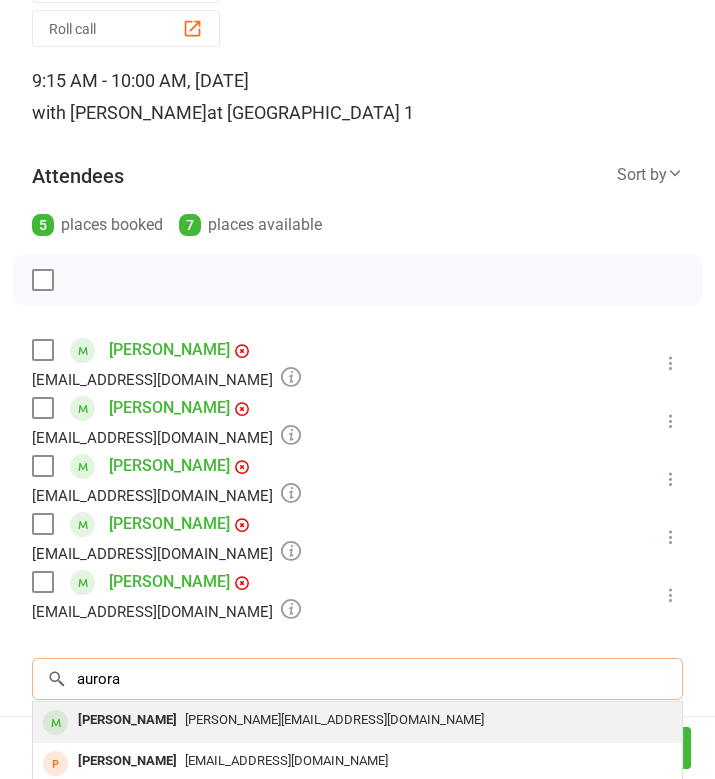 type on "aurora" 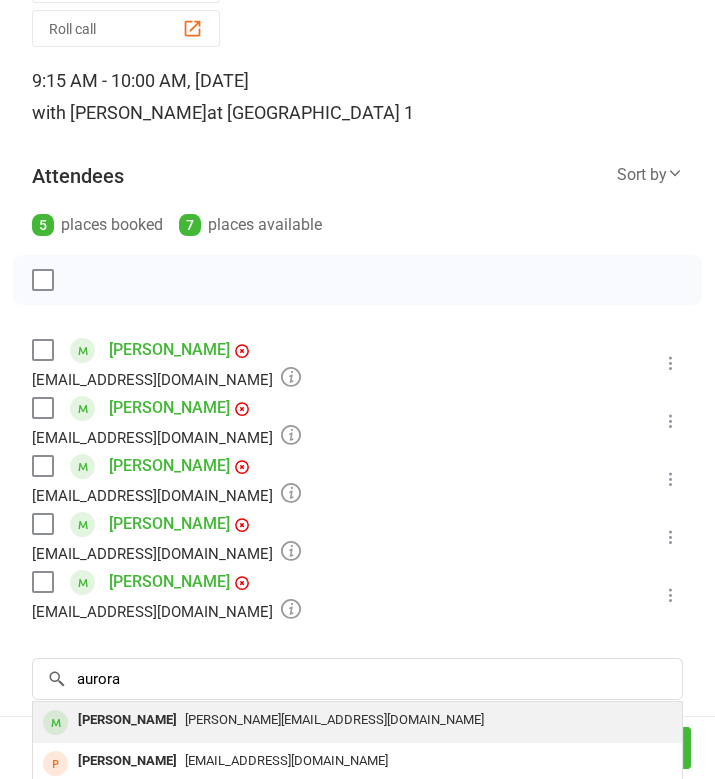 click on "[PERSON_NAME][EMAIL_ADDRESS][DOMAIN_NAME]" at bounding box center (334, 719) 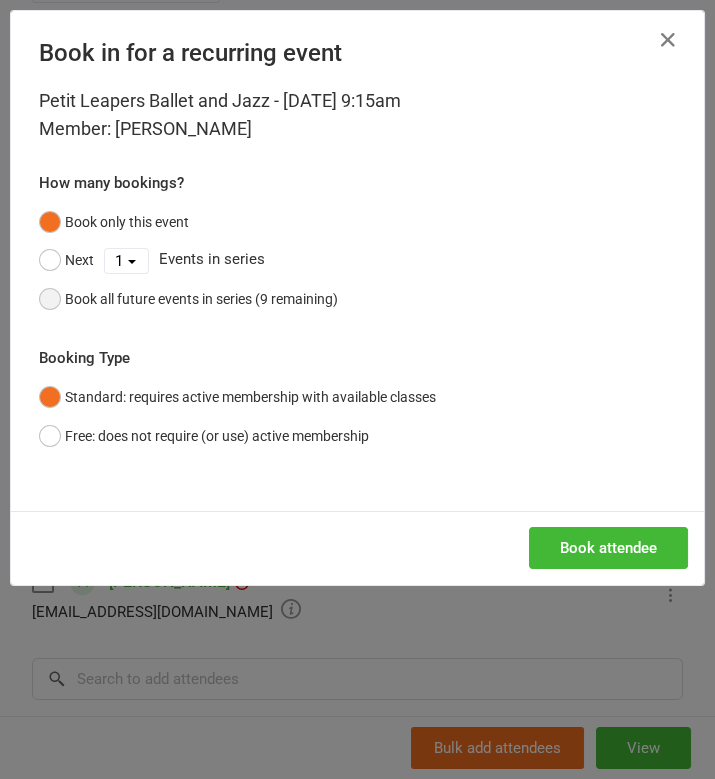 click on "Book all future events in series (9 remaining)" at bounding box center [188, 299] 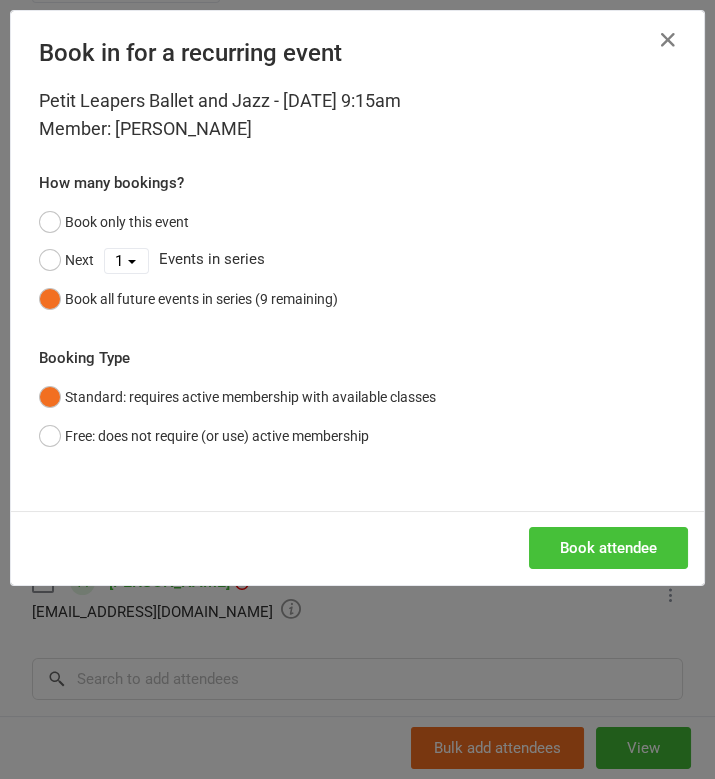 click on "Book attendee" at bounding box center (608, 548) 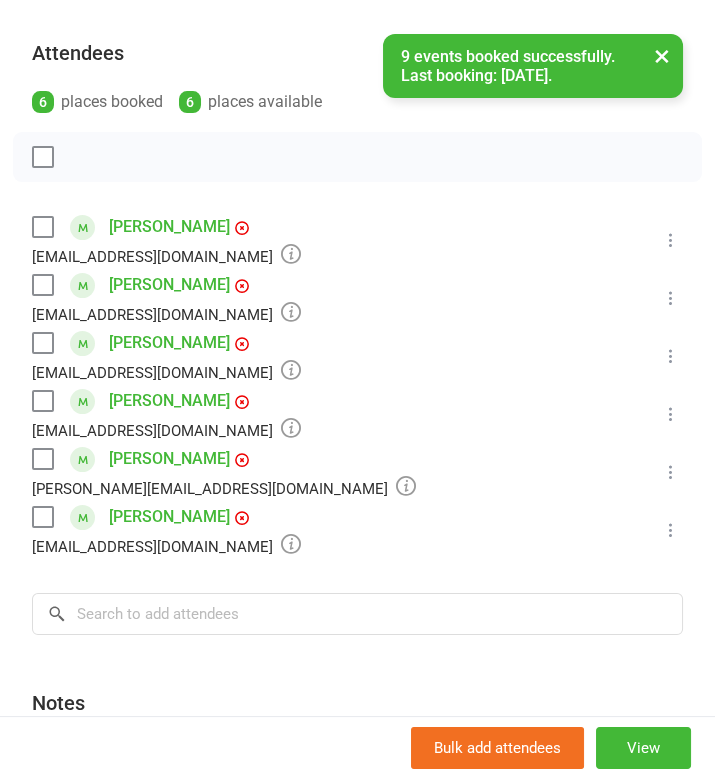 scroll, scrollTop: 251, scrollLeft: 0, axis: vertical 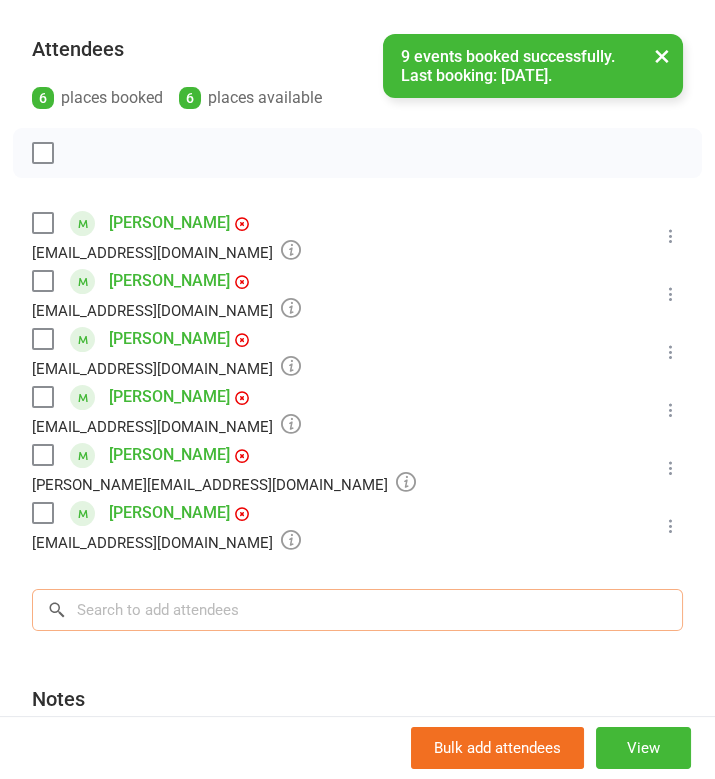 click at bounding box center (357, 610) 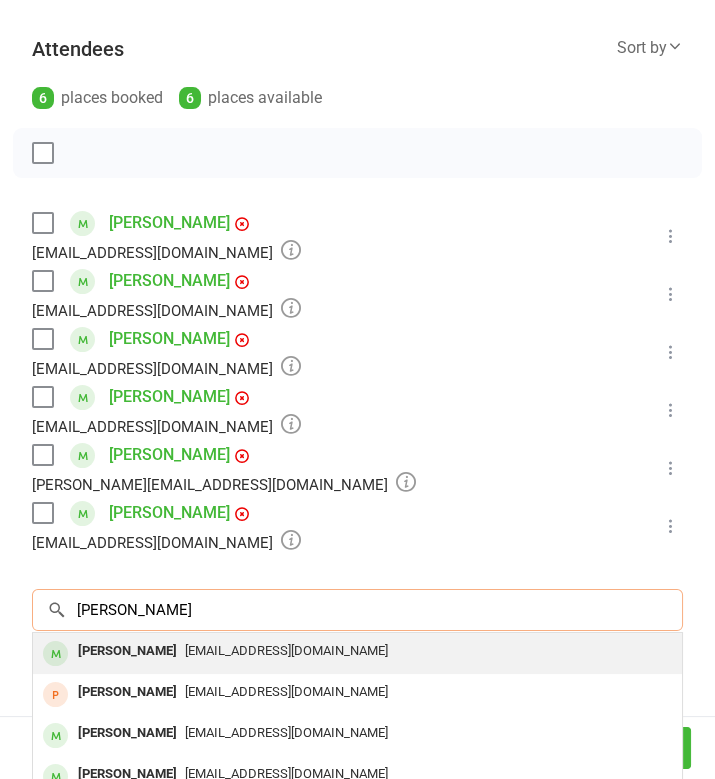 type on "[PERSON_NAME]" 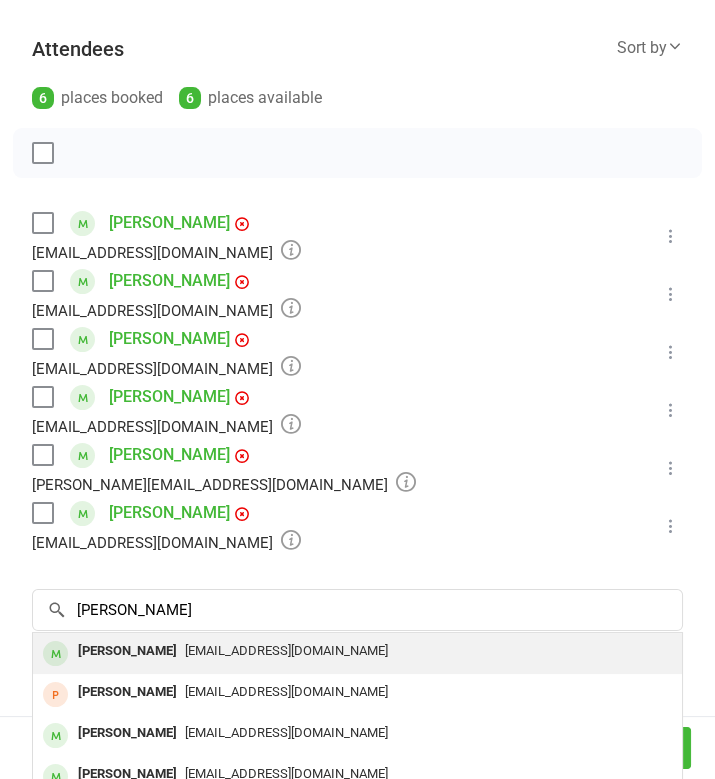 click on "[EMAIL_ADDRESS][DOMAIN_NAME]" at bounding box center (357, 651) 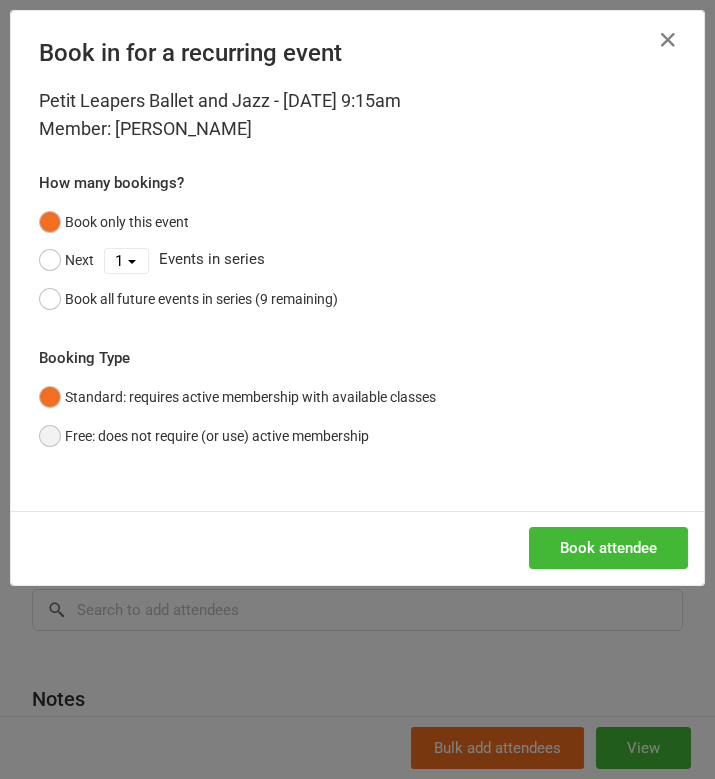 click on "Free: does not require (or use) active membership" at bounding box center [204, 436] 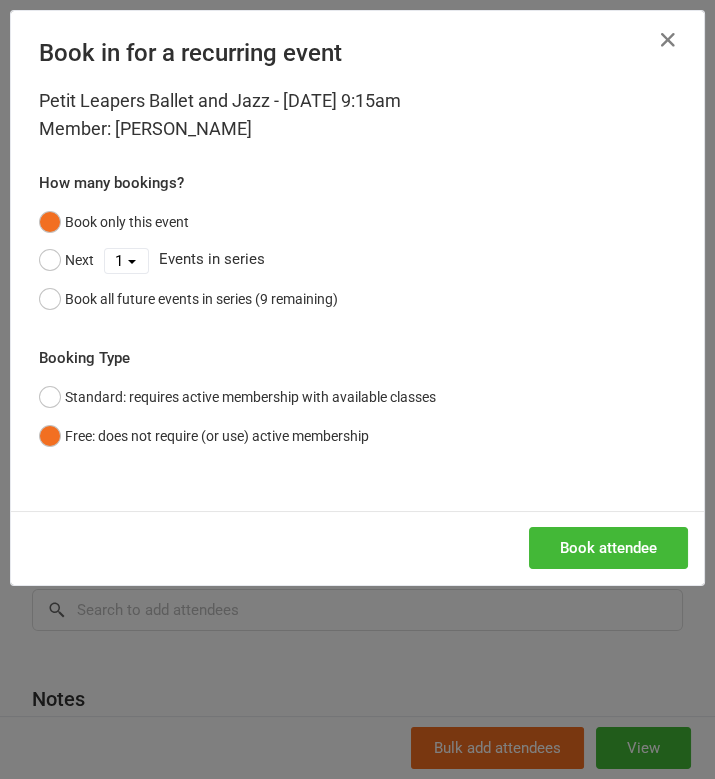click on "Free: does not require (or use) active membership" at bounding box center [204, 436] 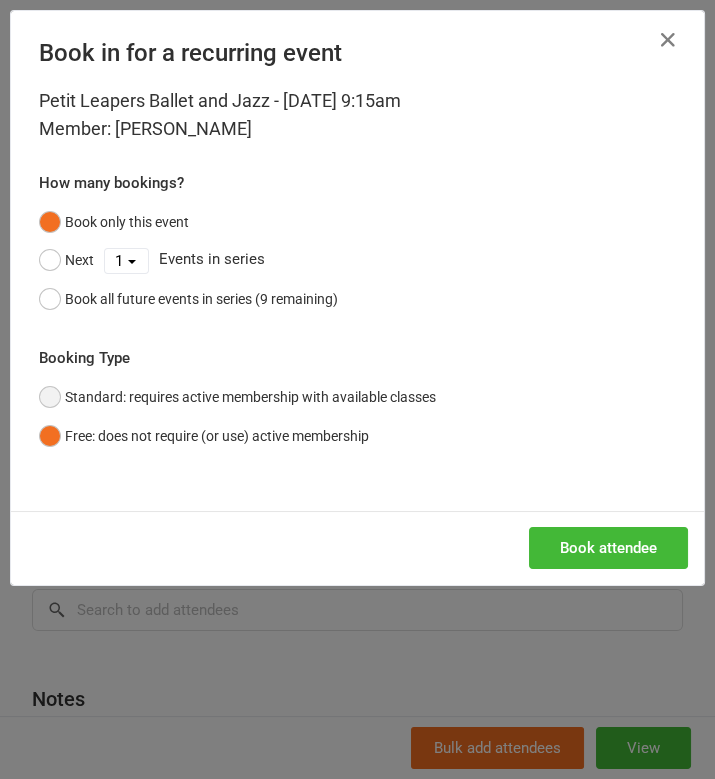 click on "Standard: requires active membership with available classes" at bounding box center (237, 397) 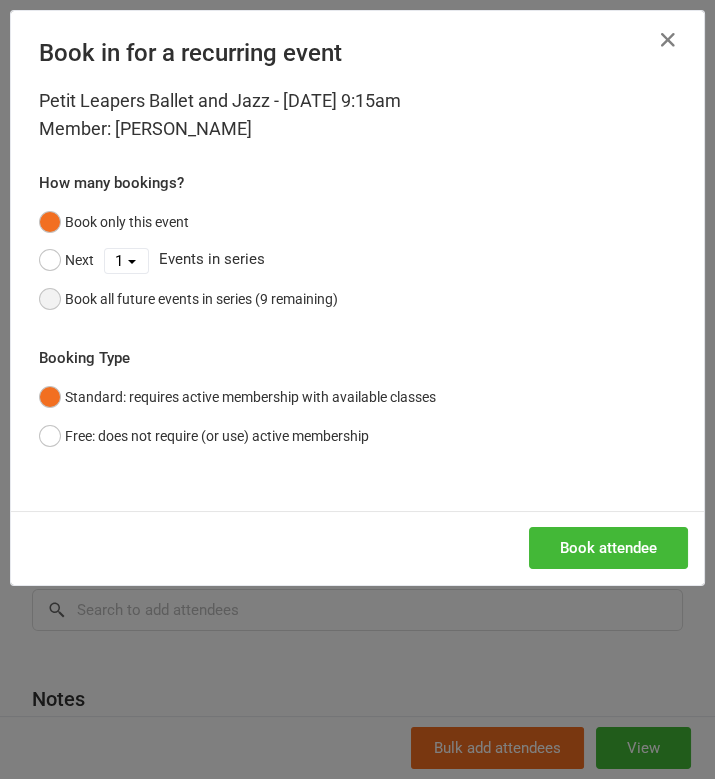 click on "Book all future events in series (9 remaining)" at bounding box center [201, 299] 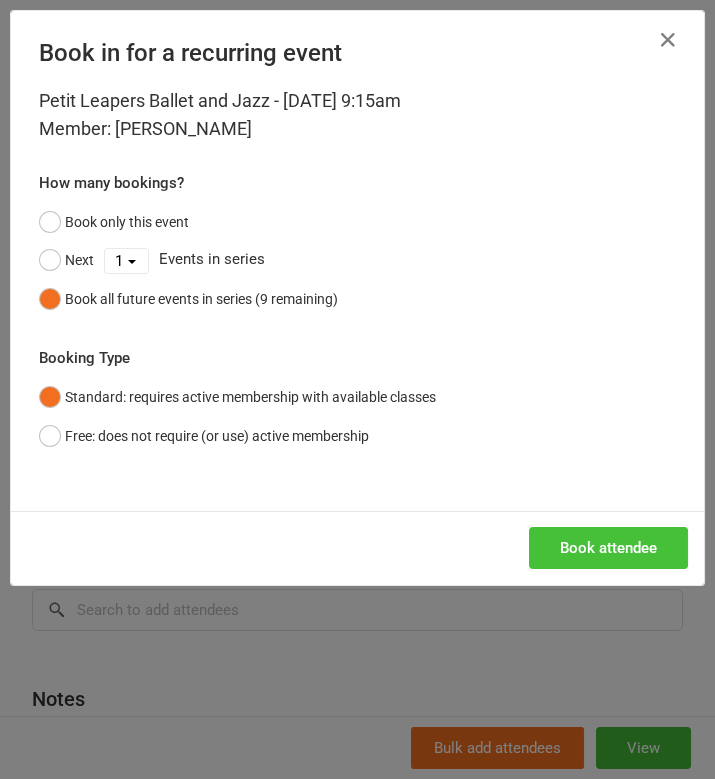 click on "Book attendee" at bounding box center [608, 548] 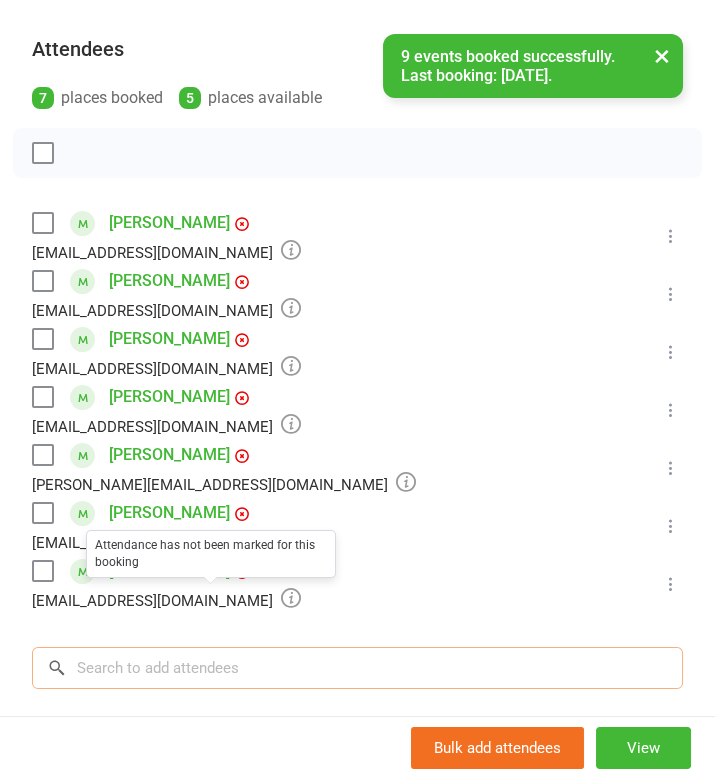 click at bounding box center (357, 668) 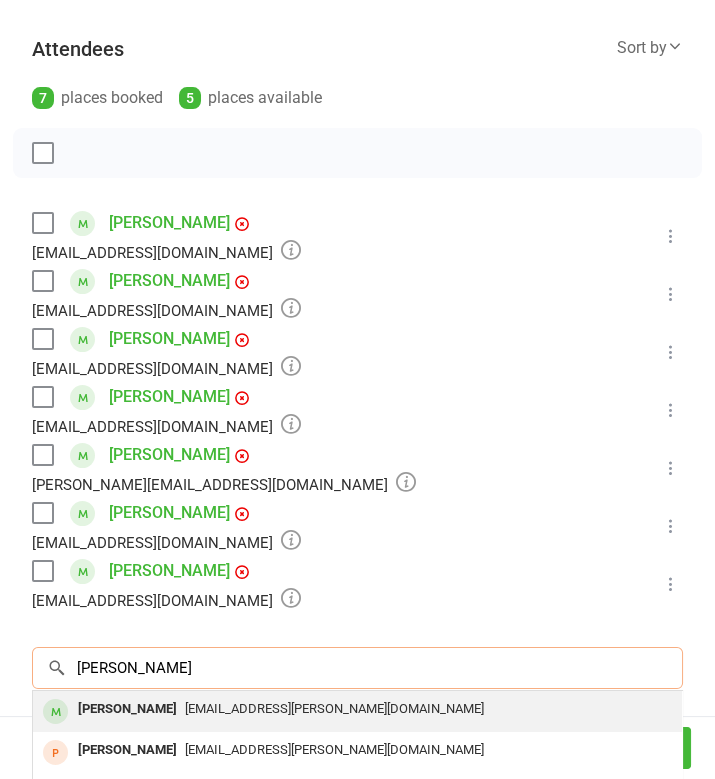 type on "[PERSON_NAME]" 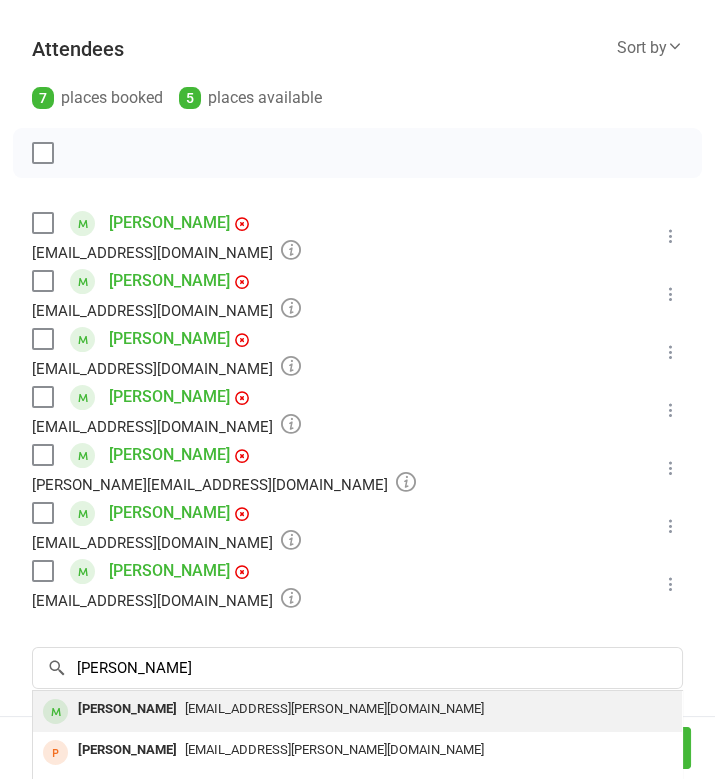 click on "[EMAIL_ADDRESS][PERSON_NAME][DOMAIN_NAME]" at bounding box center [334, 708] 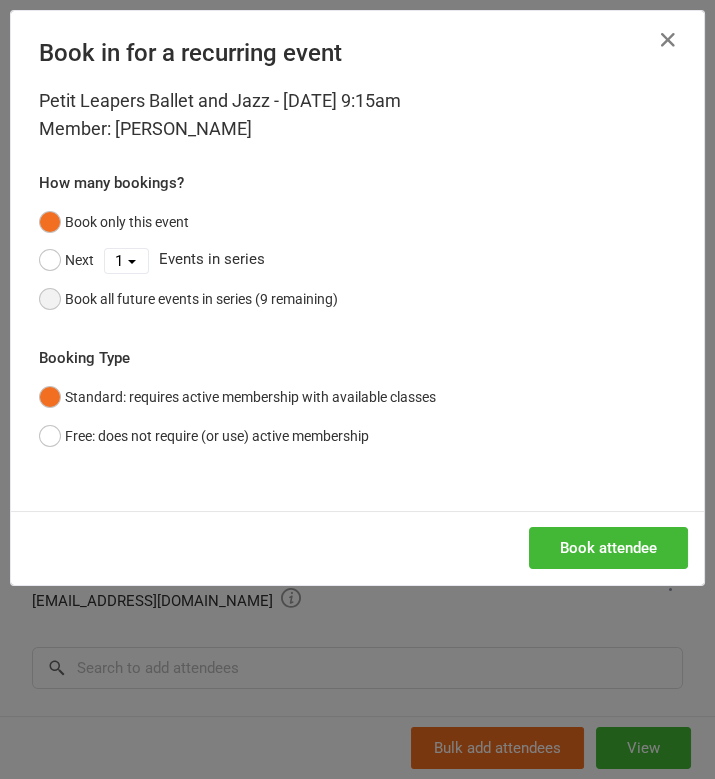 click on "Book all future events in series (9 remaining)" at bounding box center [201, 299] 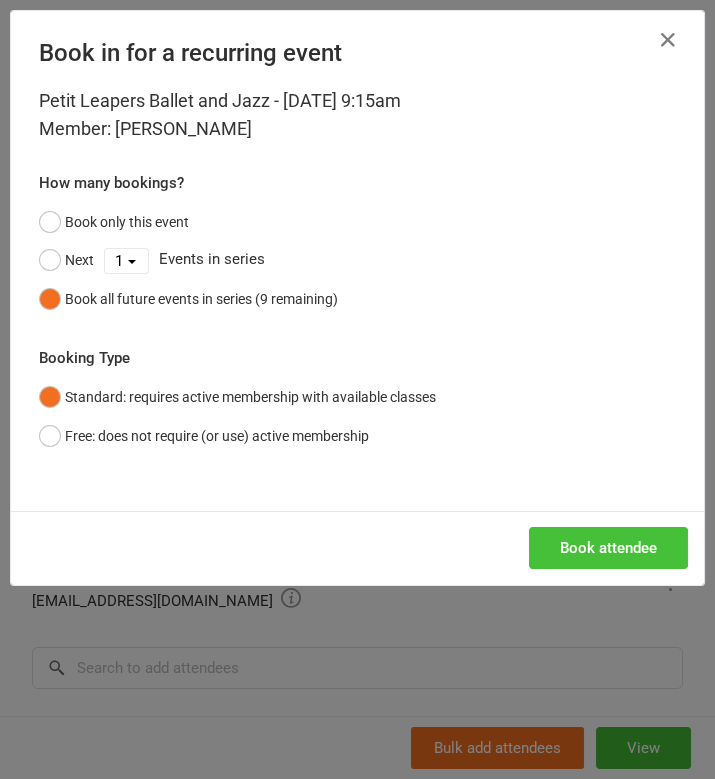 click on "Book attendee" at bounding box center (608, 548) 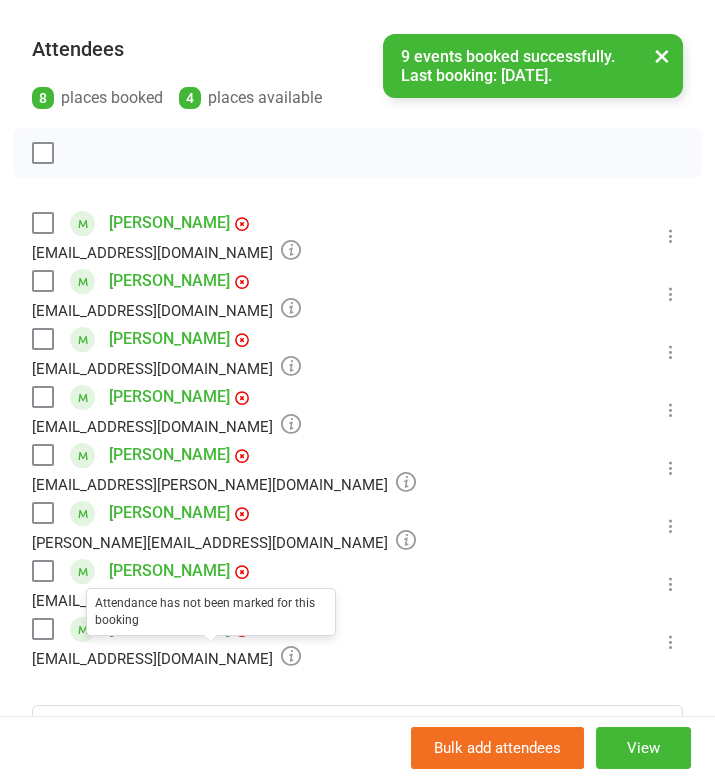 click on "Attendance has not been marked for this booking" at bounding box center (291, 658) 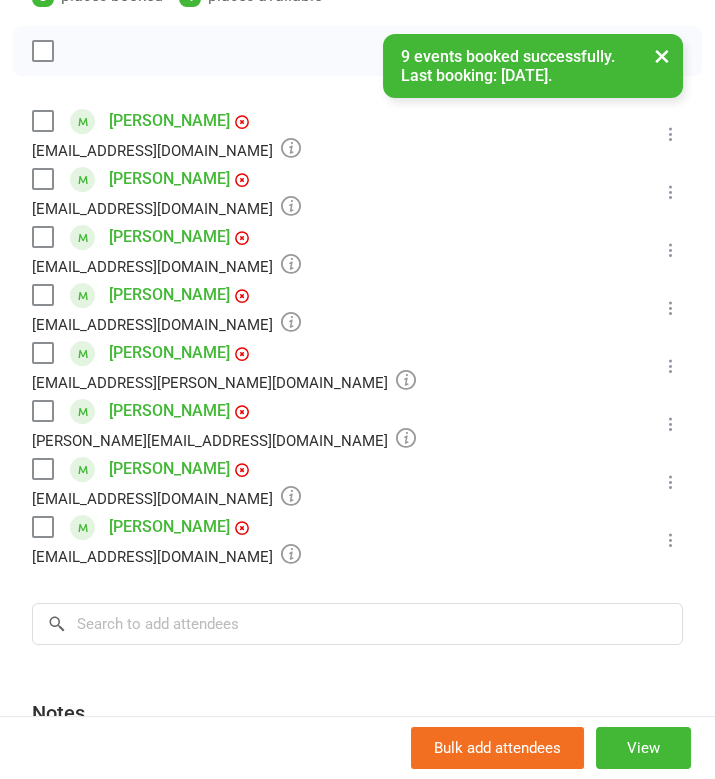 scroll, scrollTop: 354, scrollLeft: 0, axis: vertical 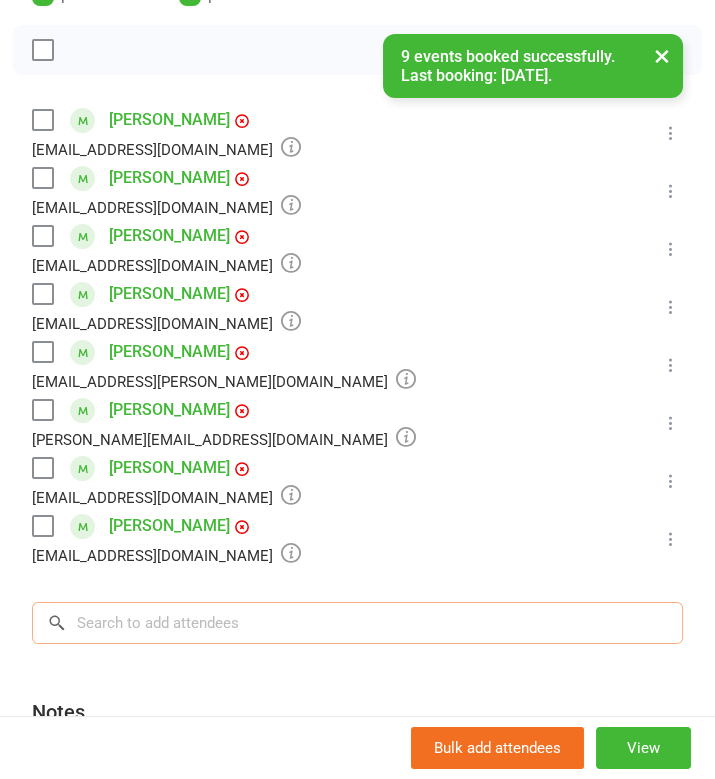 click at bounding box center [357, 623] 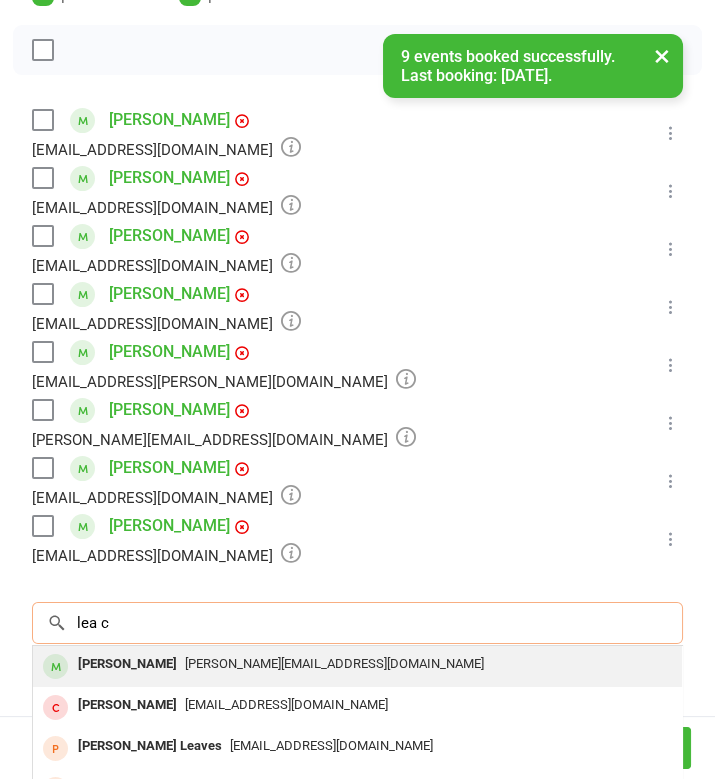 type on "lea c" 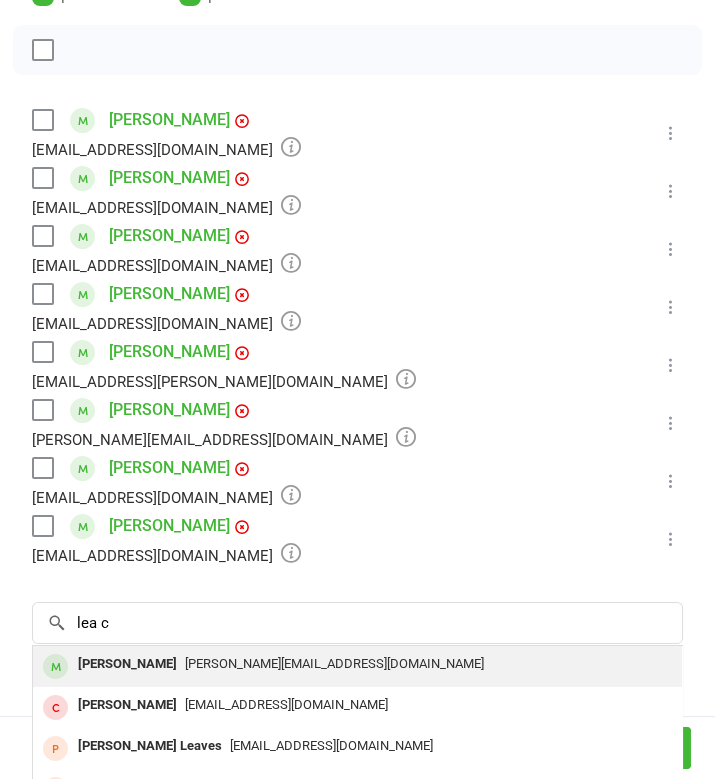 click on "[PERSON_NAME][EMAIL_ADDRESS][DOMAIN_NAME]" at bounding box center [334, 663] 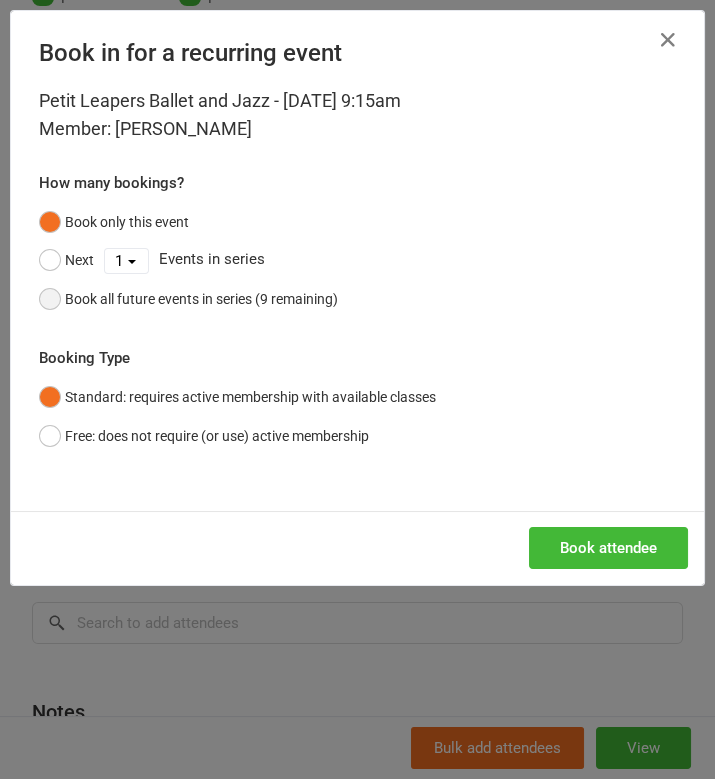 click on "Book all future events in series (9 remaining)" at bounding box center (201, 299) 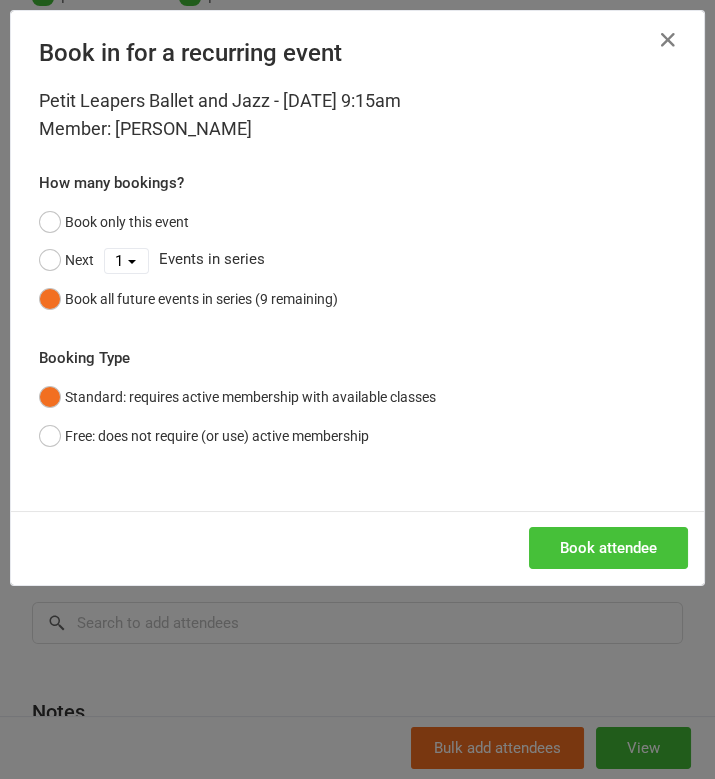 click on "Book attendee" at bounding box center (608, 548) 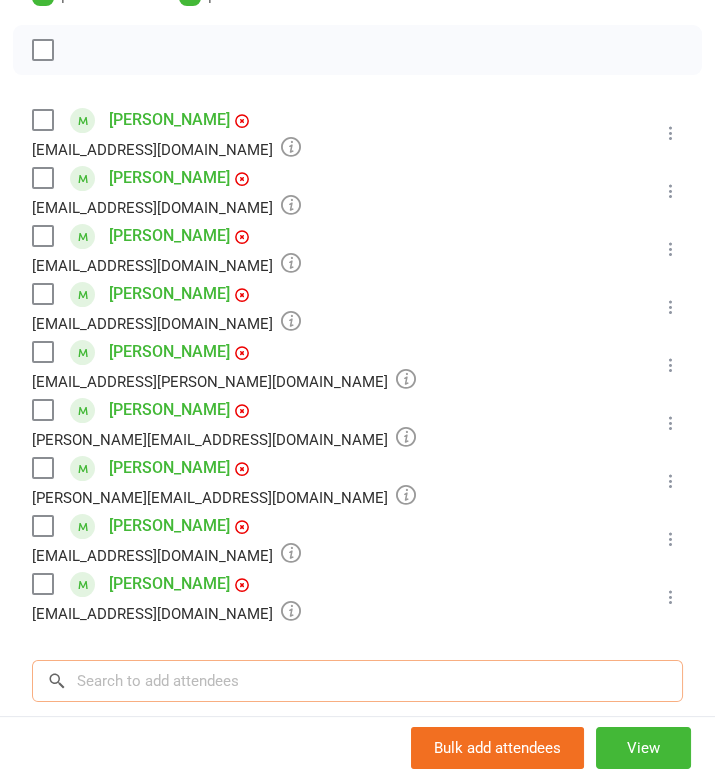 click at bounding box center [357, 681] 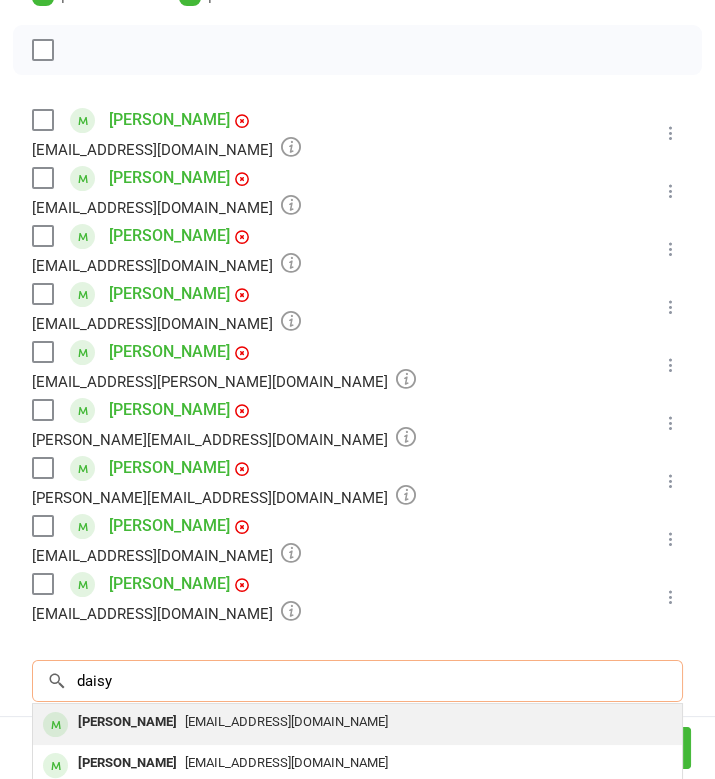 type on "daisy" 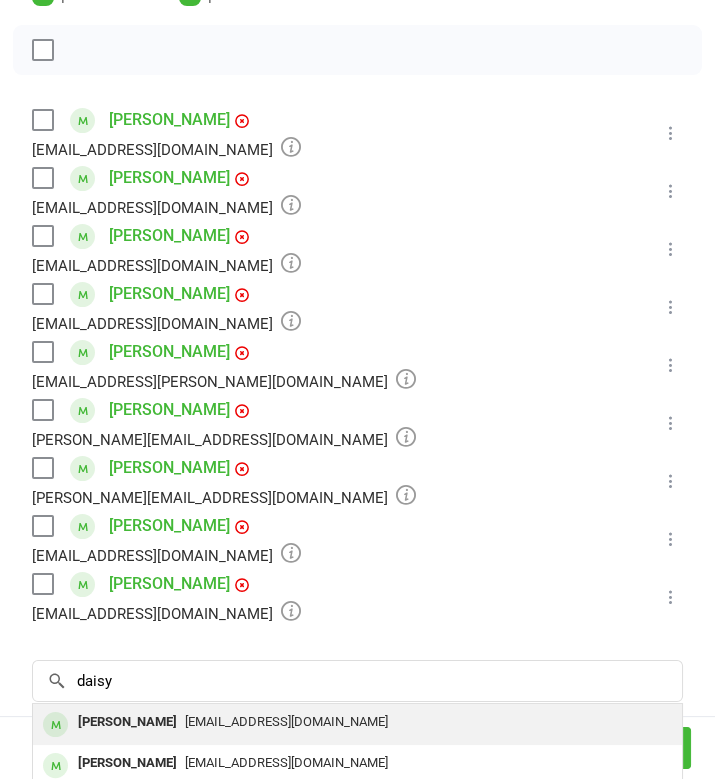 click on "[EMAIL_ADDRESS][DOMAIN_NAME]" at bounding box center [286, 721] 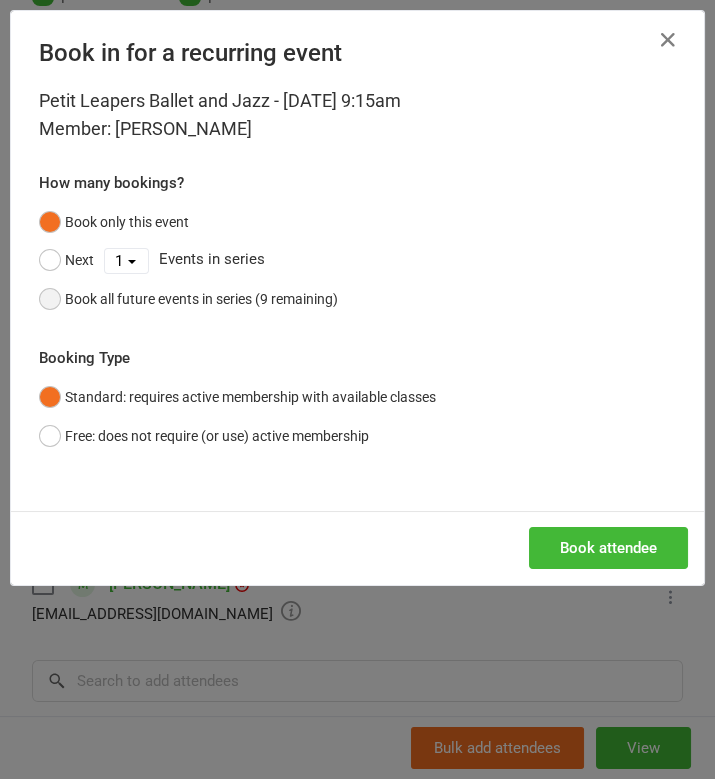 click on "Book all future events in series (9 remaining)" at bounding box center (188, 299) 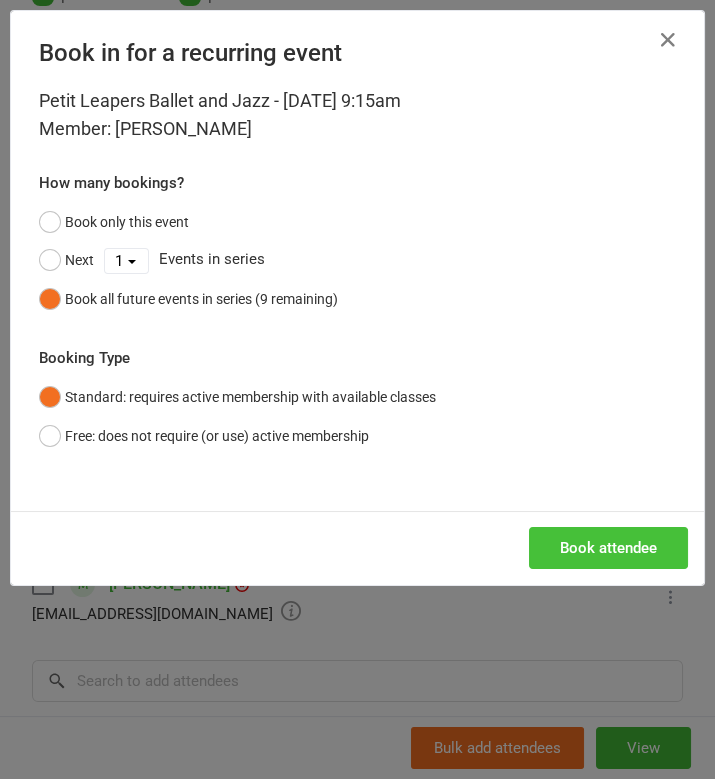 click on "Book attendee" at bounding box center (608, 548) 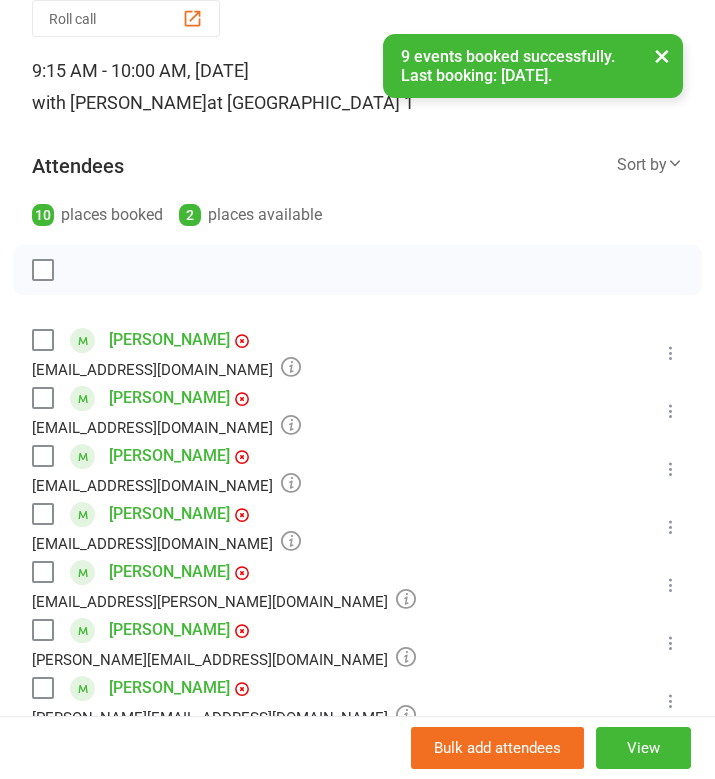 scroll, scrollTop: 135, scrollLeft: 0, axis: vertical 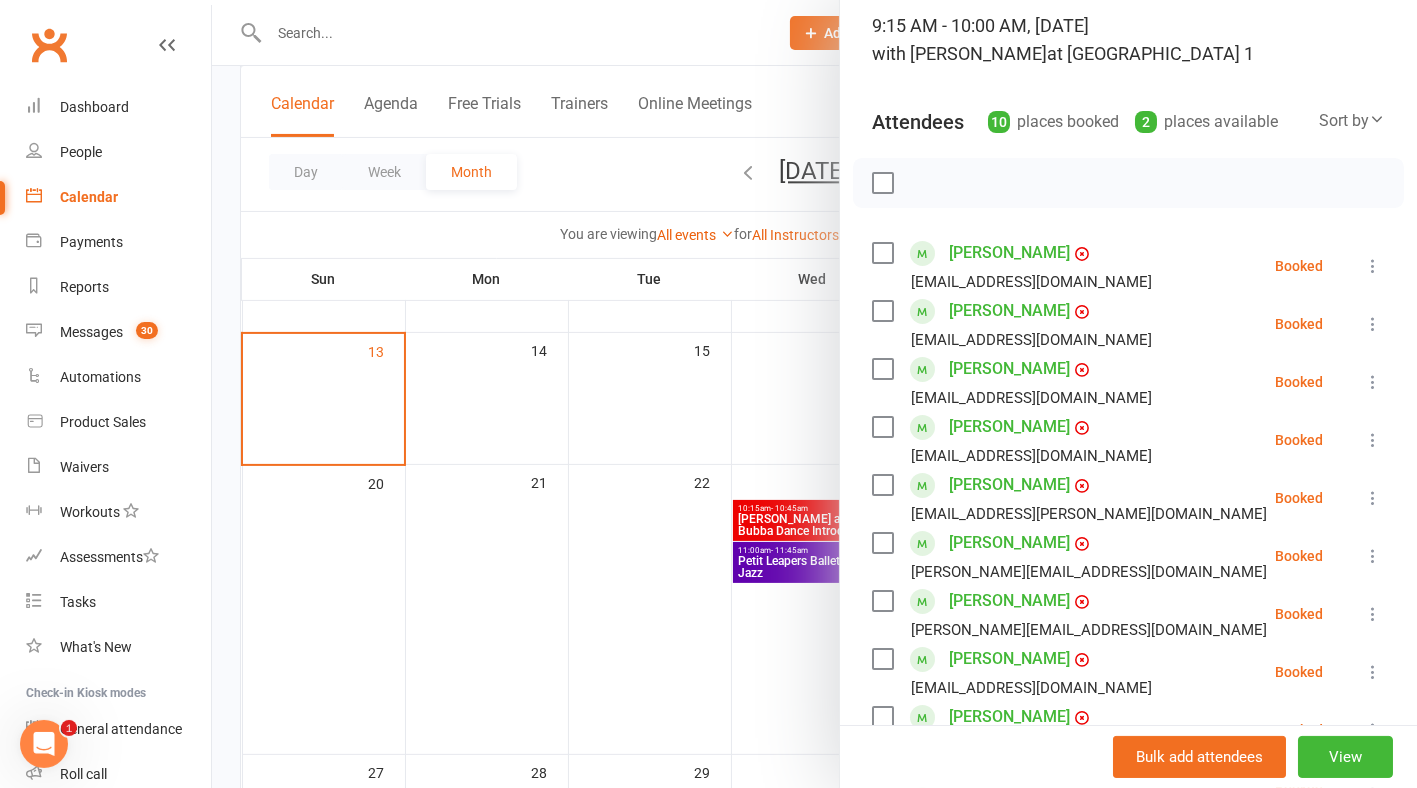 click on "Calendar" at bounding box center [89, 197] 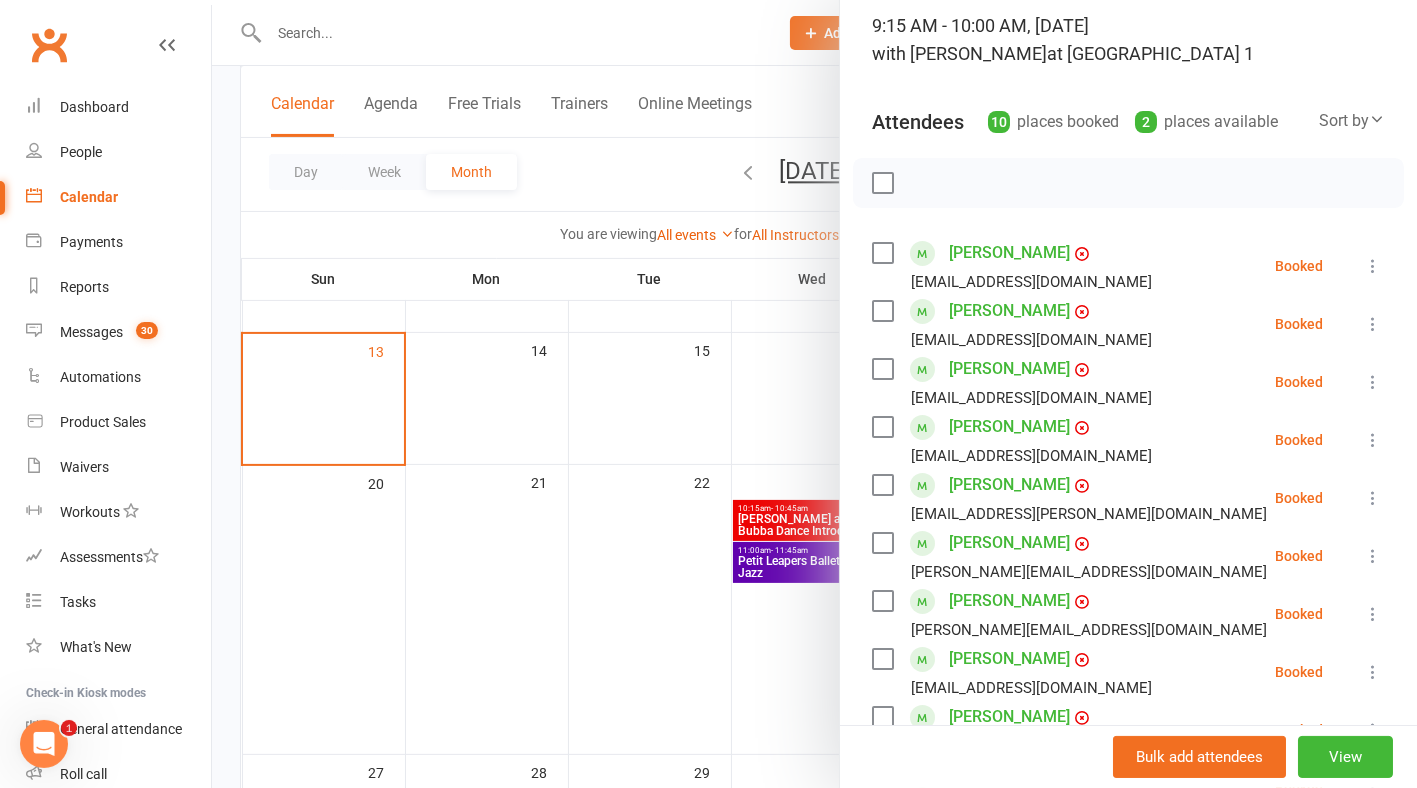click at bounding box center (814, 394) 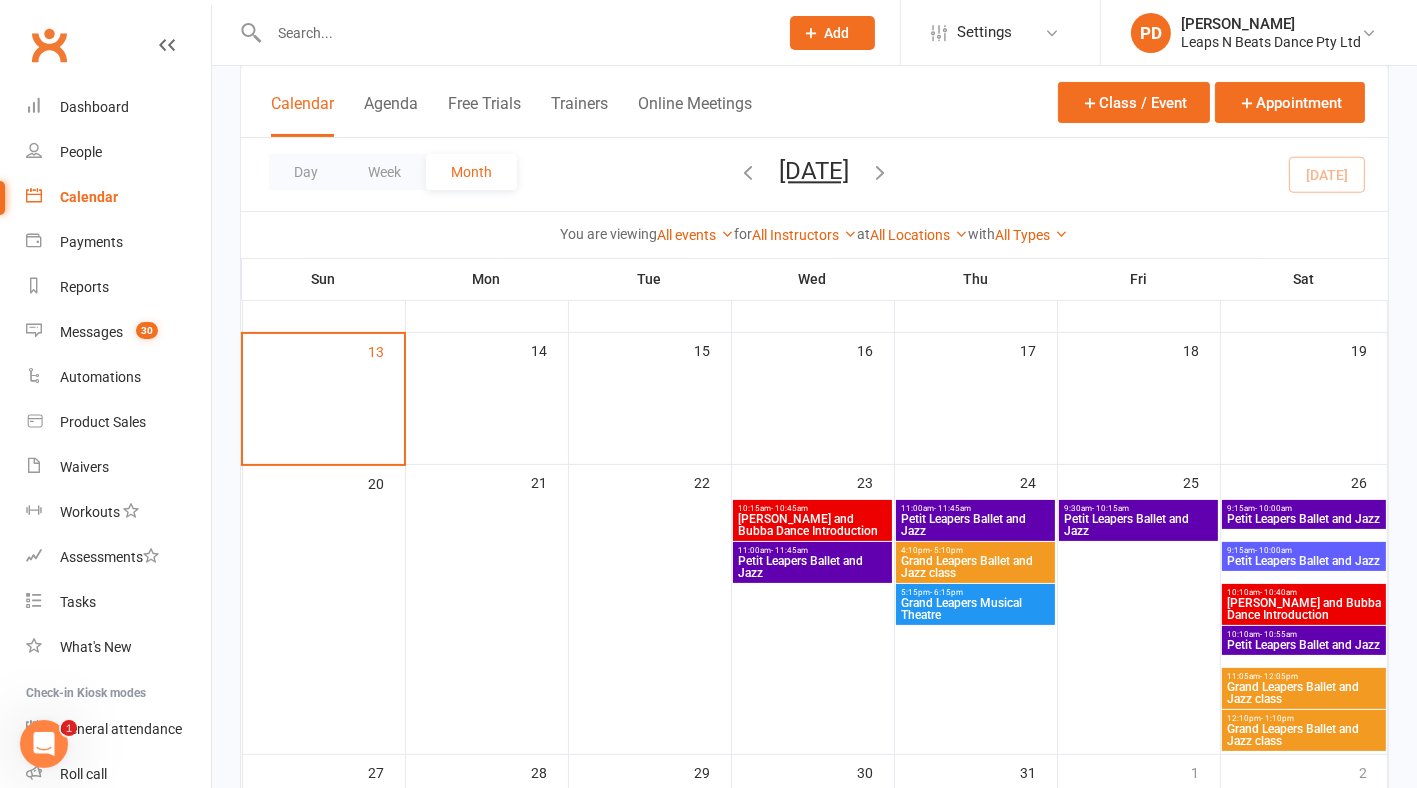 click at bounding box center [749, 172] 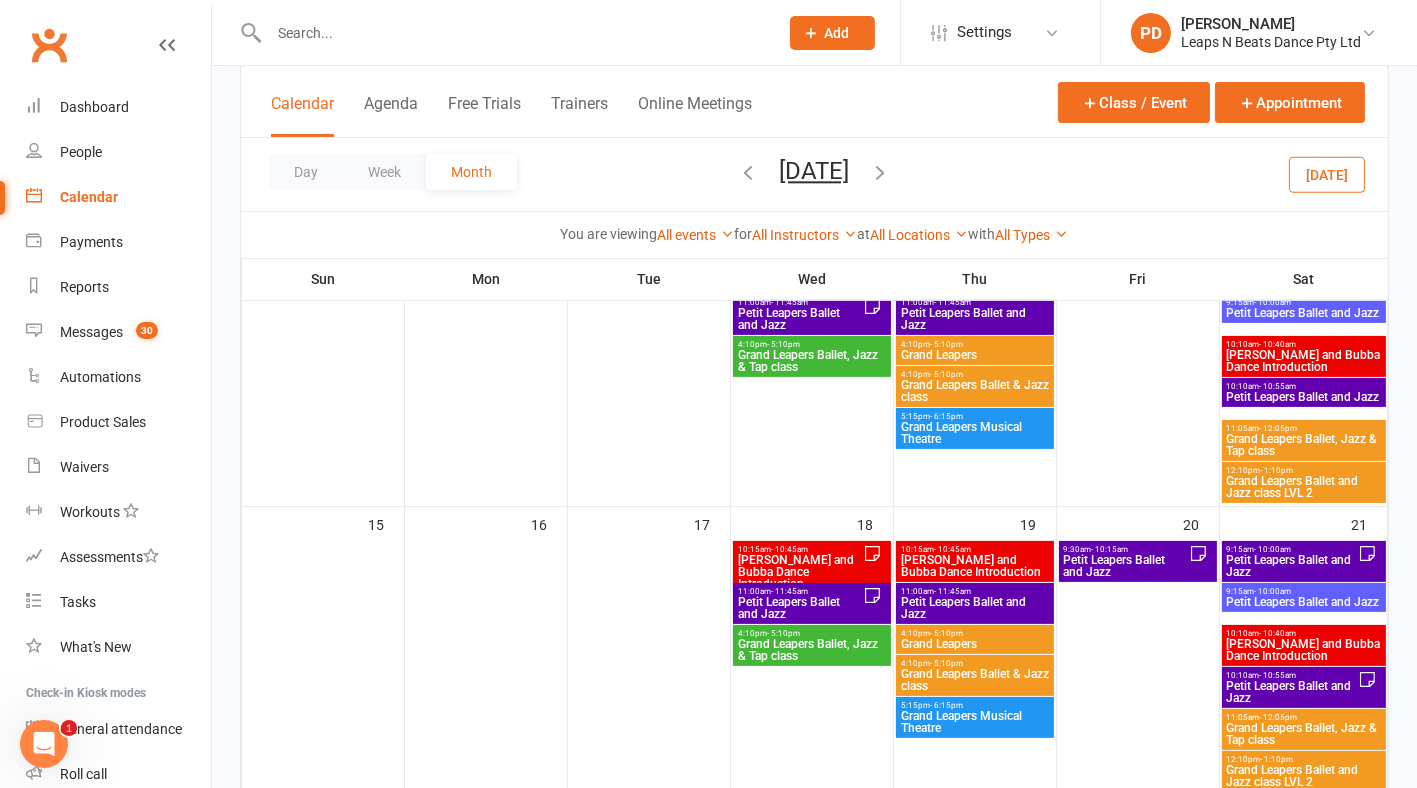 click on "Petit Leapers Ballet and Jazz" at bounding box center [1292, 566] 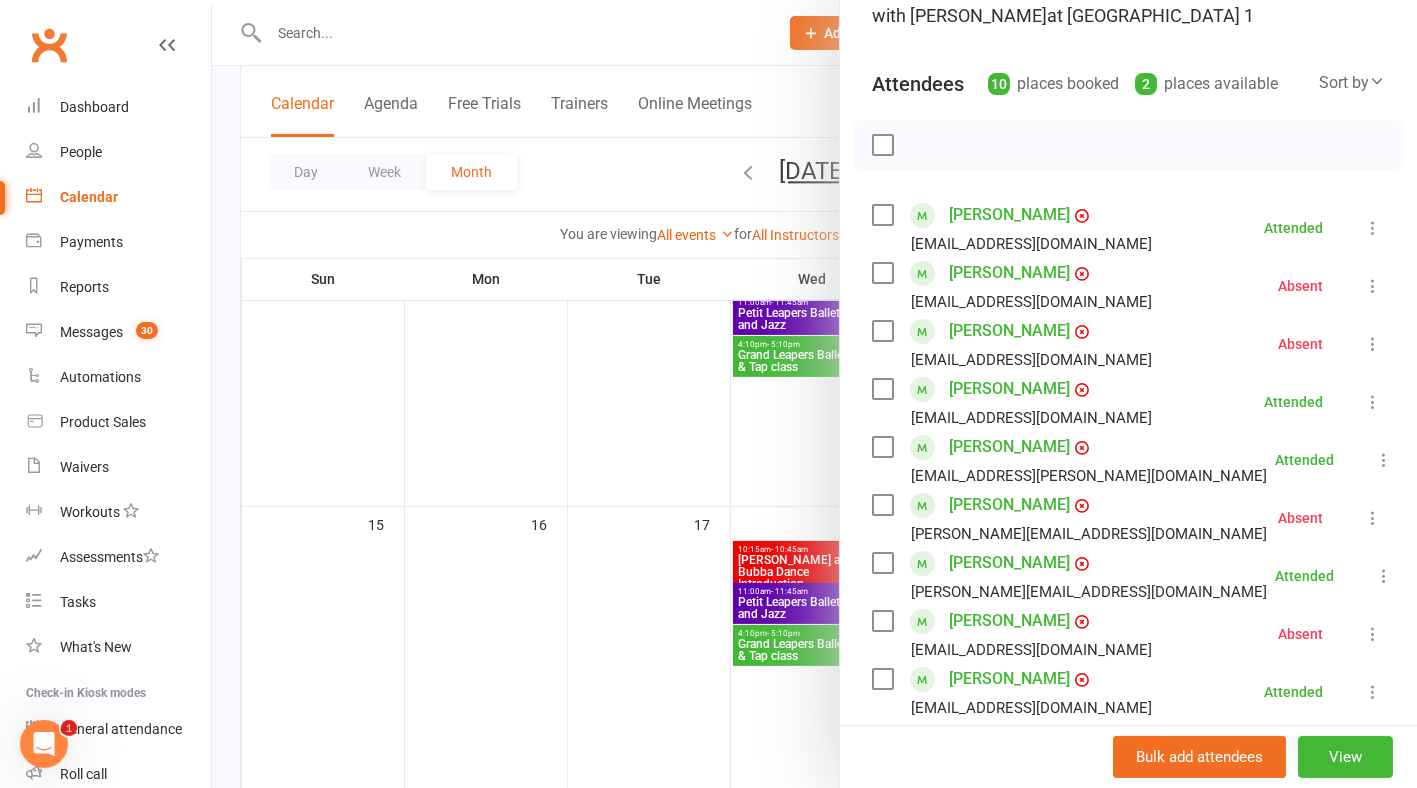 scroll, scrollTop: 180, scrollLeft: 0, axis: vertical 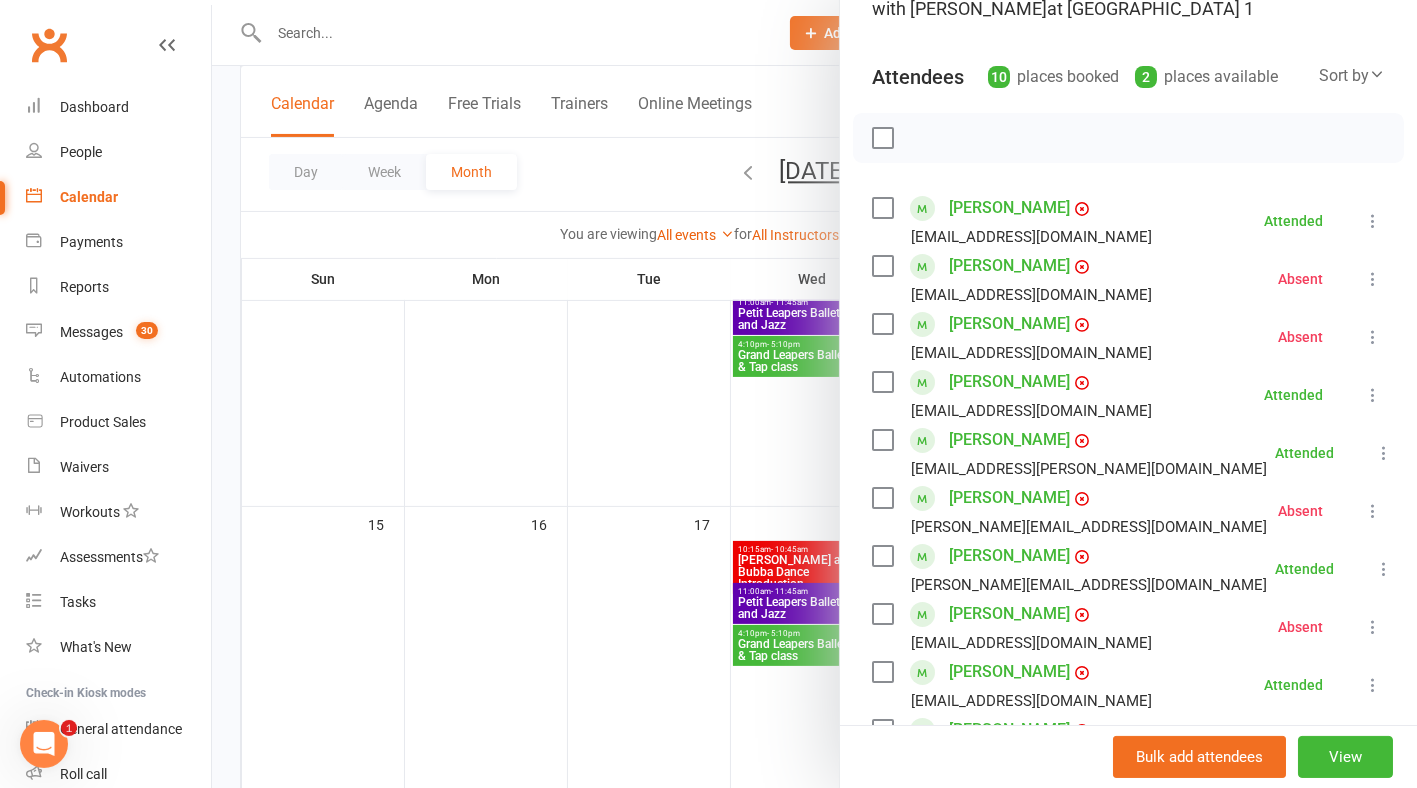 click at bounding box center [814, 394] 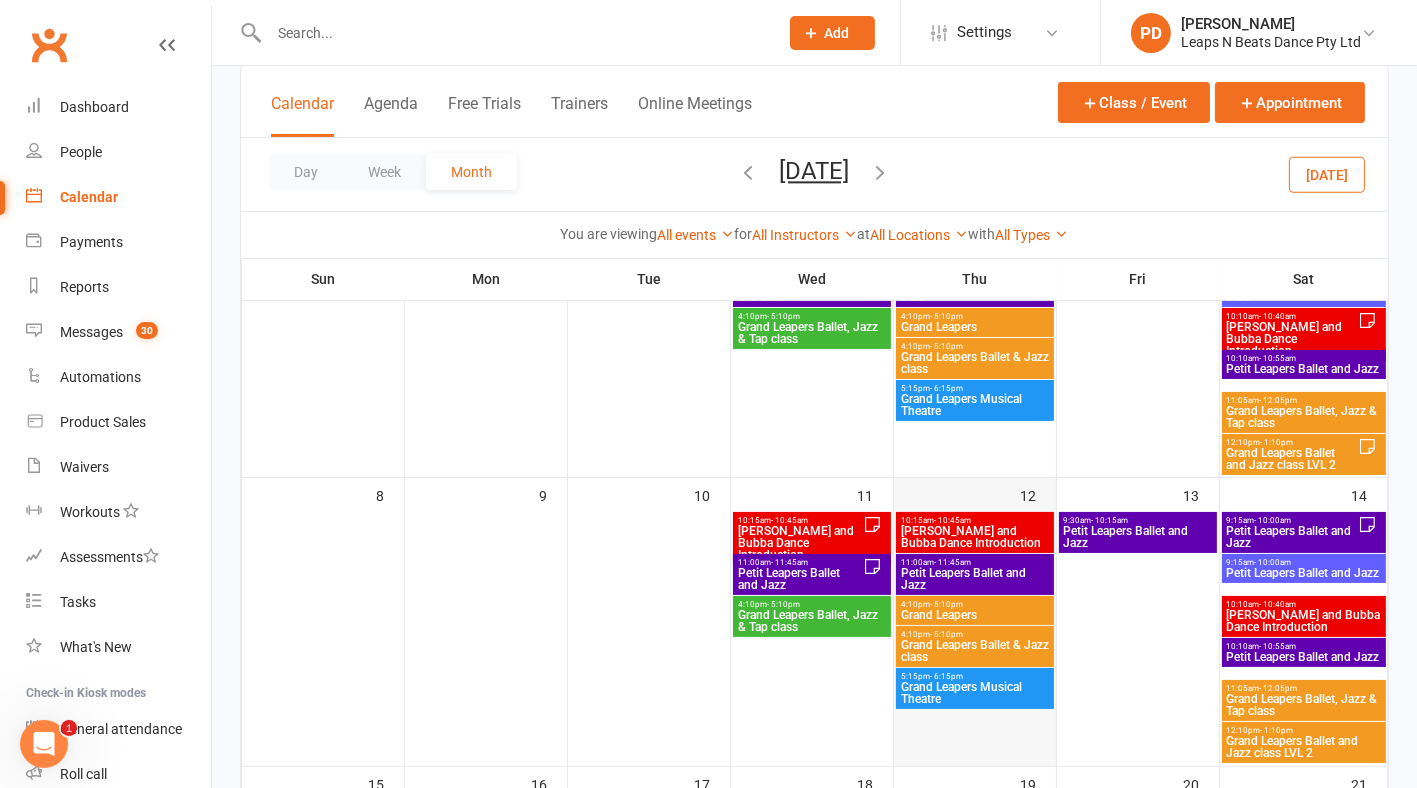 scroll, scrollTop: 170, scrollLeft: 0, axis: vertical 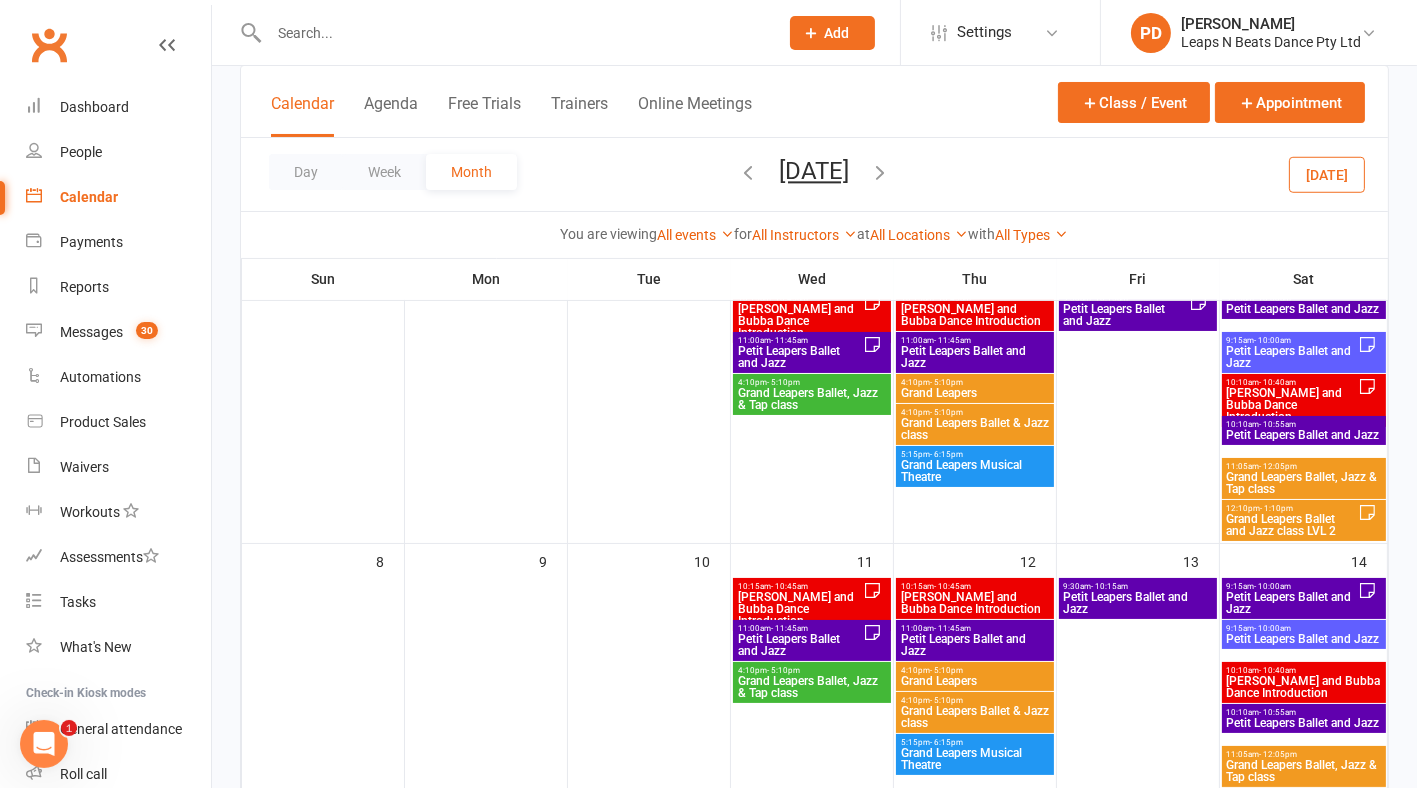 click on "Petit Leapers Ballet and Jazz" at bounding box center (1304, 309) 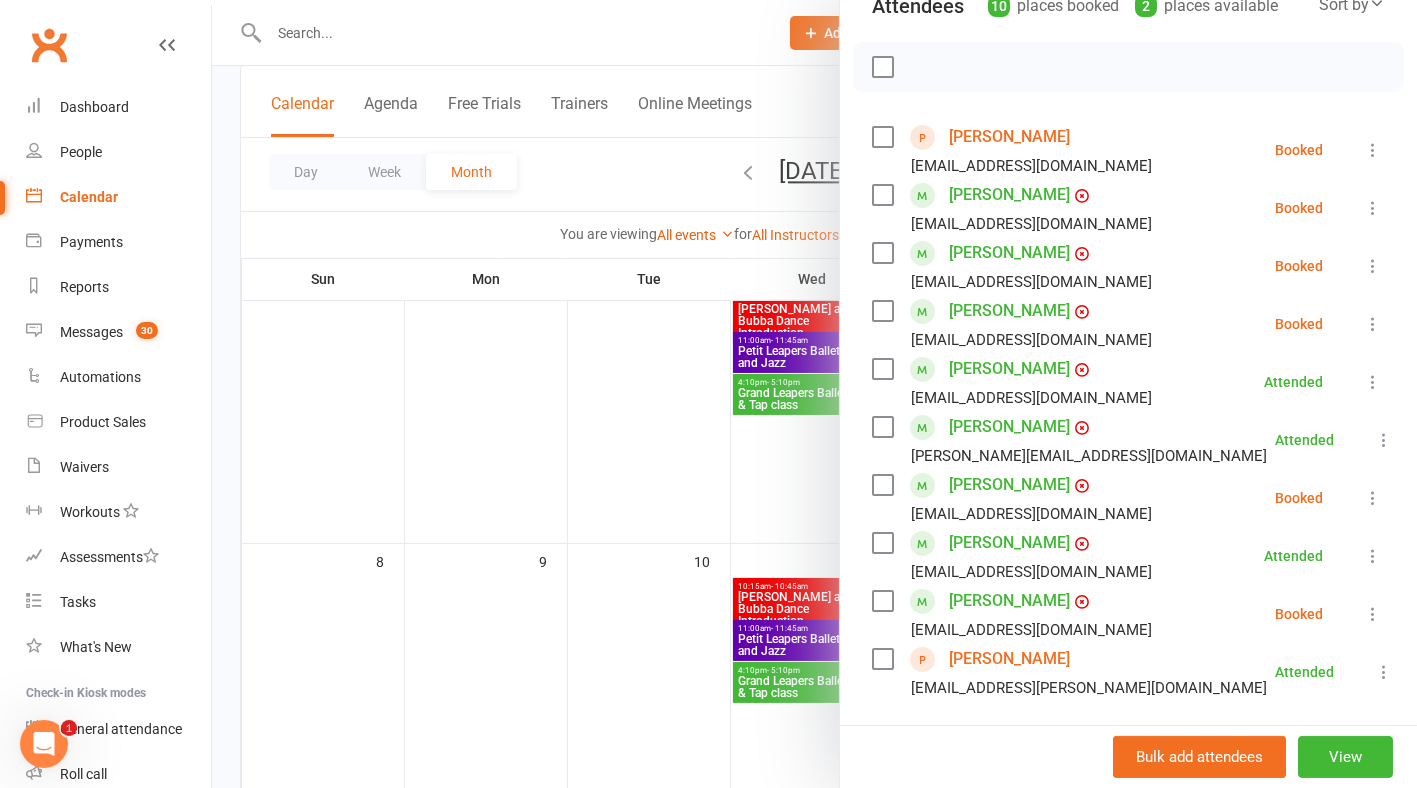 scroll, scrollTop: 252, scrollLeft: 0, axis: vertical 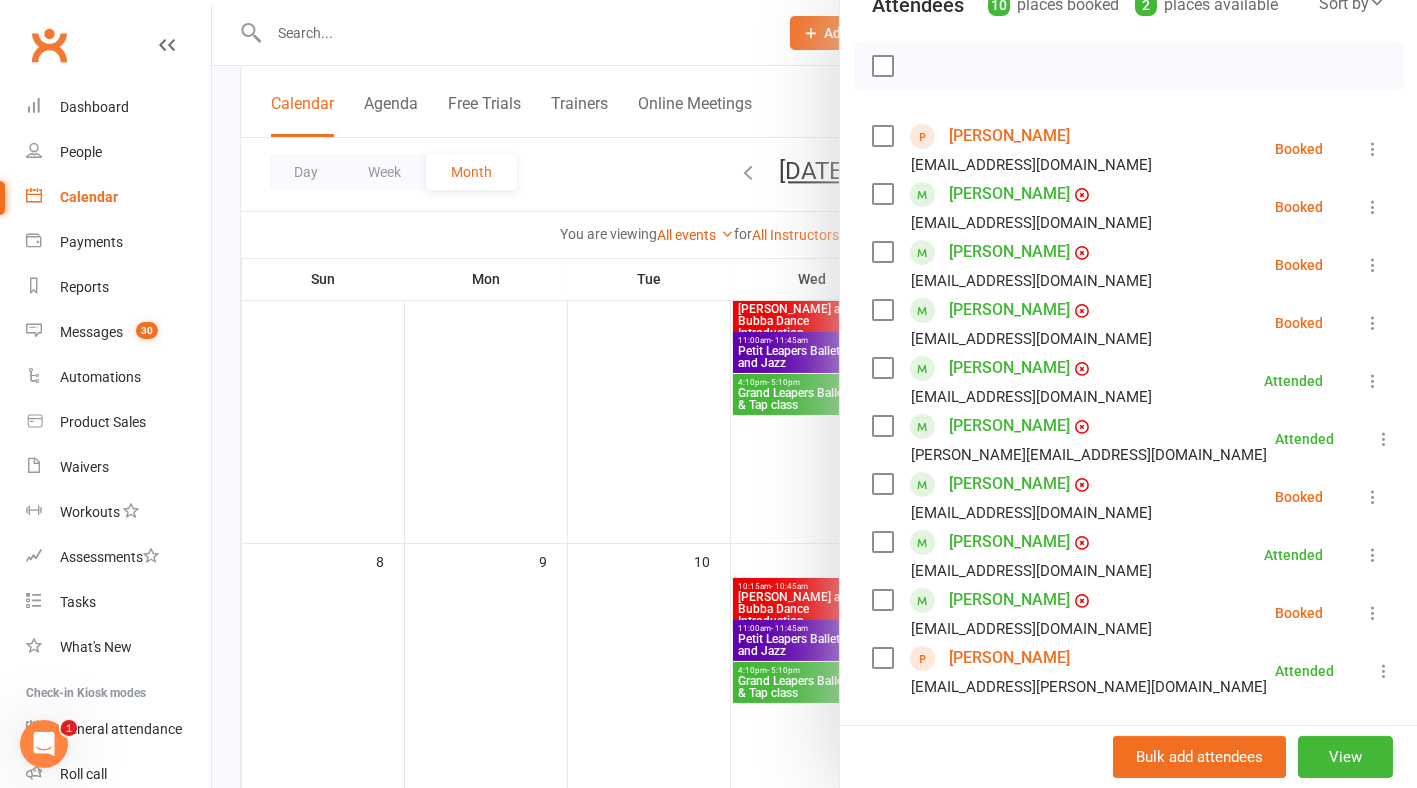 click at bounding box center [814, 394] 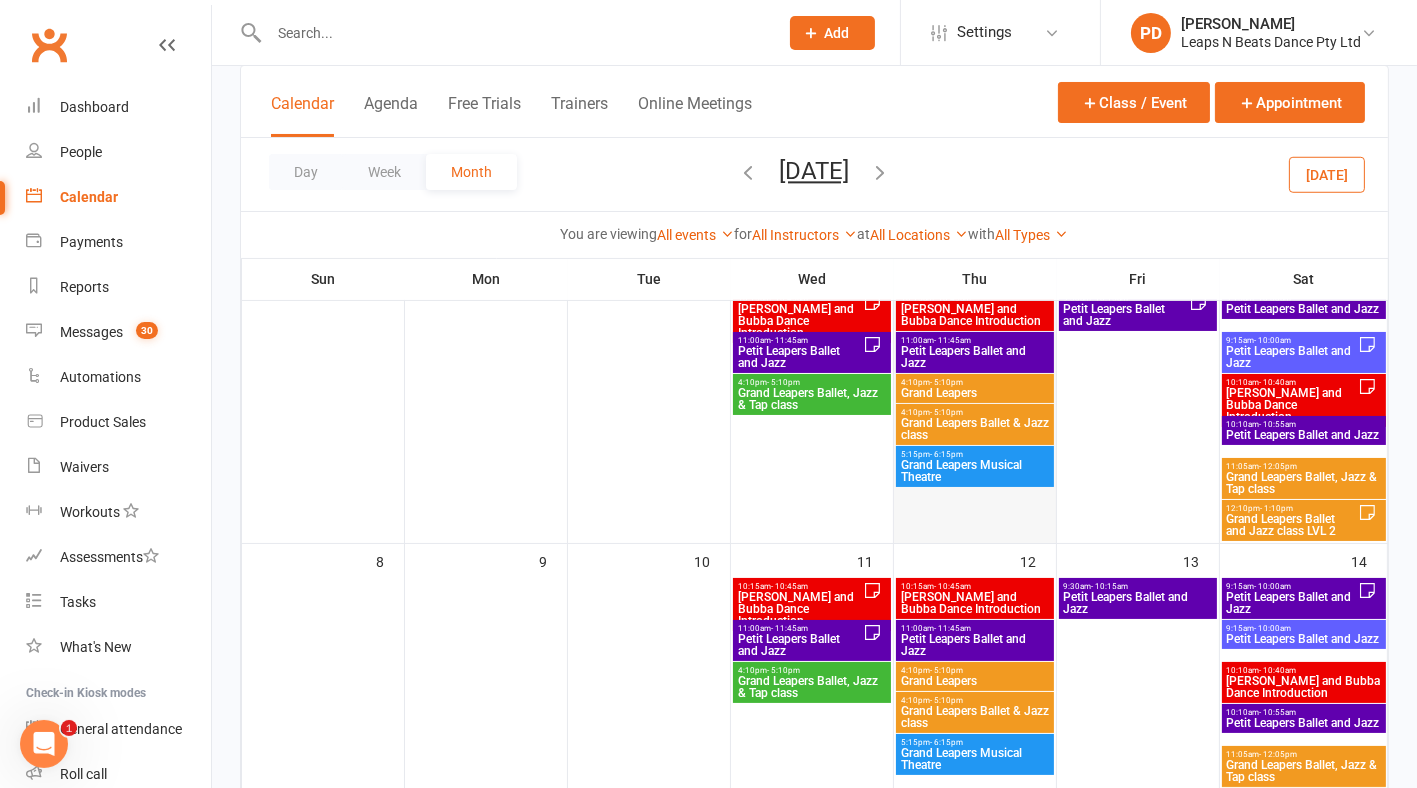 scroll, scrollTop: 0, scrollLeft: 0, axis: both 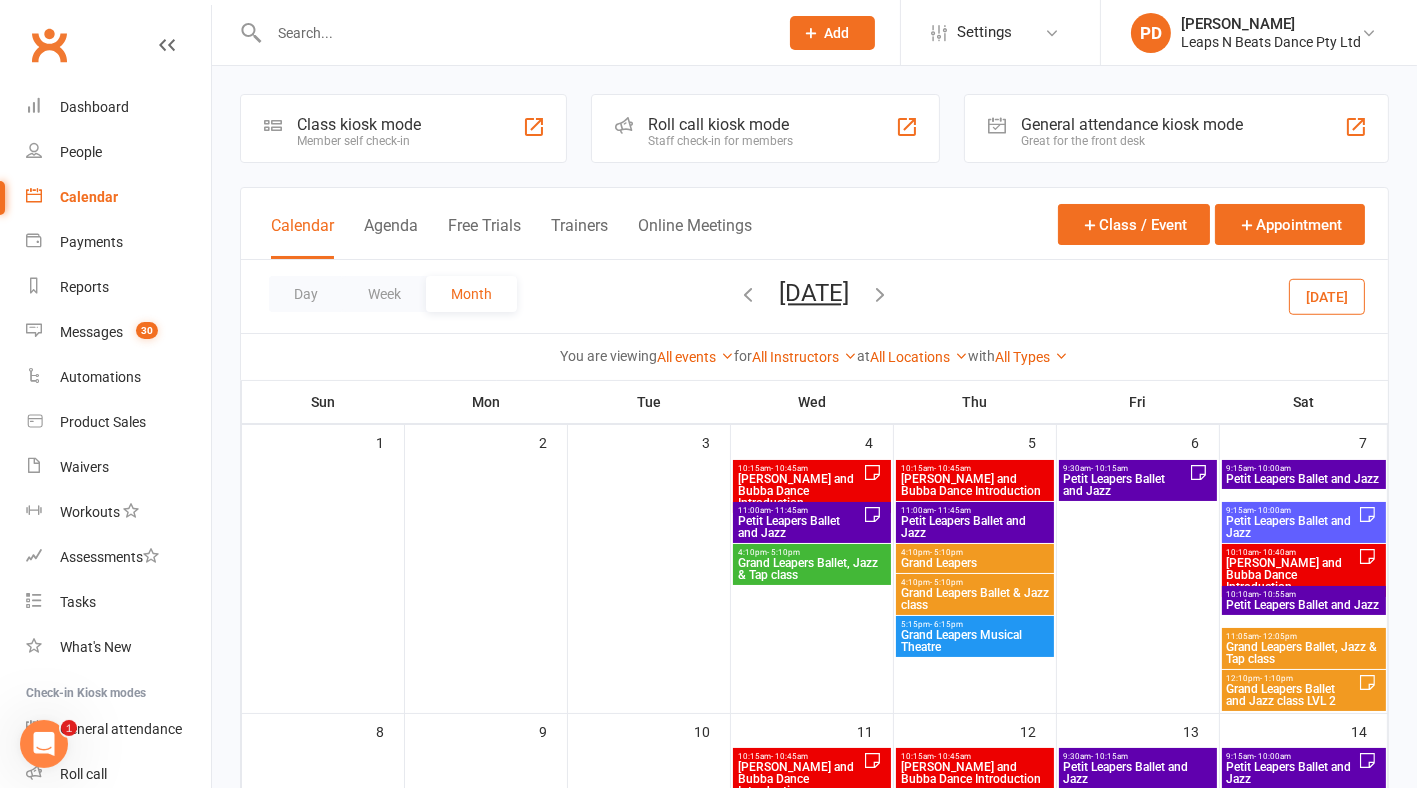 drag, startPoint x: 733, startPoint y: 282, endPoint x: 683, endPoint y: 306, distance: 55.461697 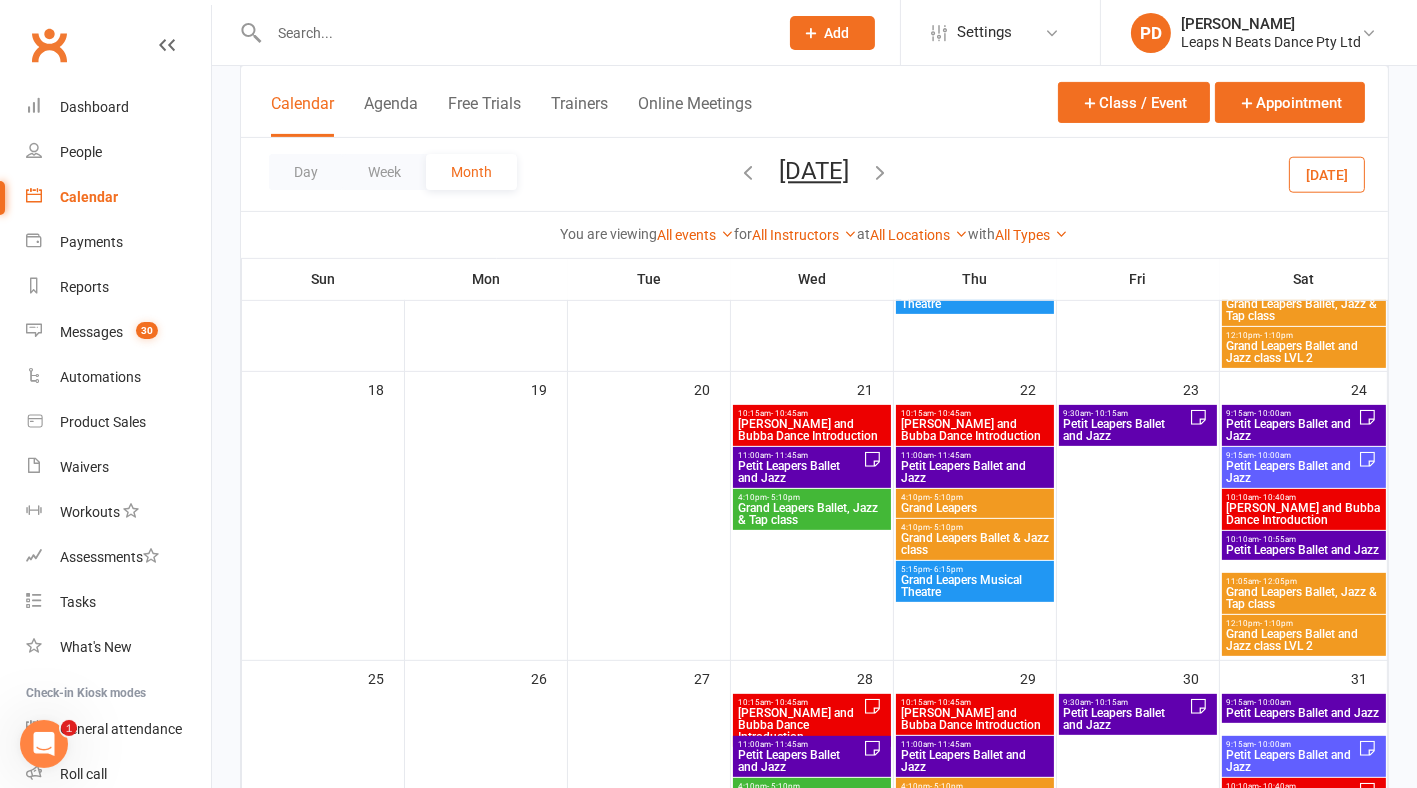 scroll, scrollTop: 922, scrollLeft: 0, axis: vertical 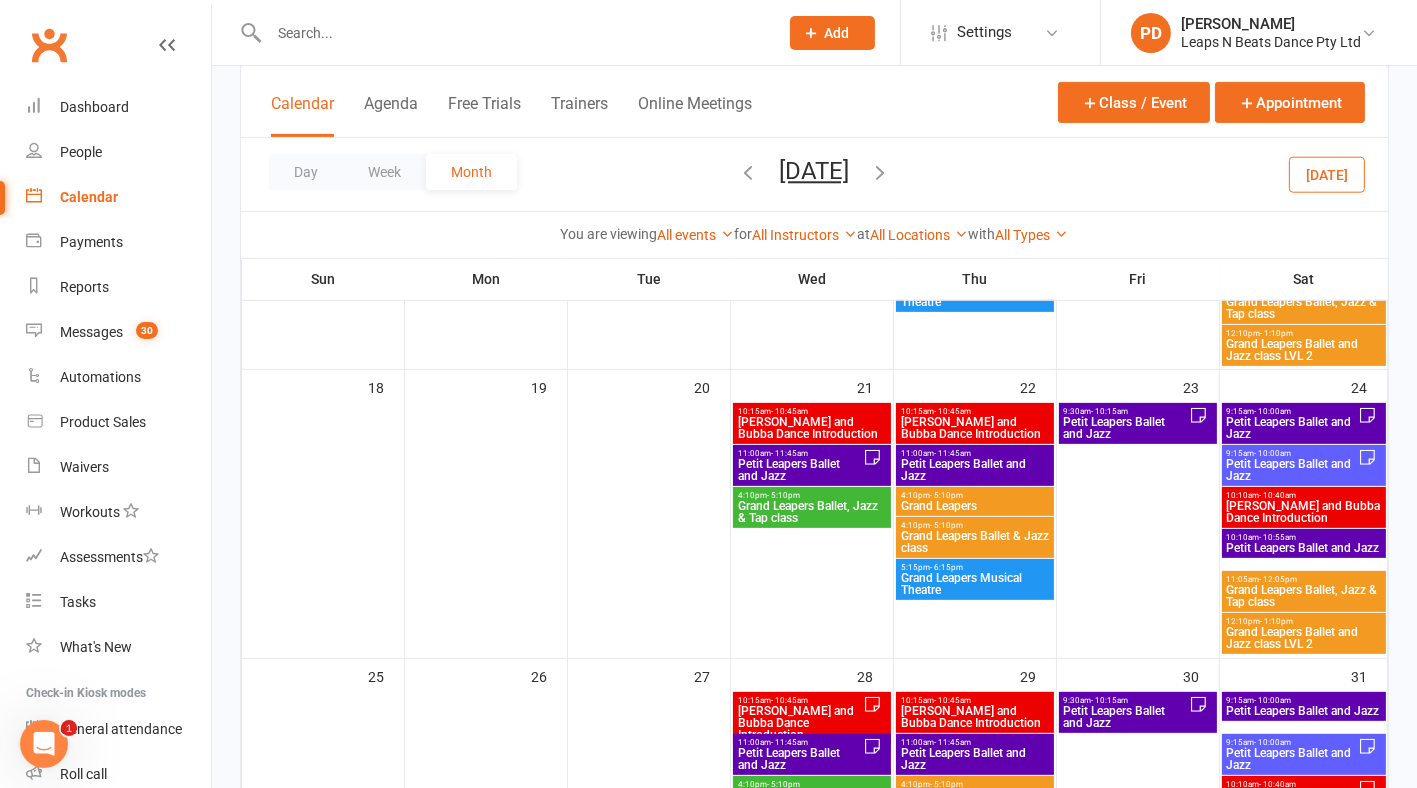 click on "Petit Leapers Ballet and Jazz" at bounding box center [1292, 428] 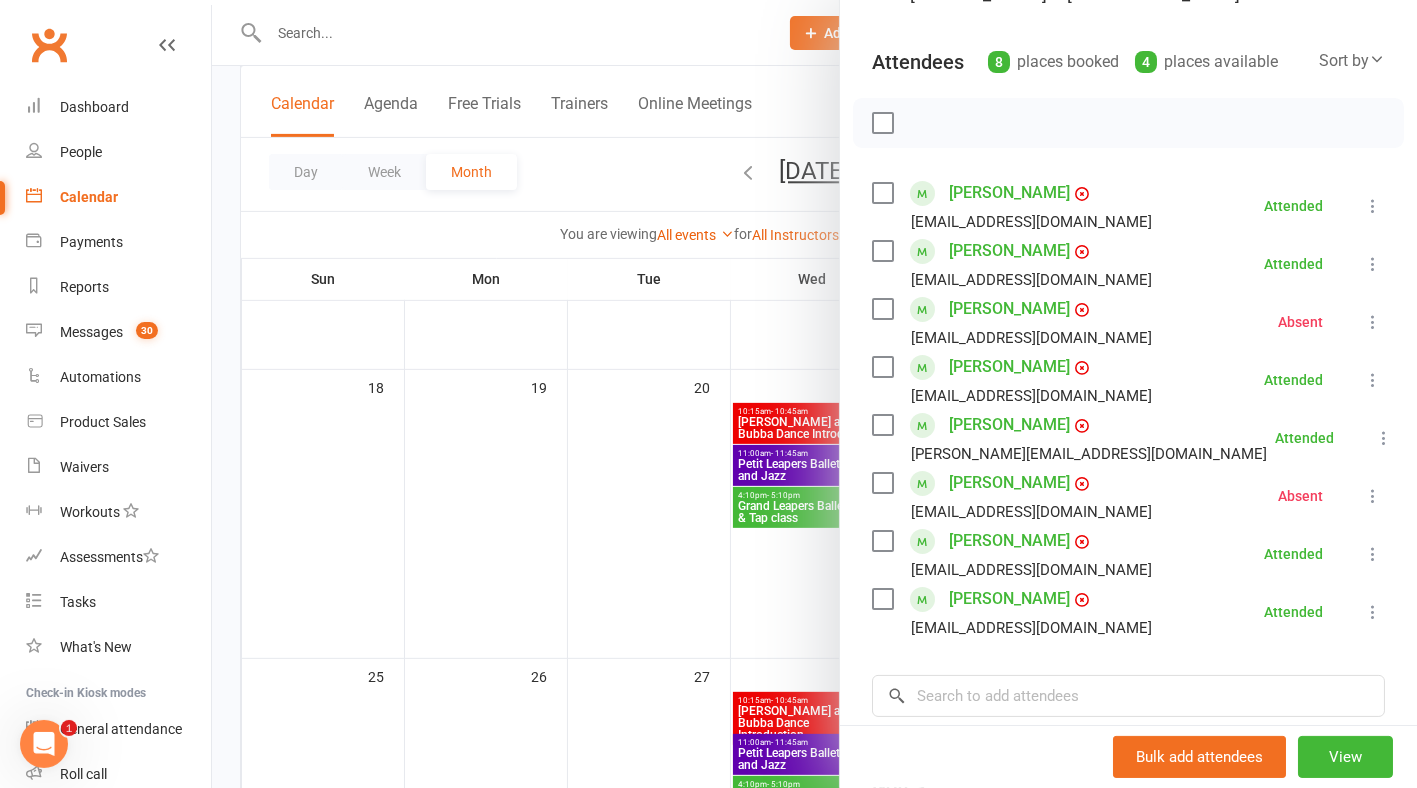 scroll, scrollTop: 206, scrollLeft: 0, axis: vertical 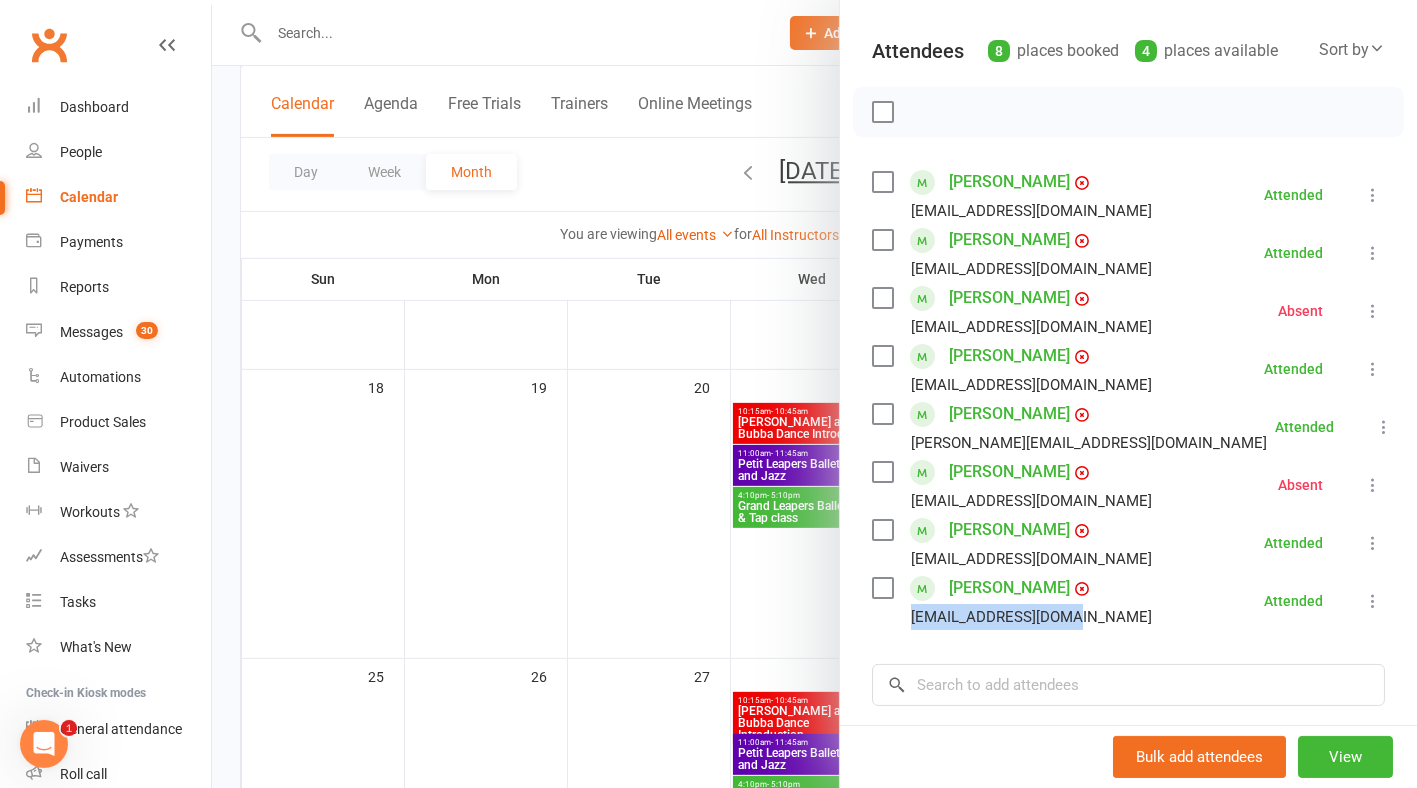 drag, startPoint x: 1089, startPoint y: 620, endPoint x: 898, endPoint y: 619, distance: 191.00262 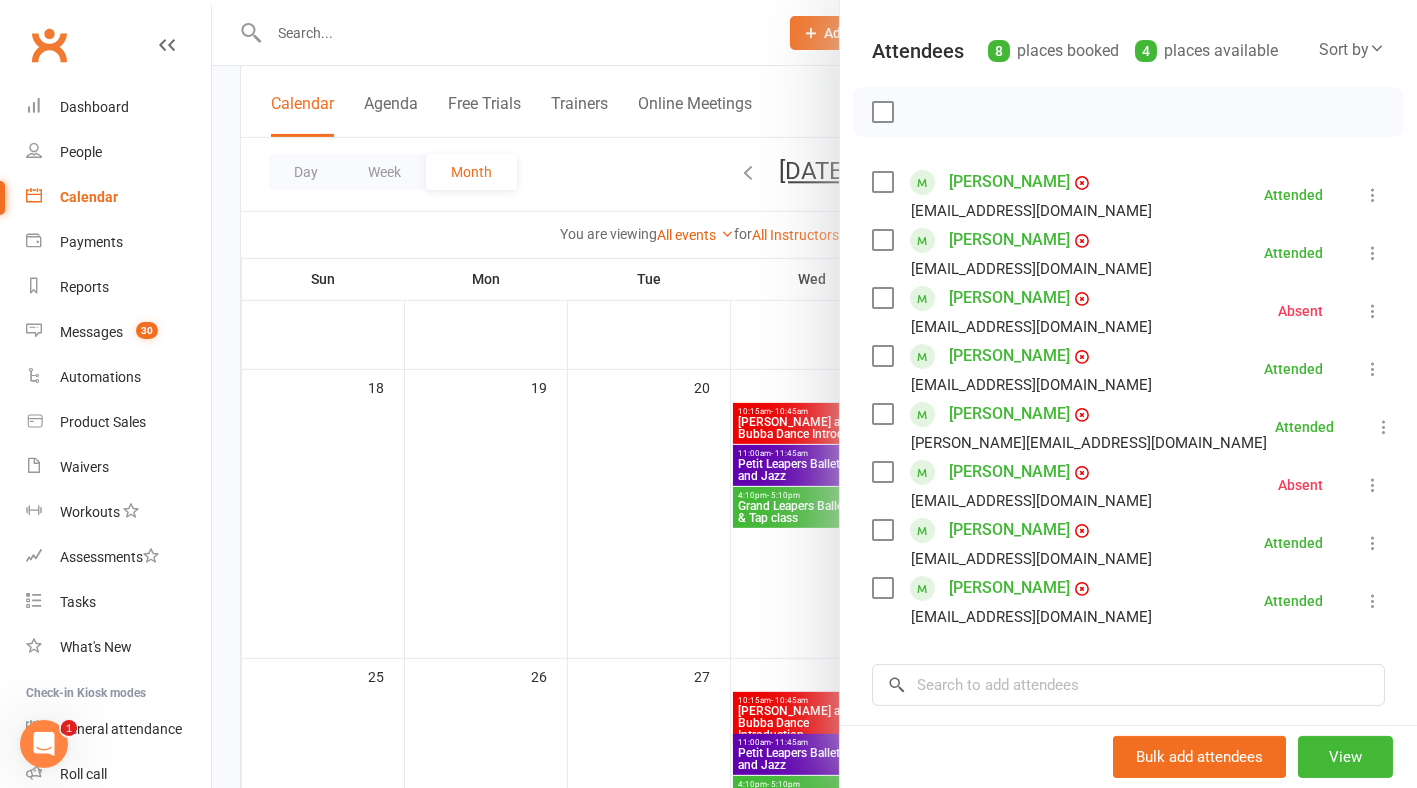 click at bounding box center [814, 394] 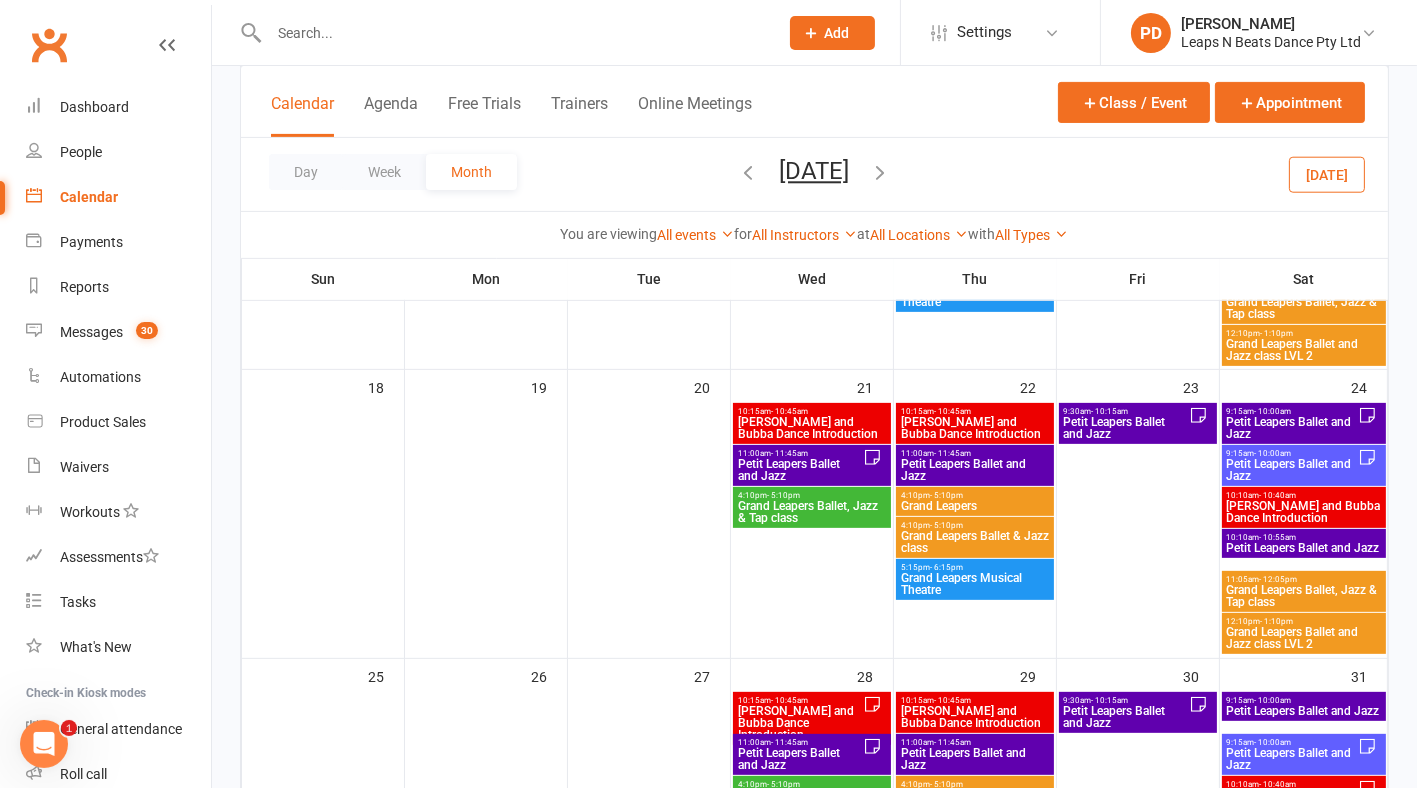 click at bounding box center [881, 172] 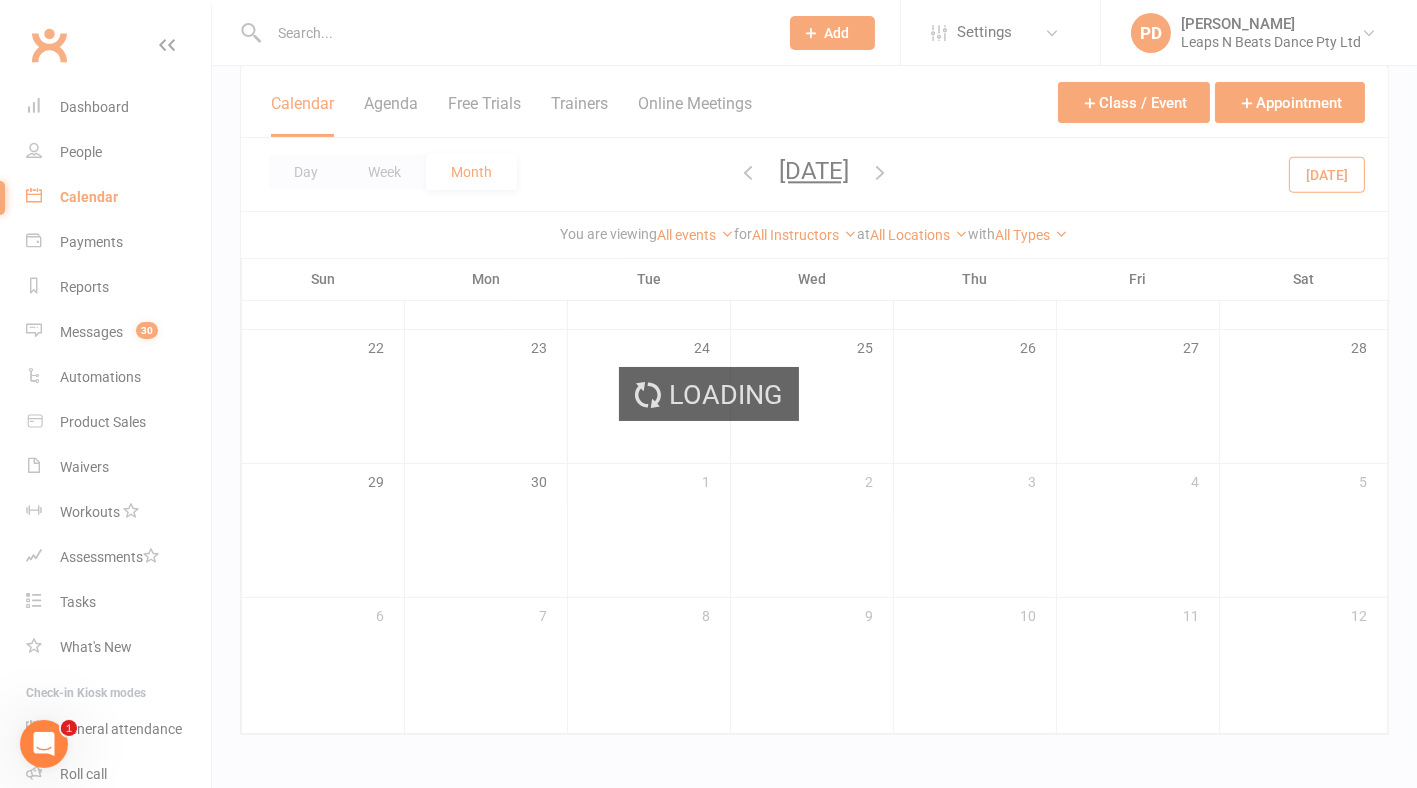 click on "Loading" at bounding box center (708, 394) 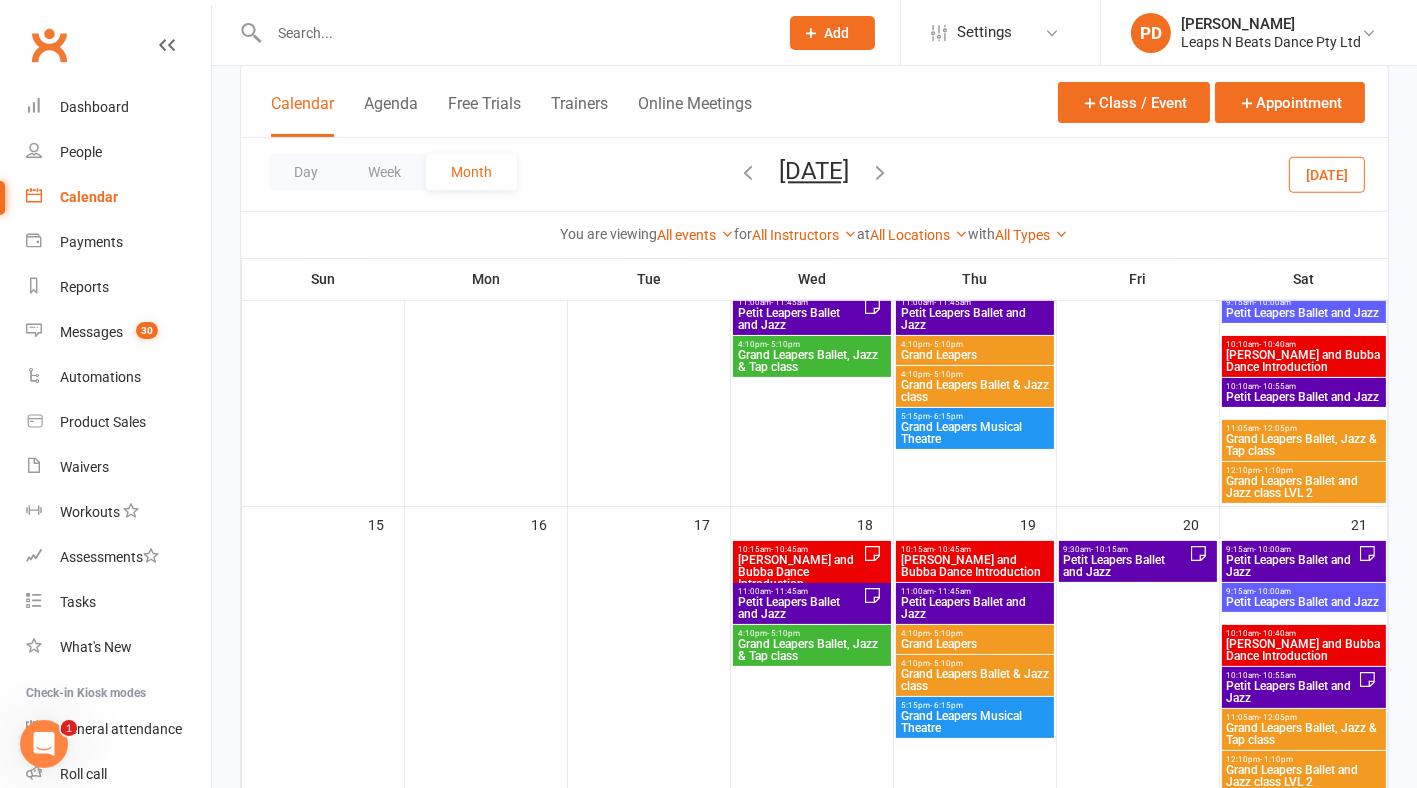click at bounding box center [881, 172] 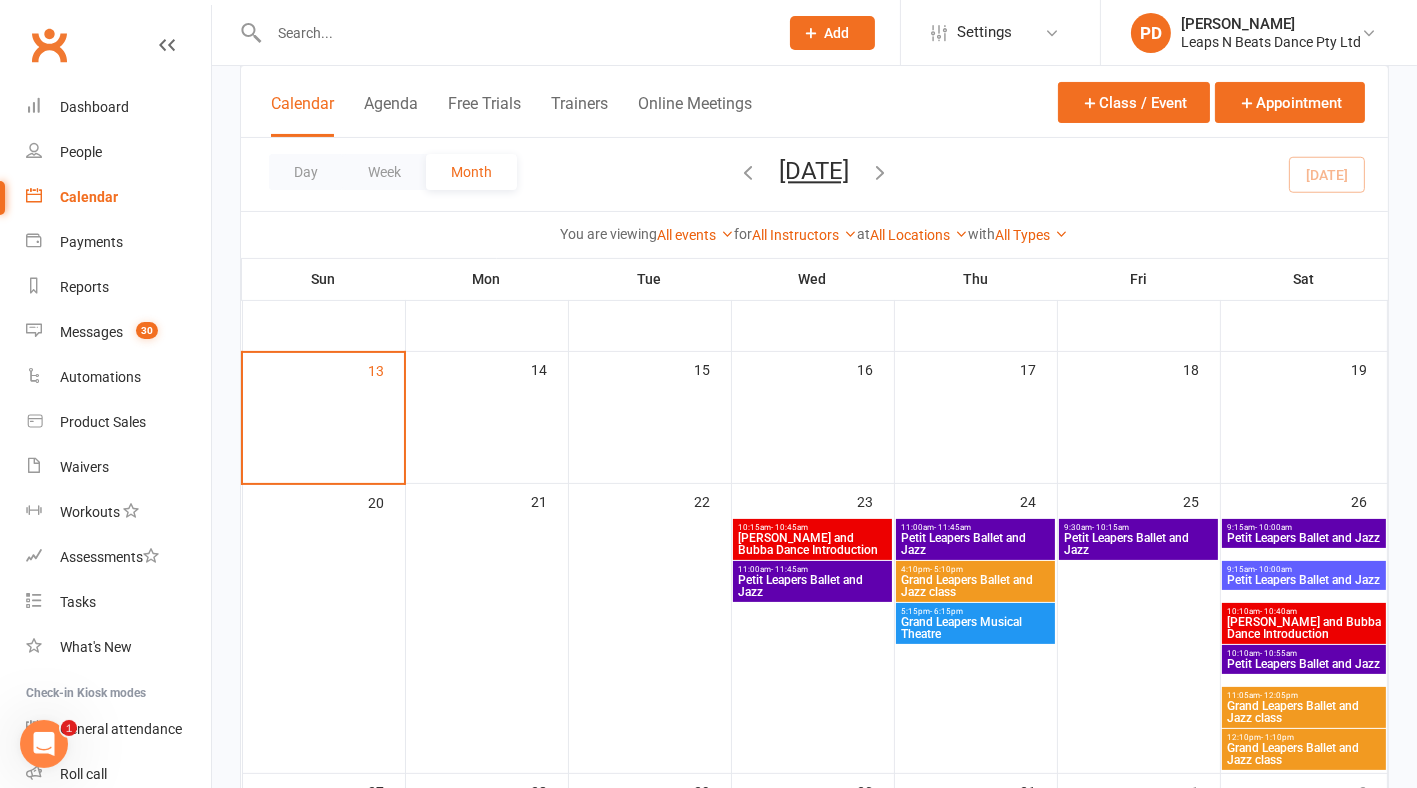 click on "Petit Leapers Ballet and Jazz" at bounding box center (1304, 538) 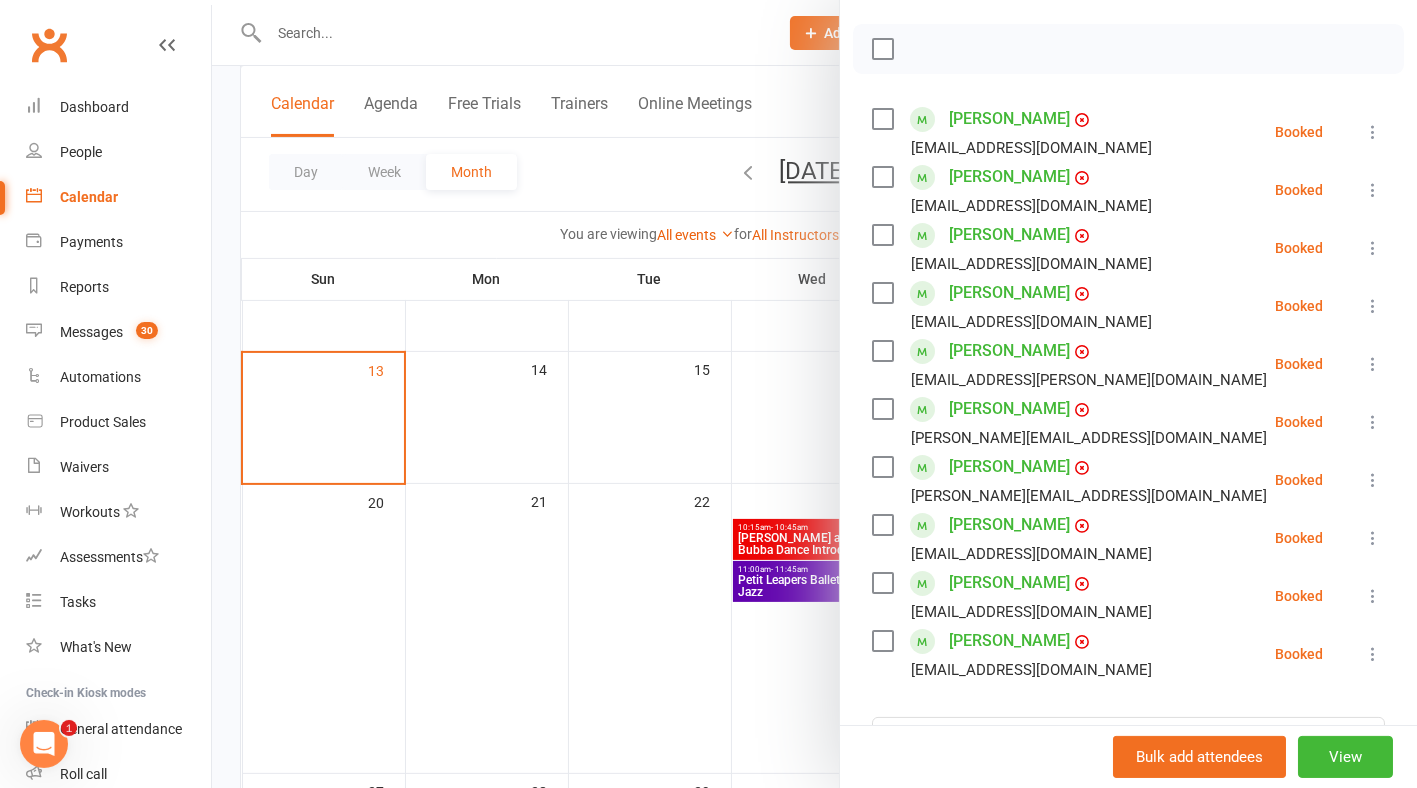 scroll, scrollTop: 272, scrollLeft: 0, axis: vertical 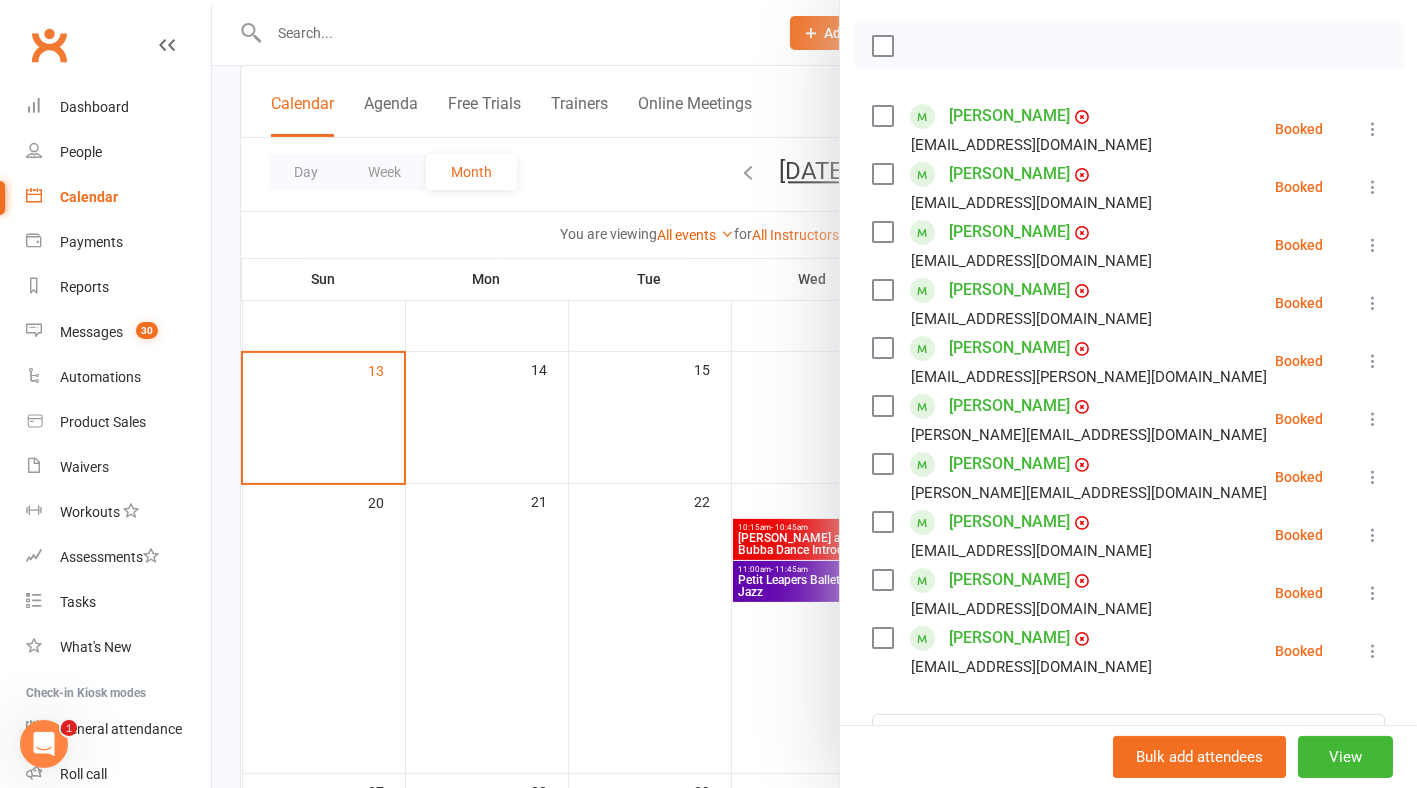 click at bounding box center [1373, 651] 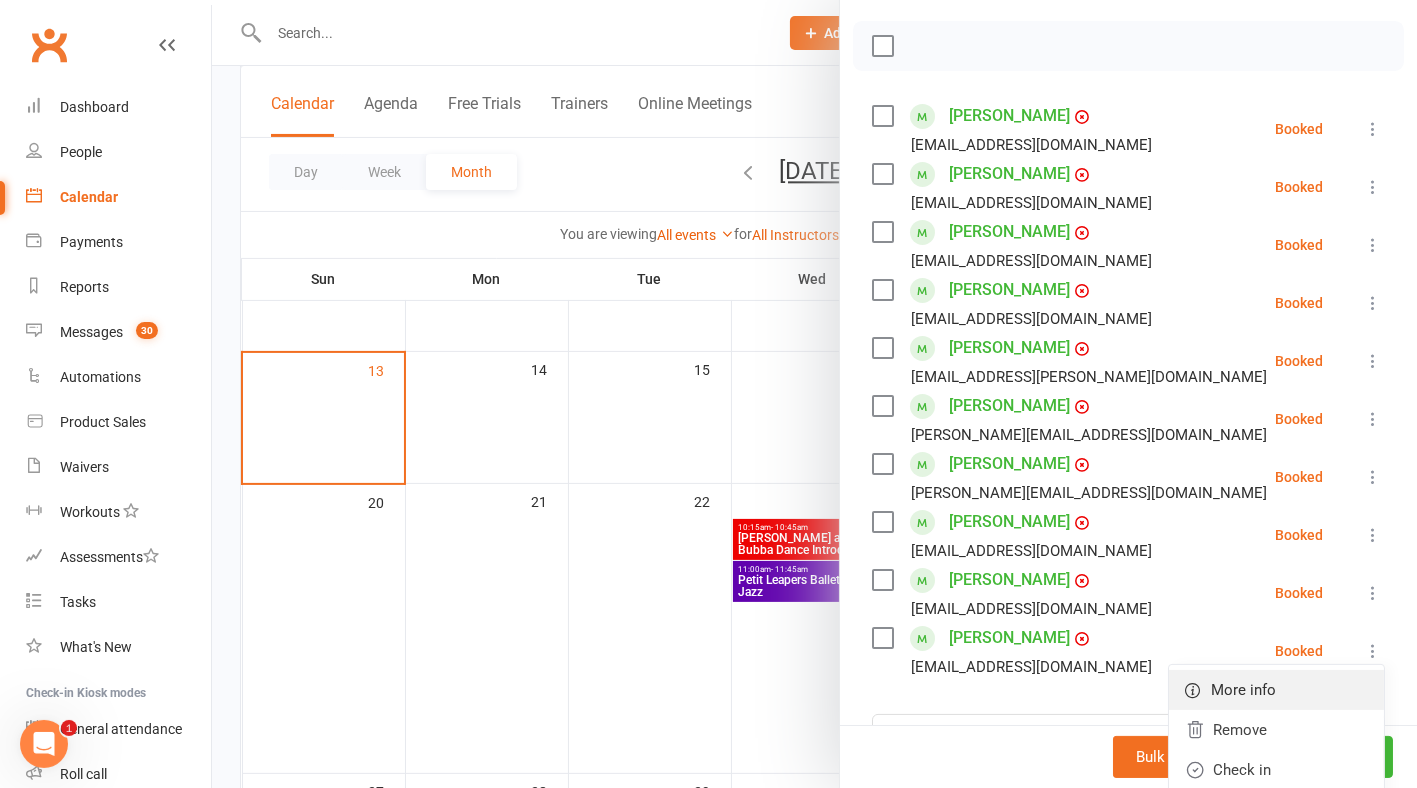 scroll, scrollTop: 446, scrollLeft: 0, axis: vertical 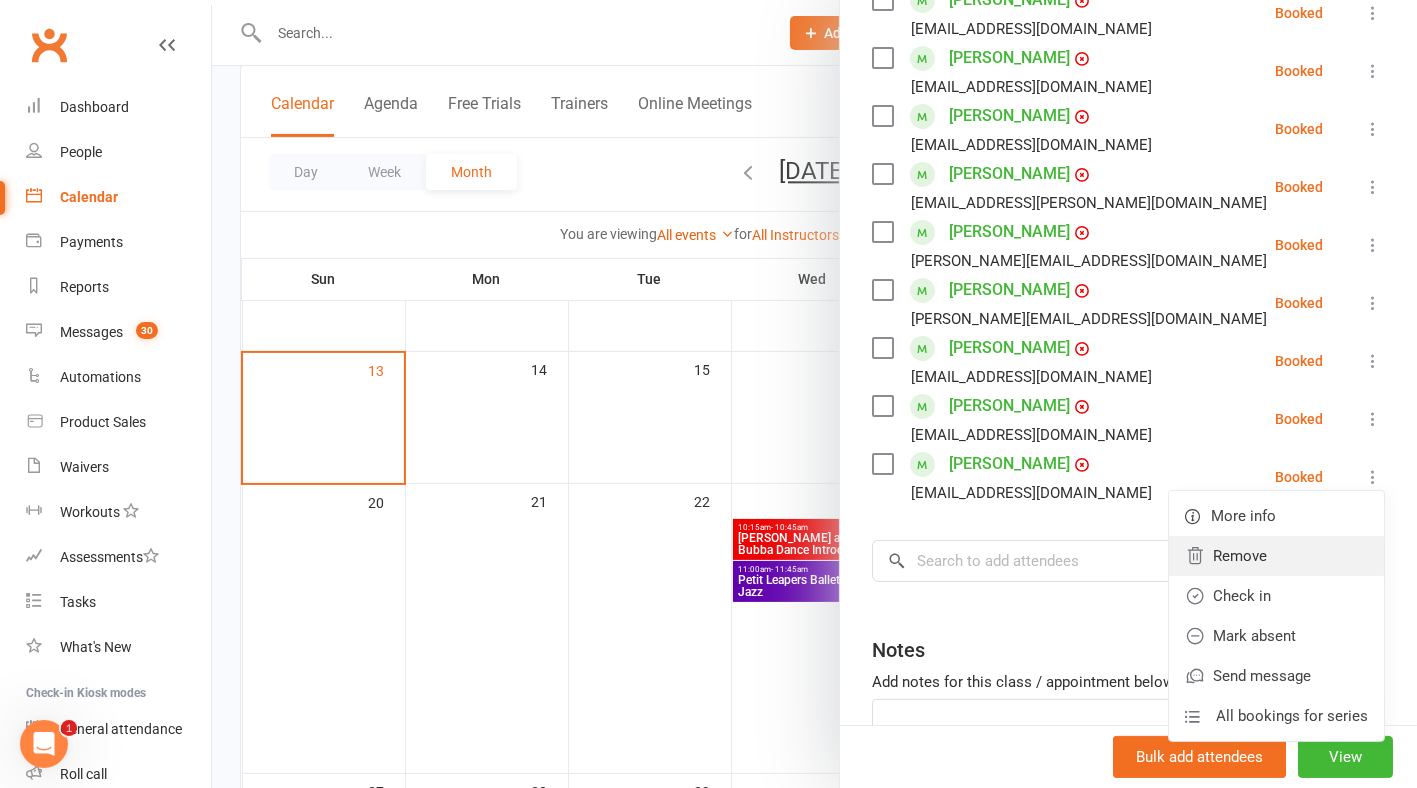 click on "Remove" at bounding box center (1276, 556) 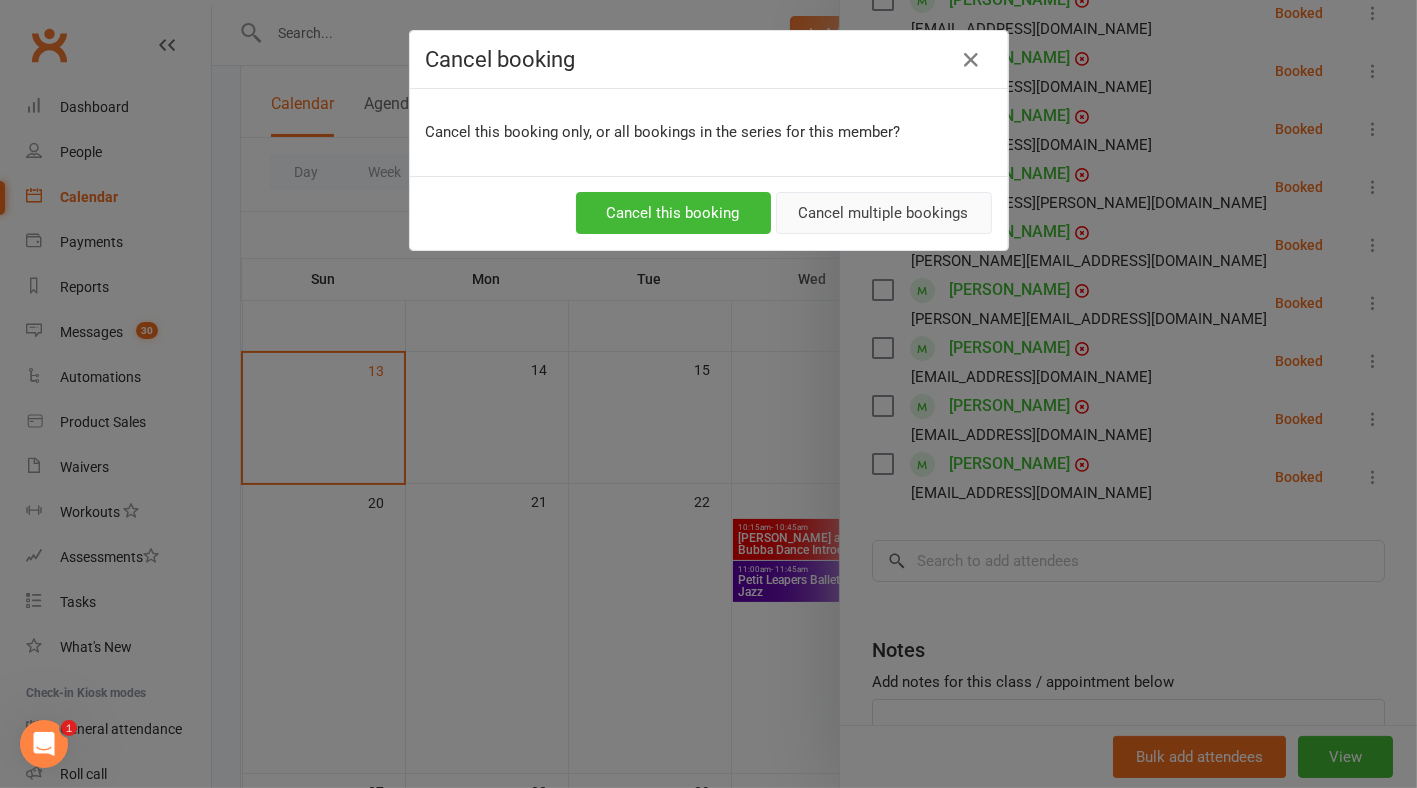 click on "Cancel multiple bookings" at bounding box center (884, 213) 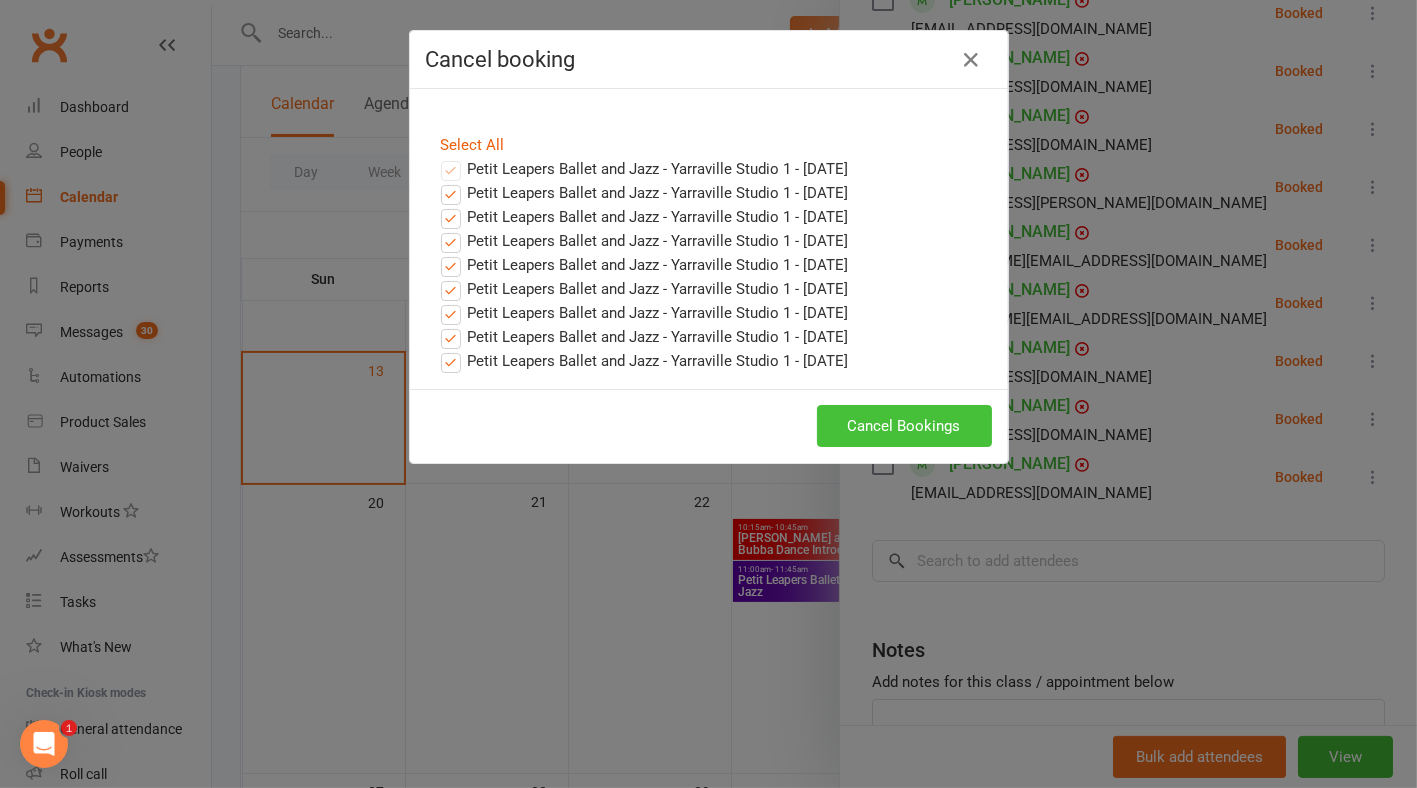 click on "Cancel Bookings" at bounding box center [904, 426] 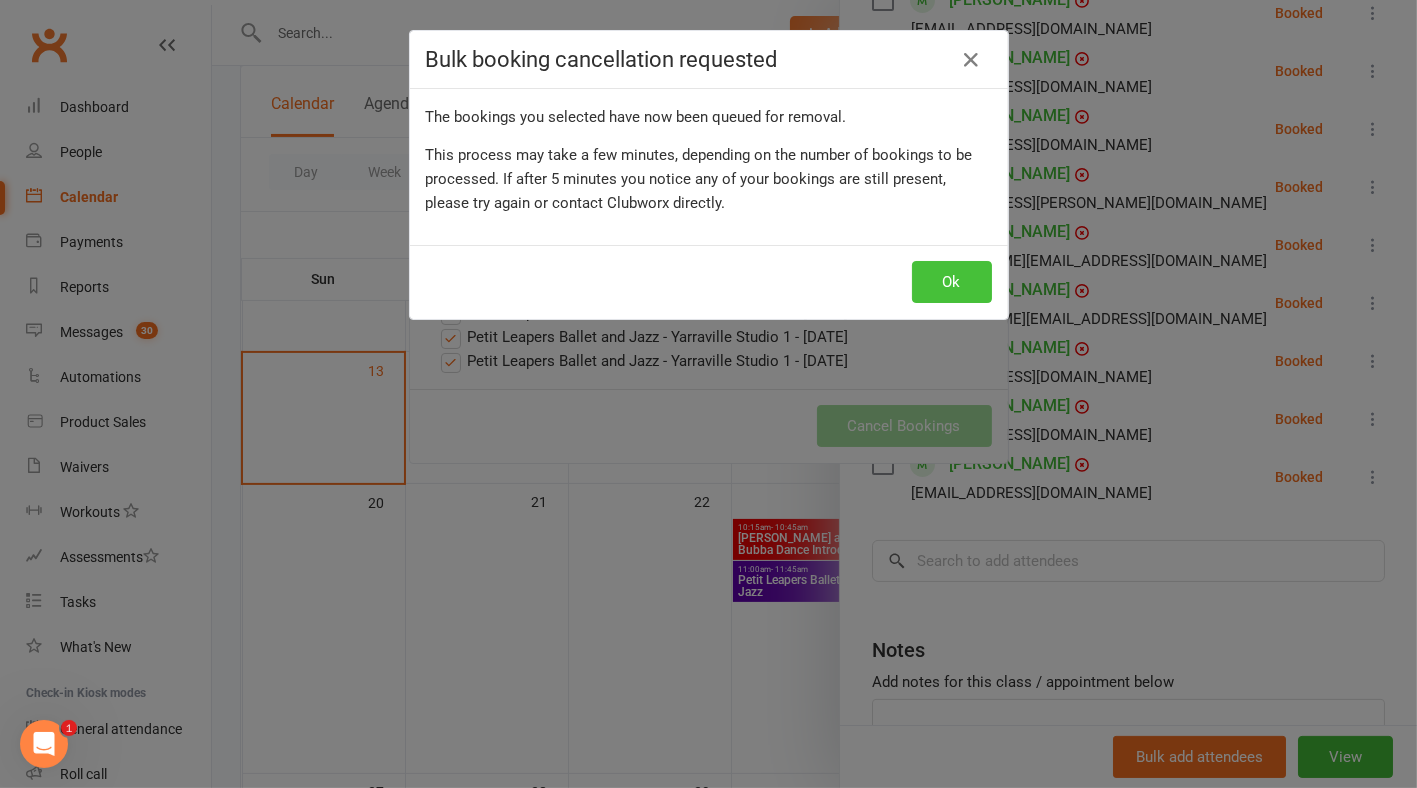 click on "Ok" at bounding box center (952, 282) 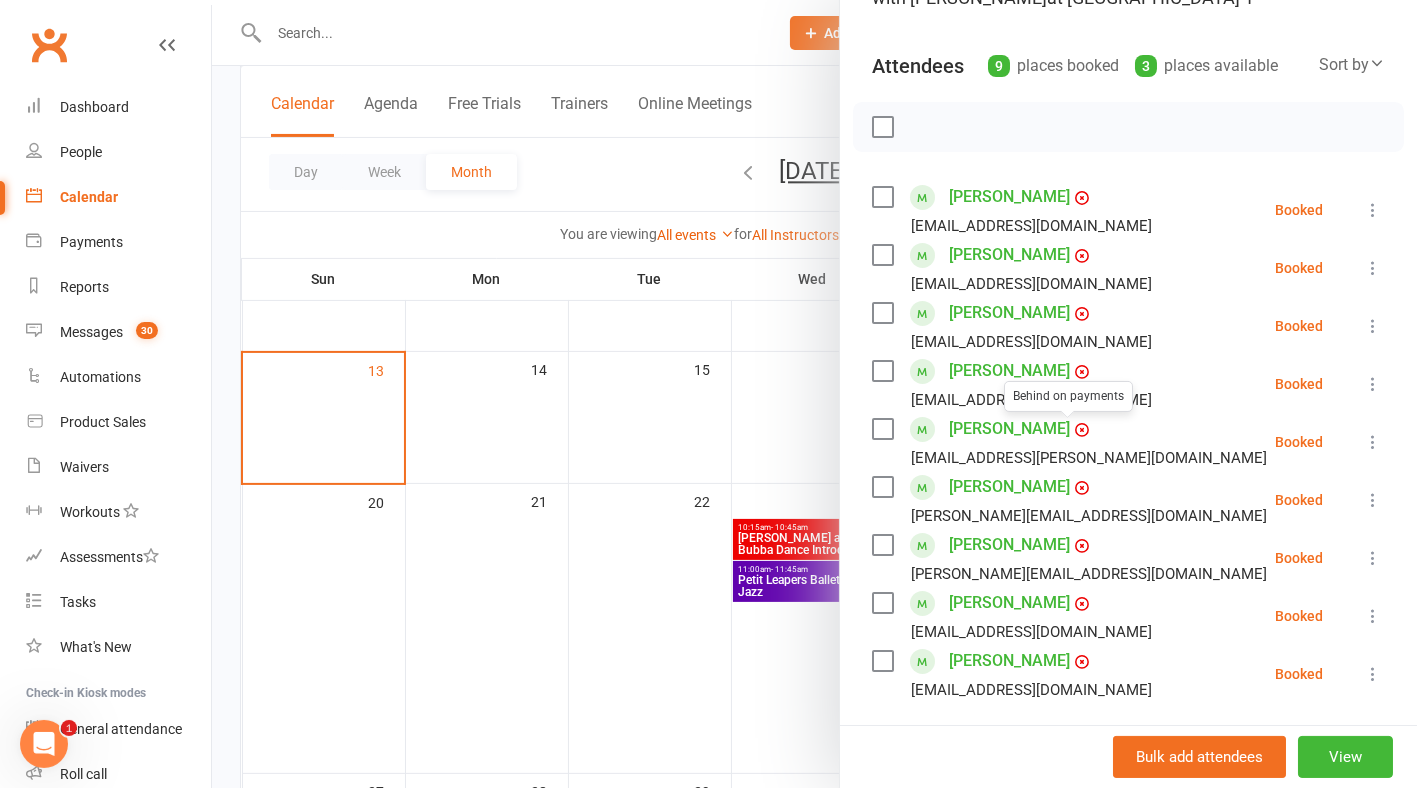 scroll, scrollTop: 189, scrollLeft: 0, axis: vertical 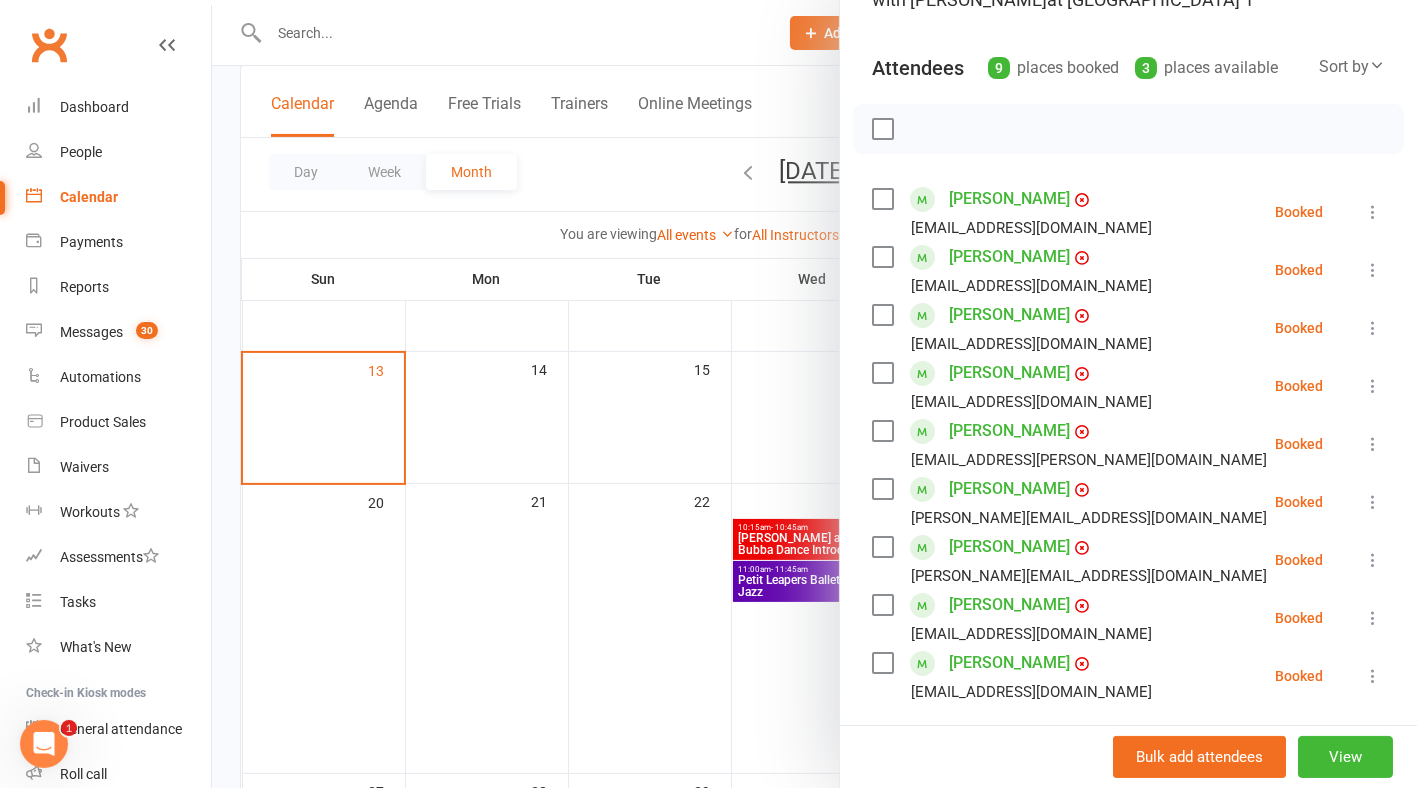 click at bounding box center [814, 394] 